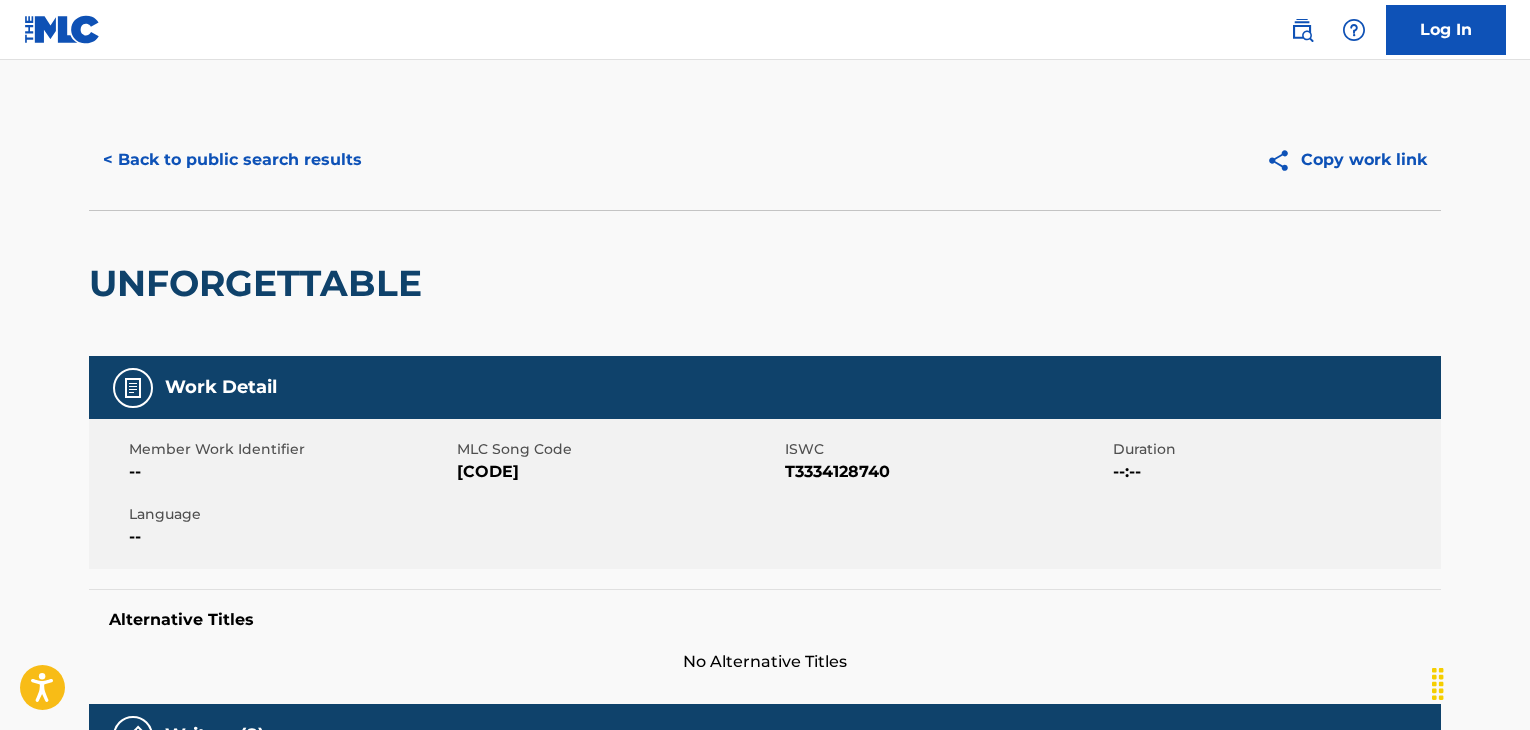 scroll, scrollTop: 471, scrollLeft: 0, axis: vertical 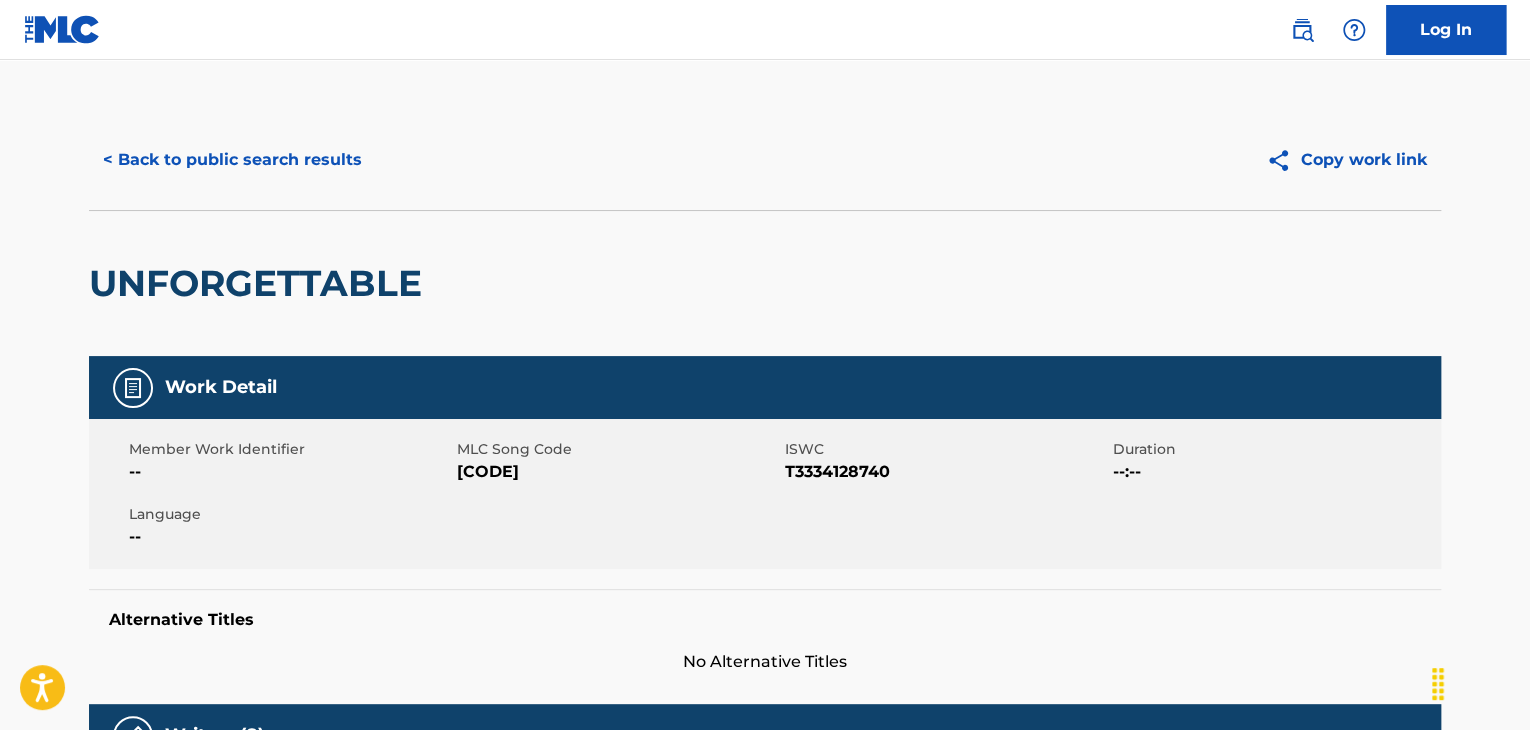 click on "< Back to public search results" at bounding box center [232, 160] 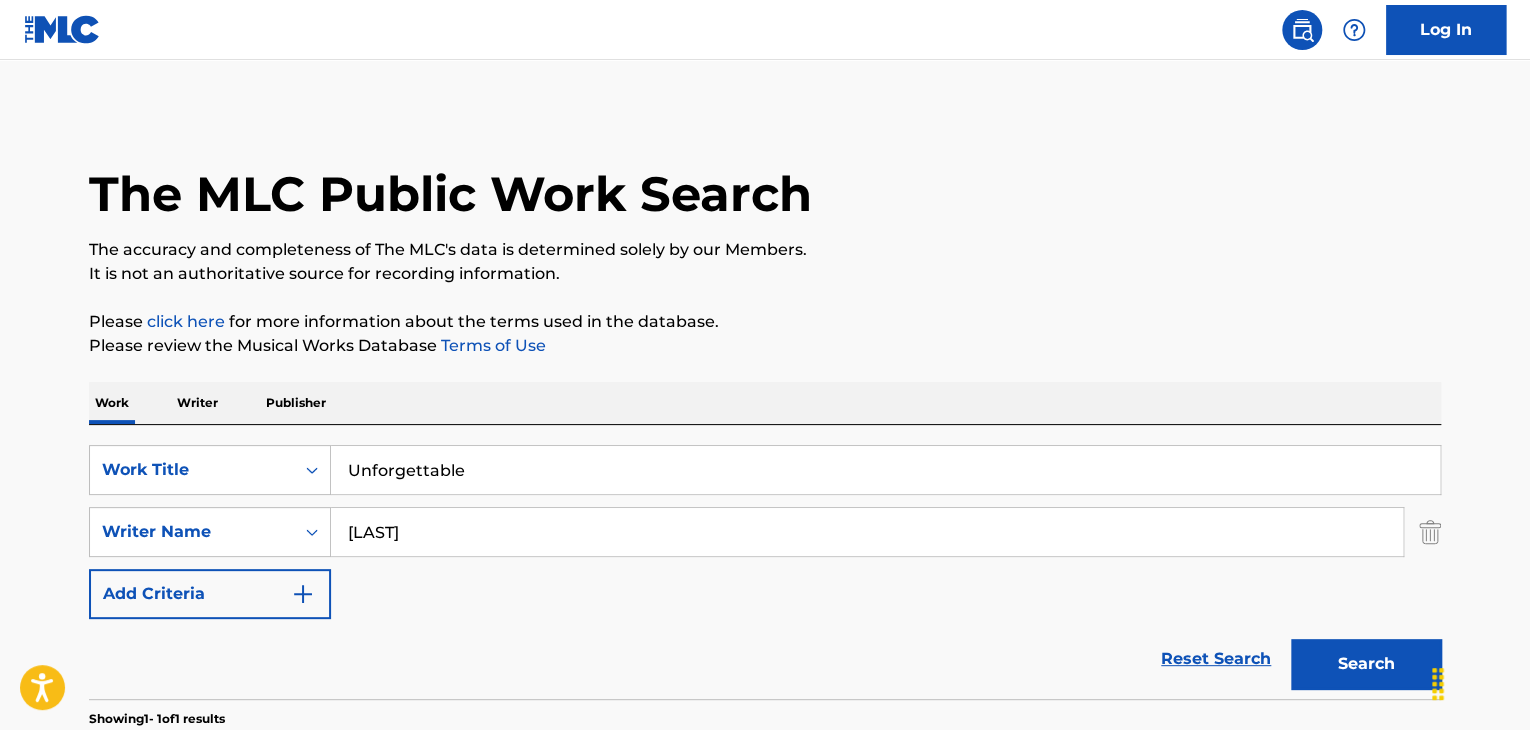 scroll, scrollTop: 244, scrollLeft: 0, axis: vertical 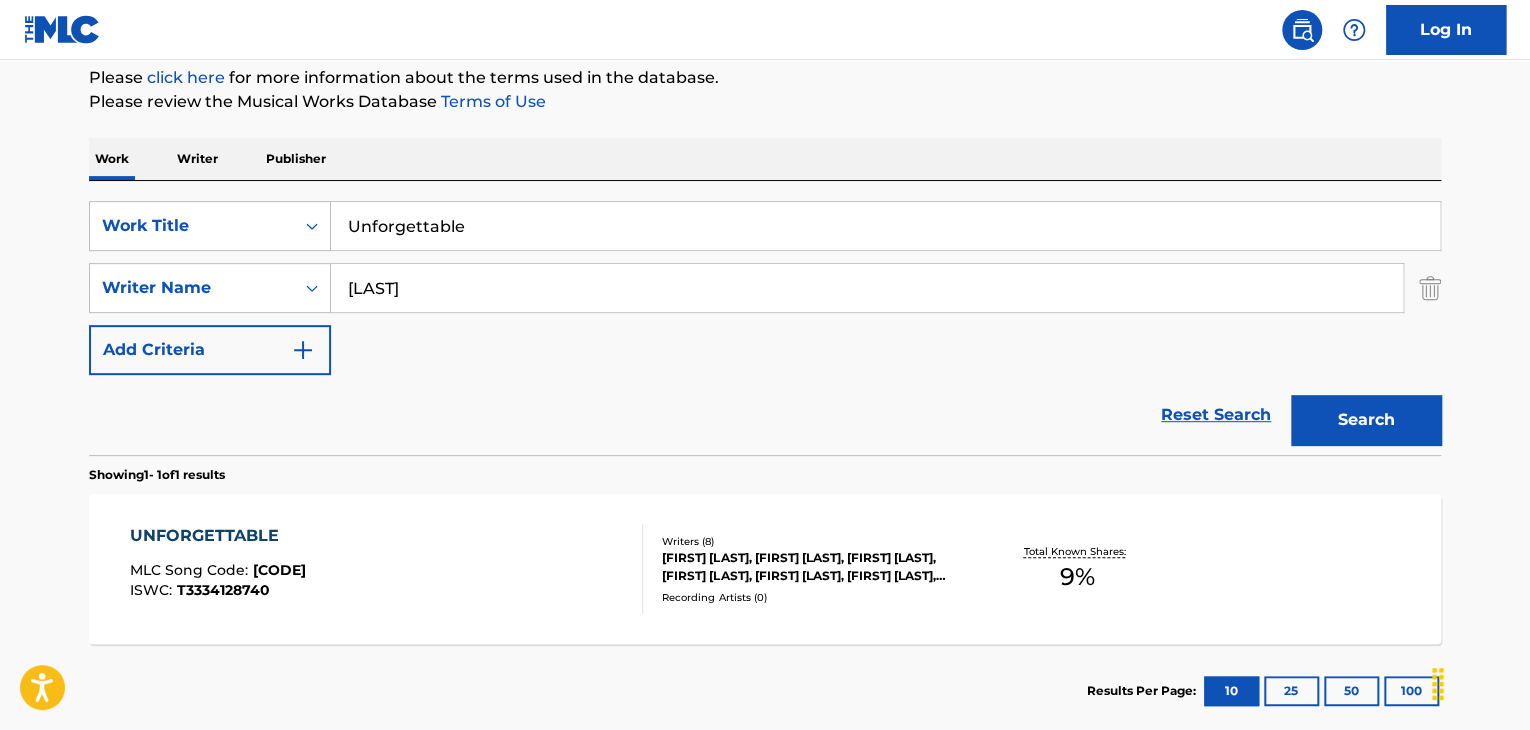 click on "Unforgettable" at bounding box center [885, 226] 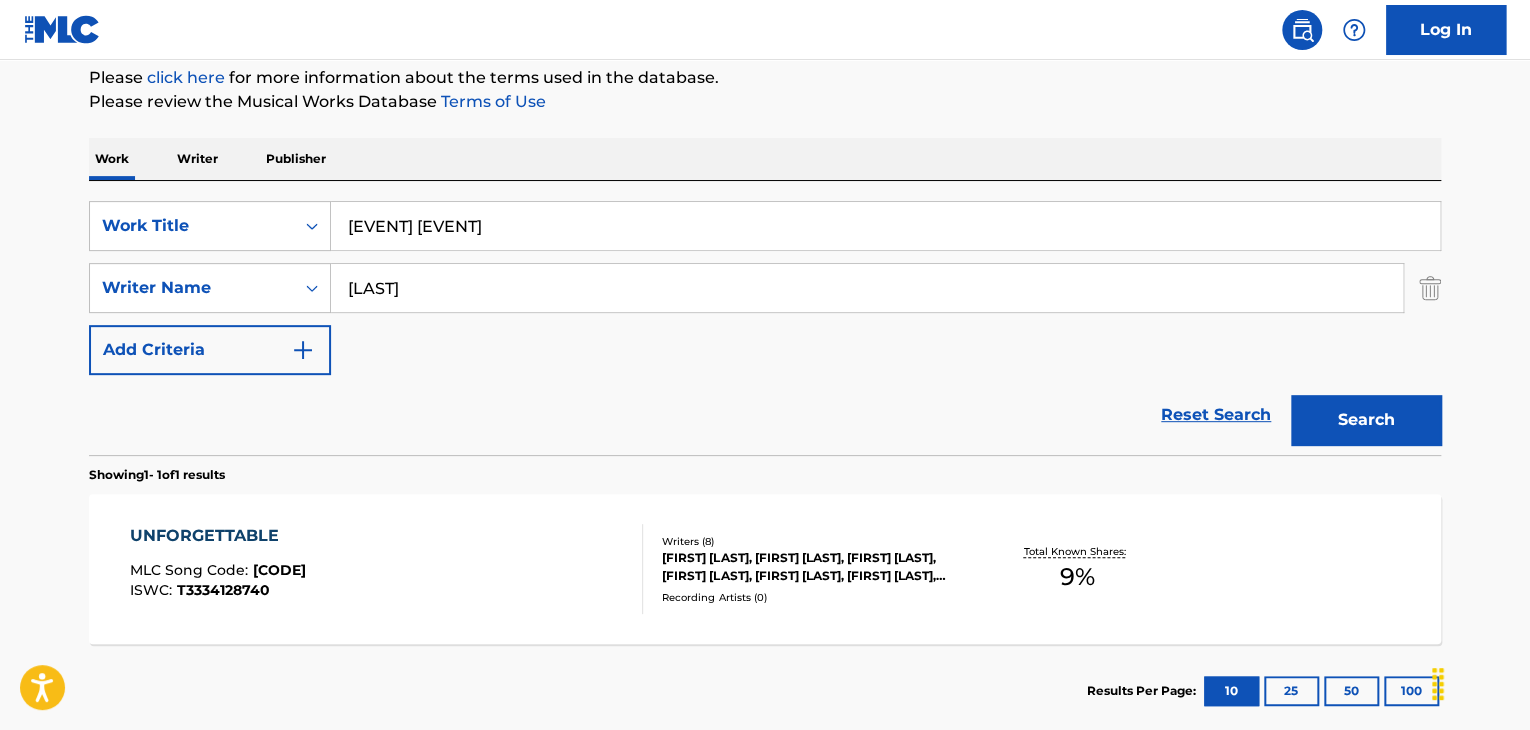 type on "[EVENT] [EVENT]" 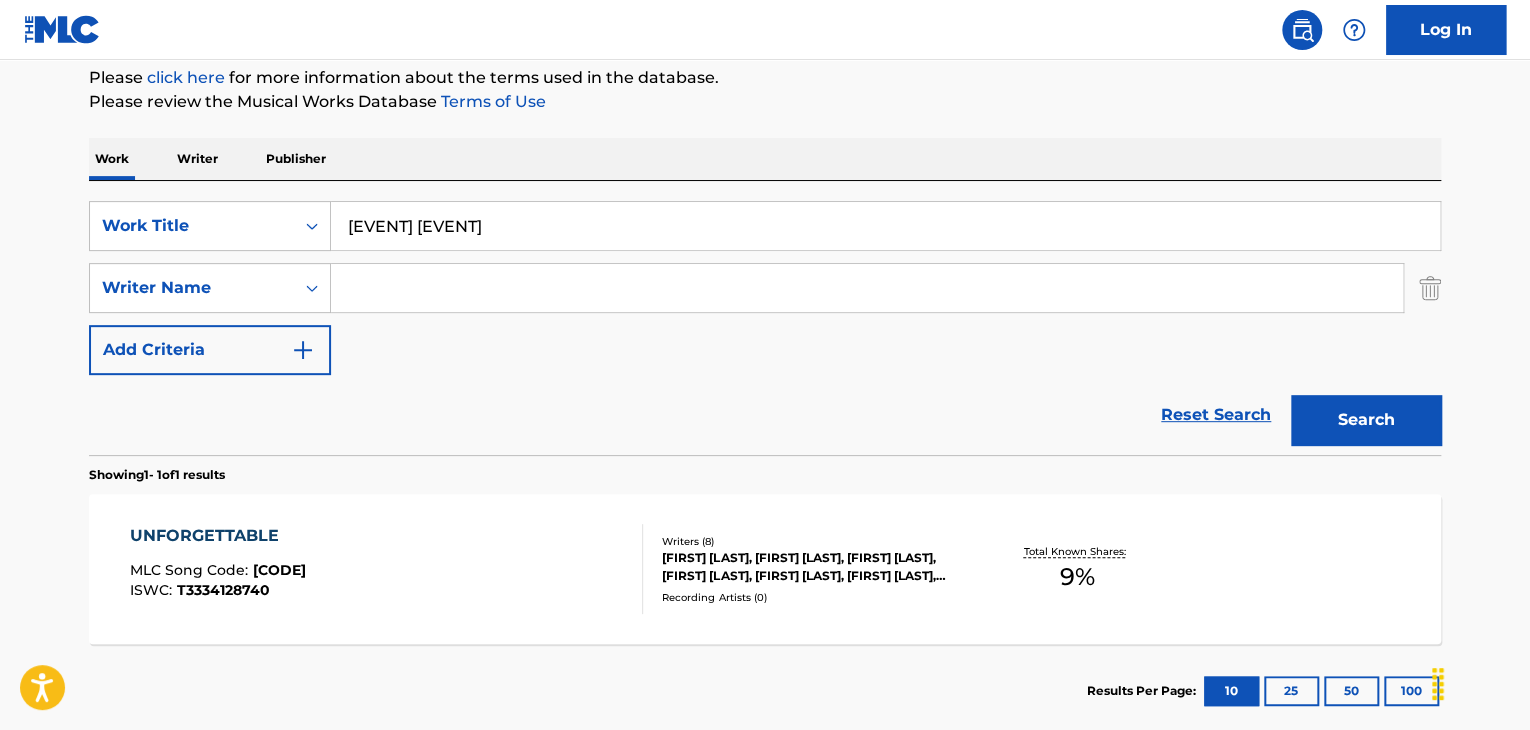 type 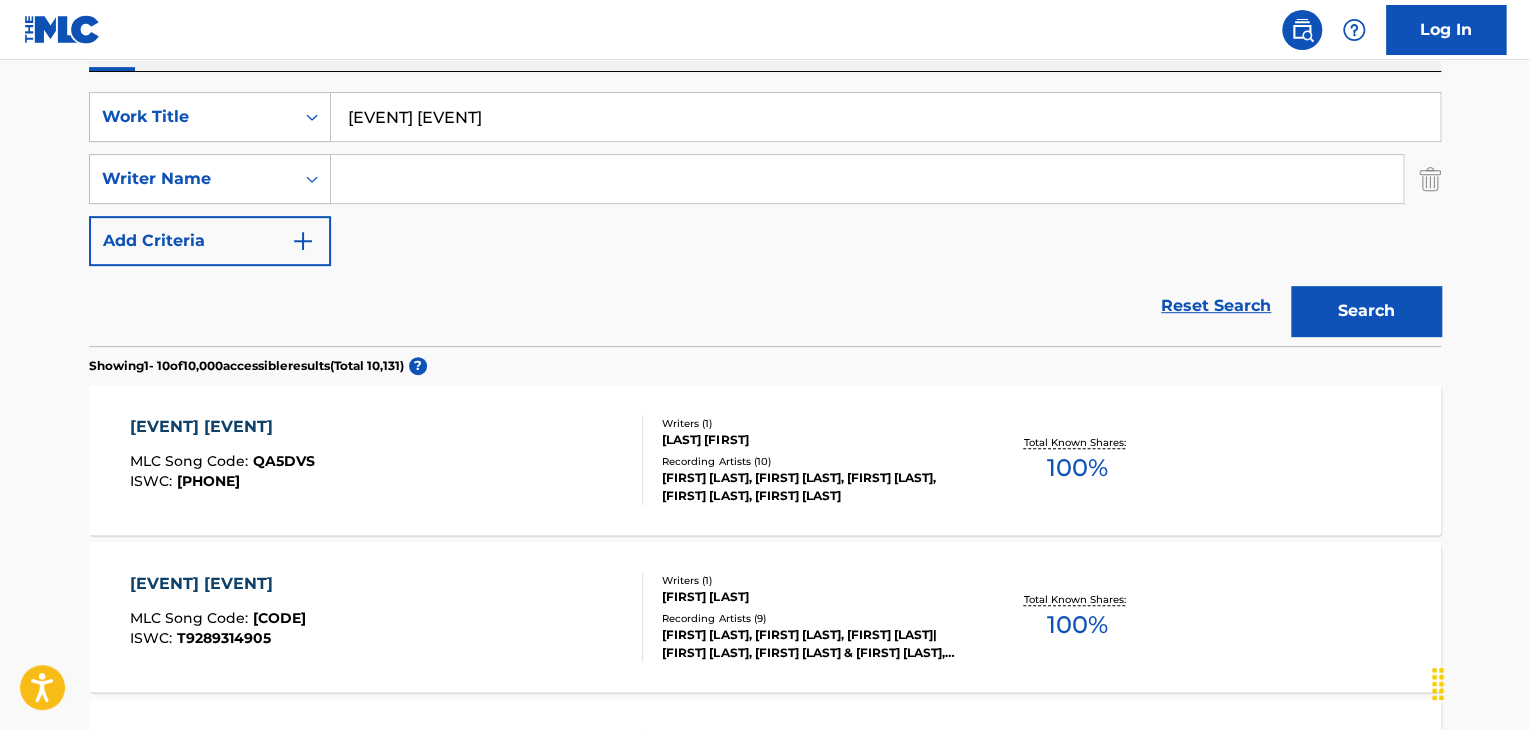 scroll, scrollTop: 244, scrollLeft: 0, axis: vertical 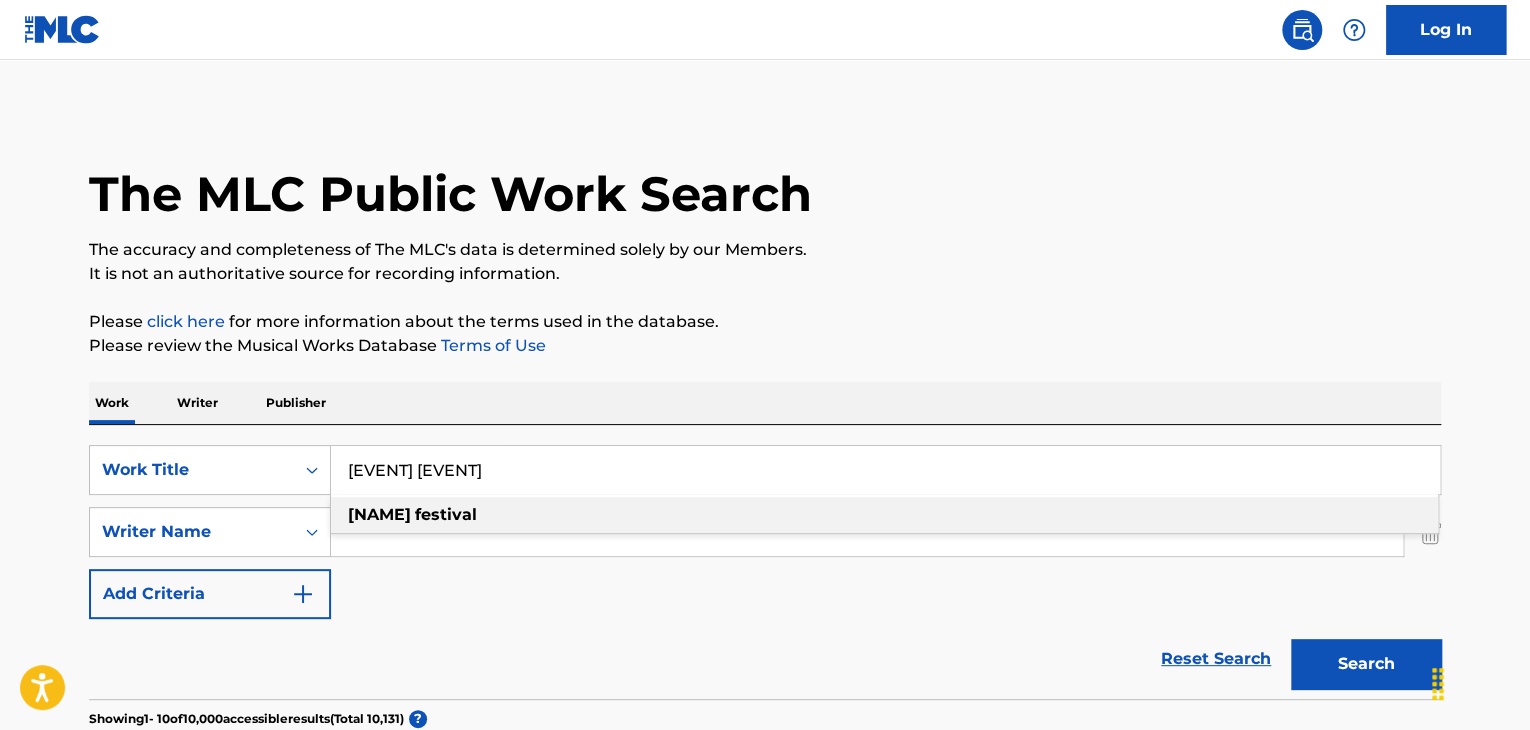 click on "[EVENT] [EVENT]" at bounding box center (885, 470) 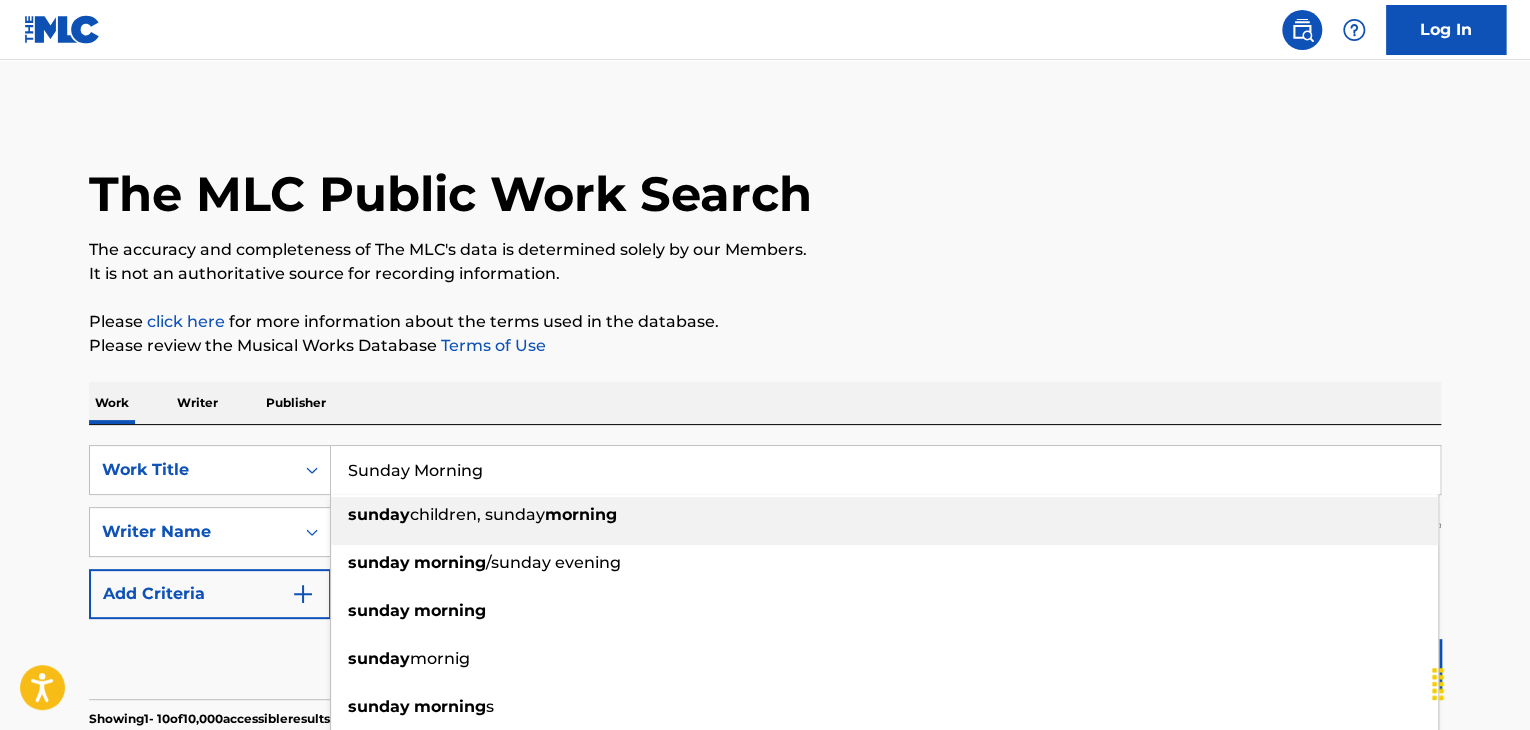 type on "Sunday Morning" 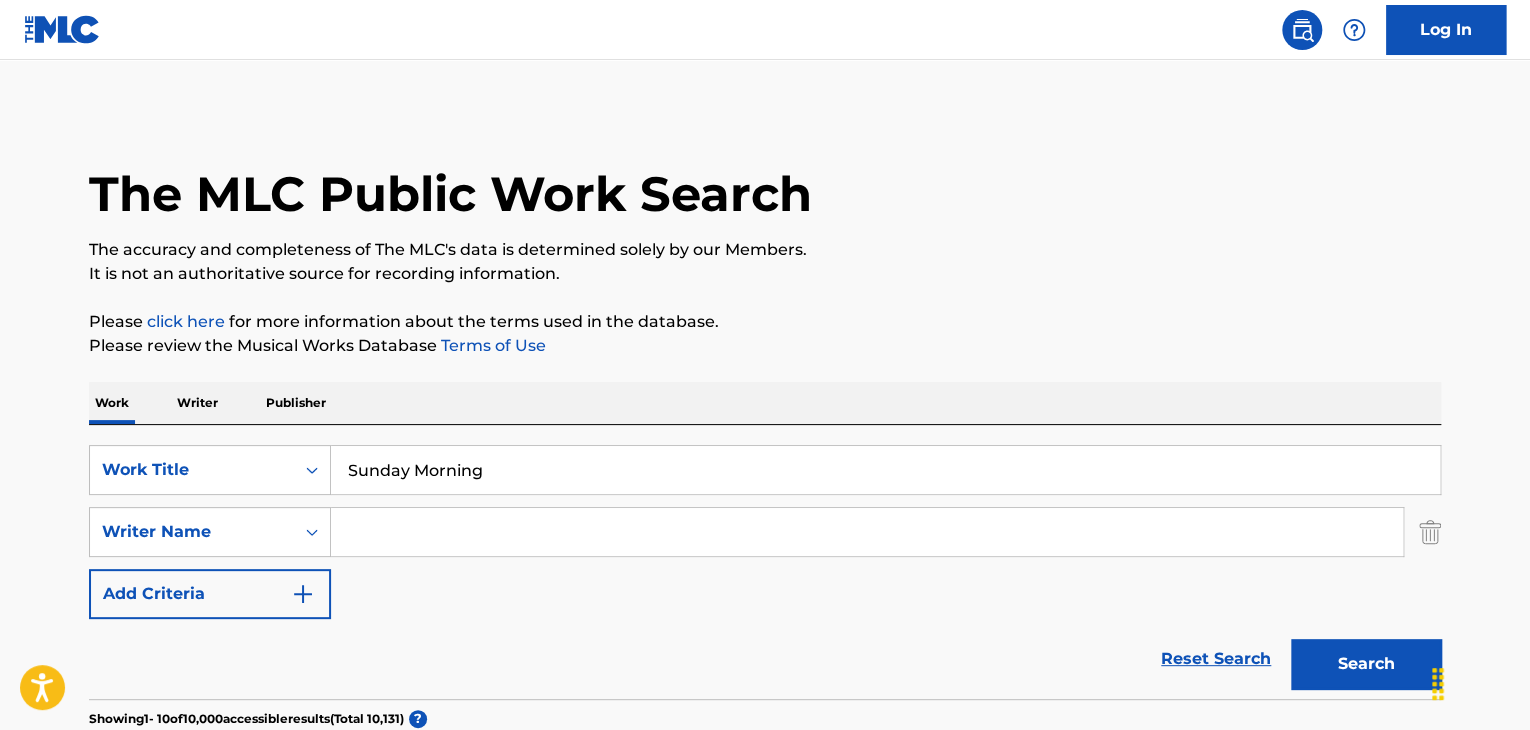 paste on "[LAST]" 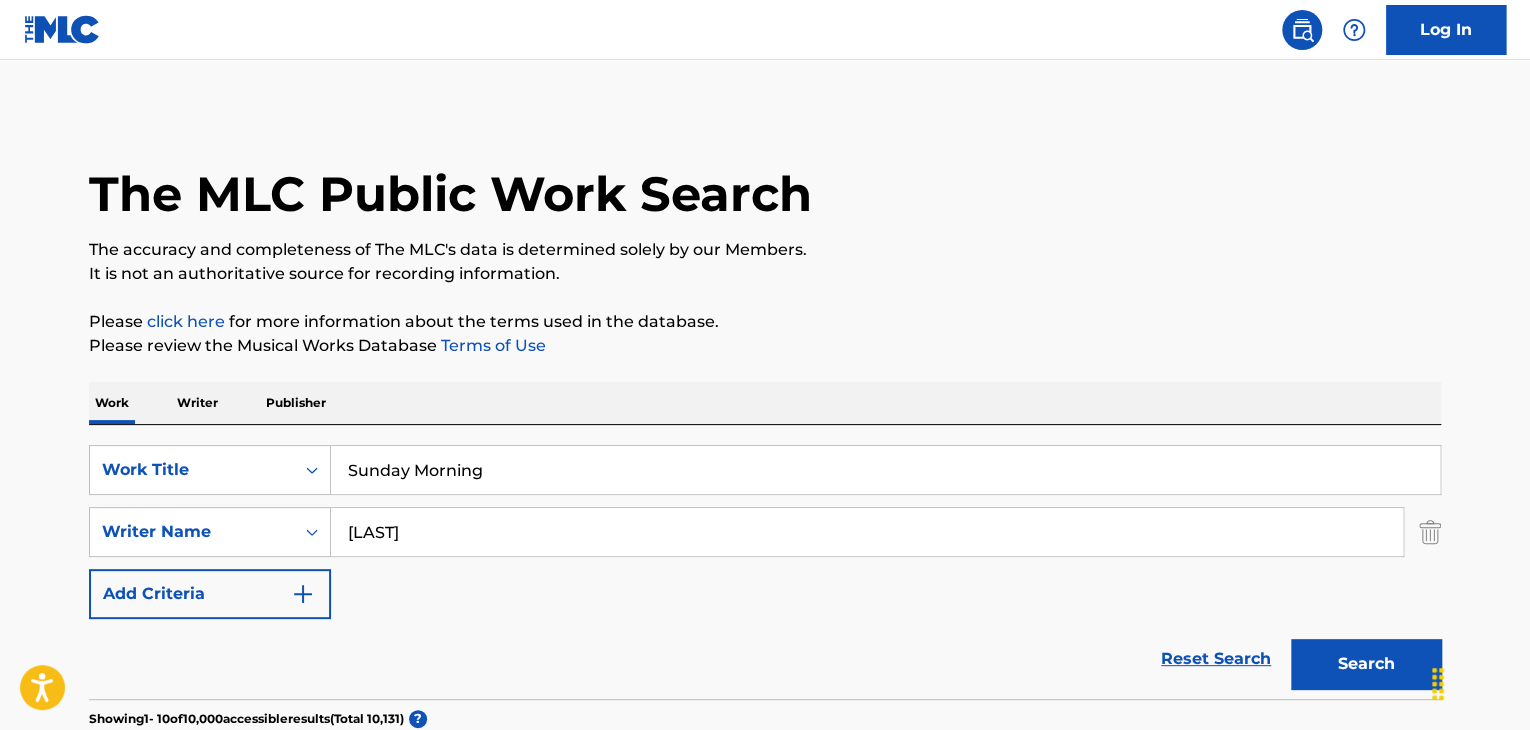 type on "[LAST]" 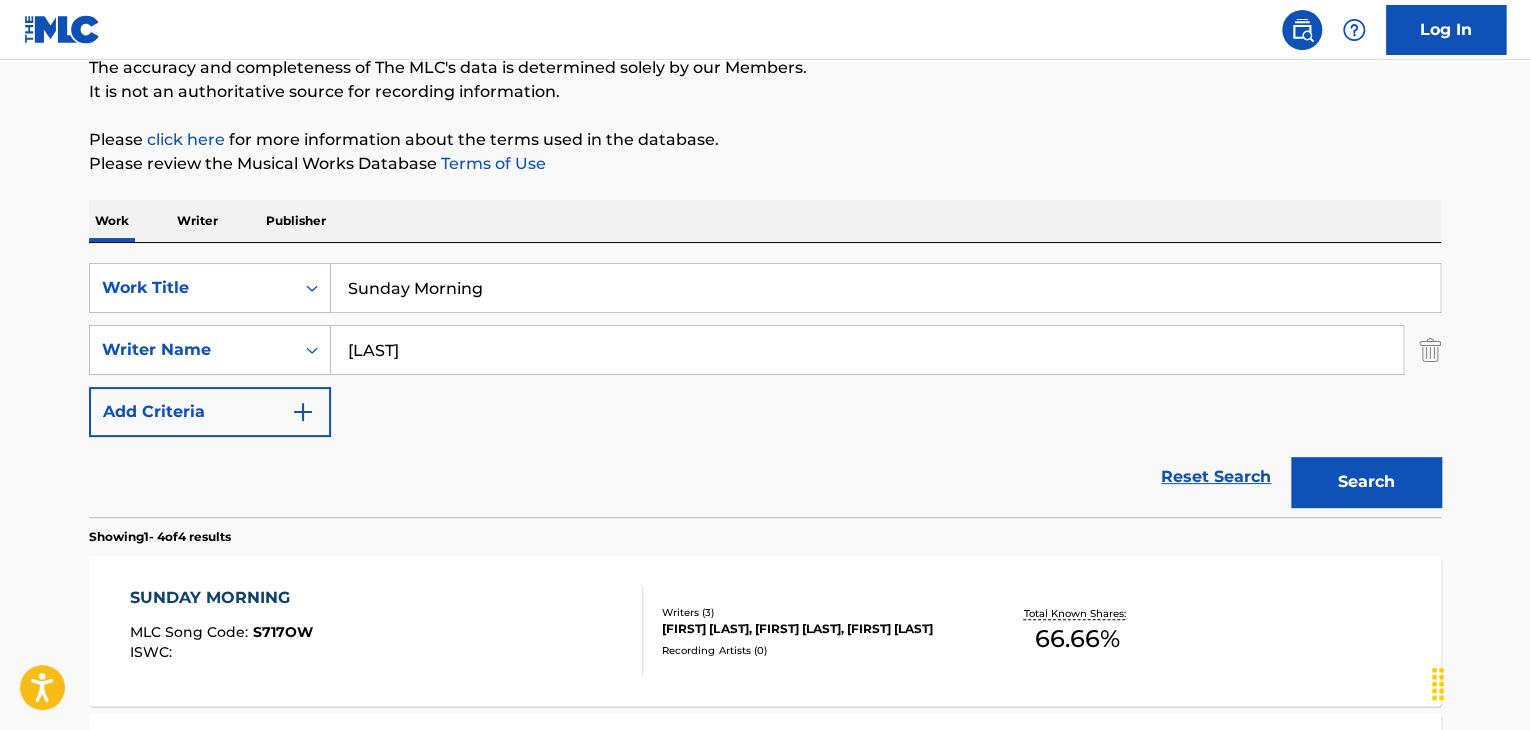 scroll, scrollTop: 400, scrollLeft: 0, axis: vertical 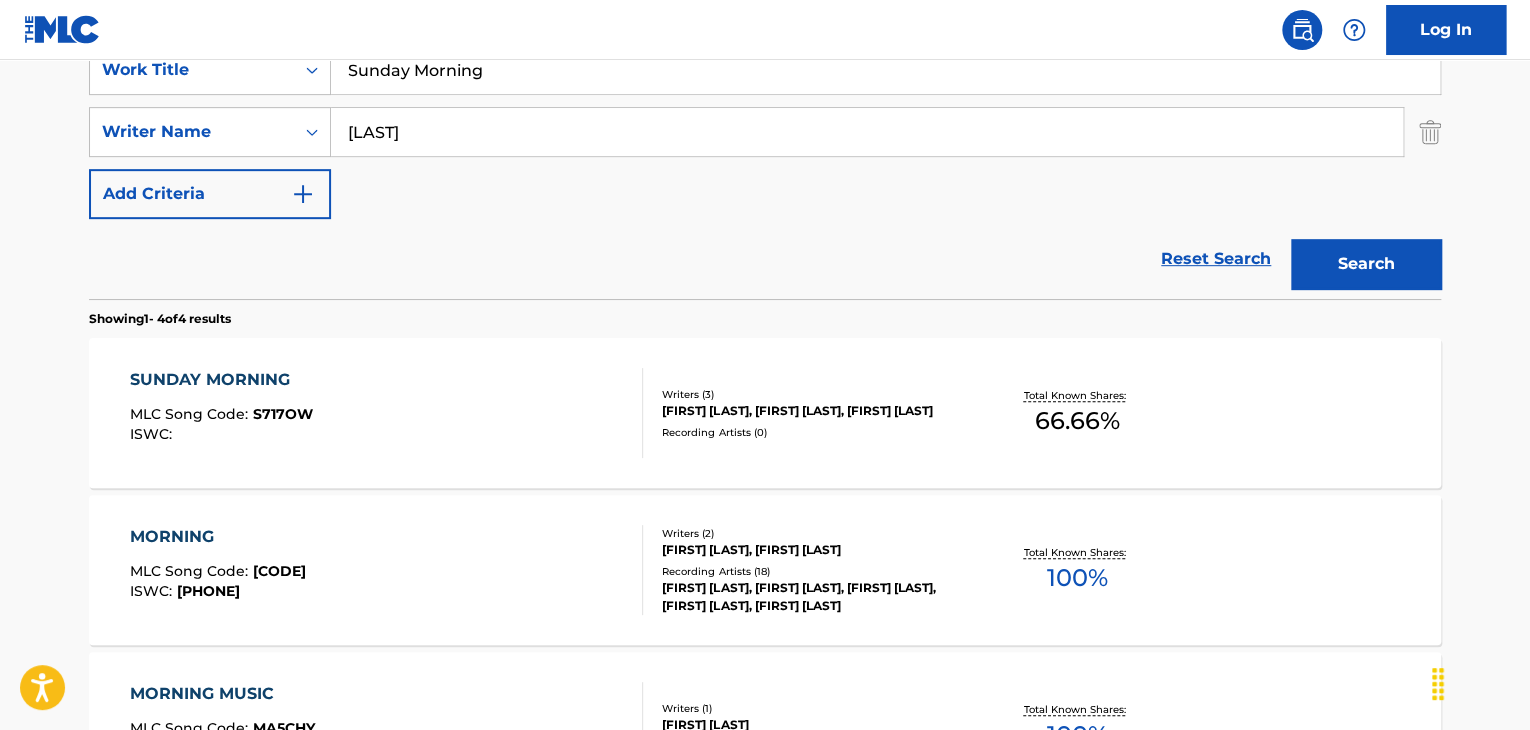 click on "SUNDAY MORNING" at bounding box center (221, 380) 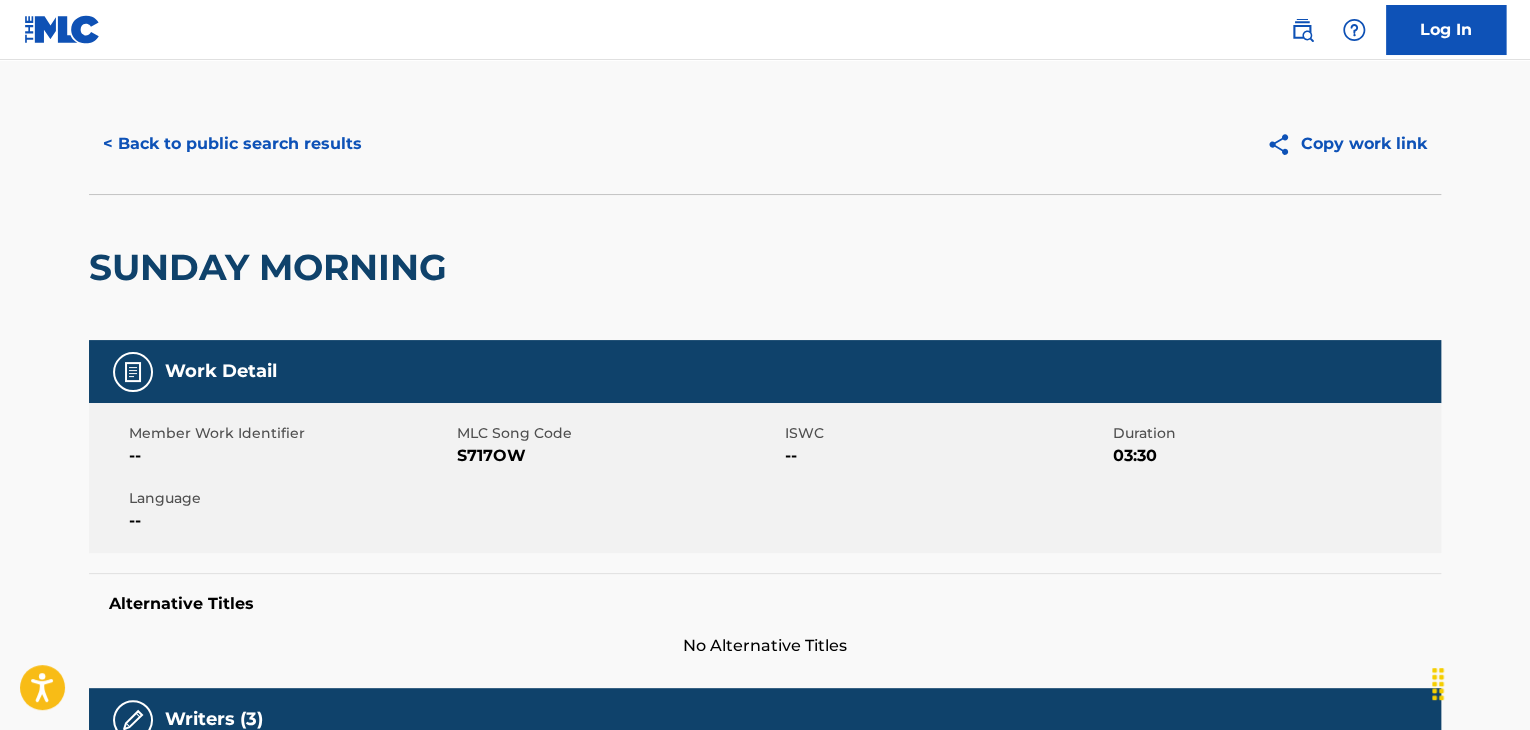 scroll, scrollTop: 66, scrollLeft: 0, axis: vertical 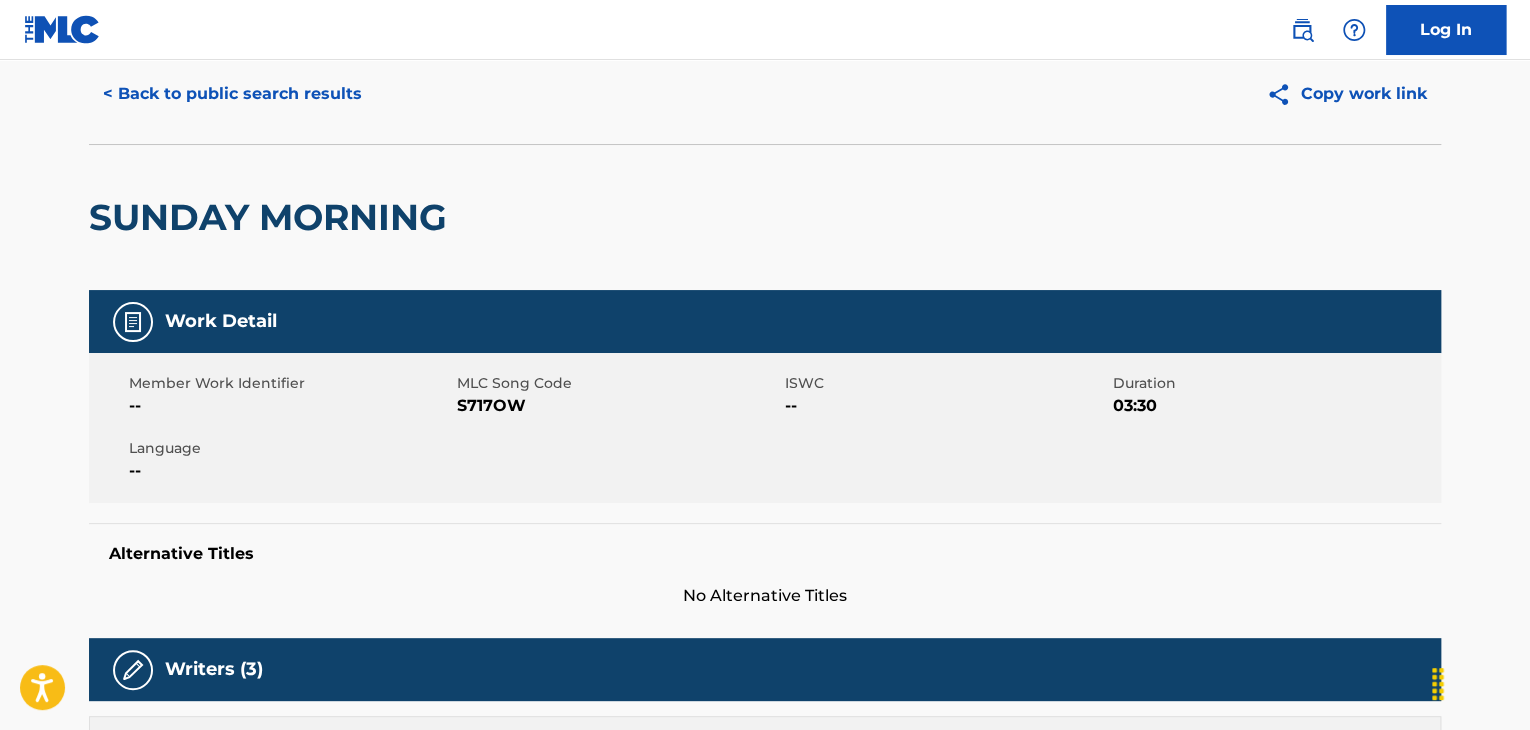 click on "S717OW" at bounding box center [618, 406] 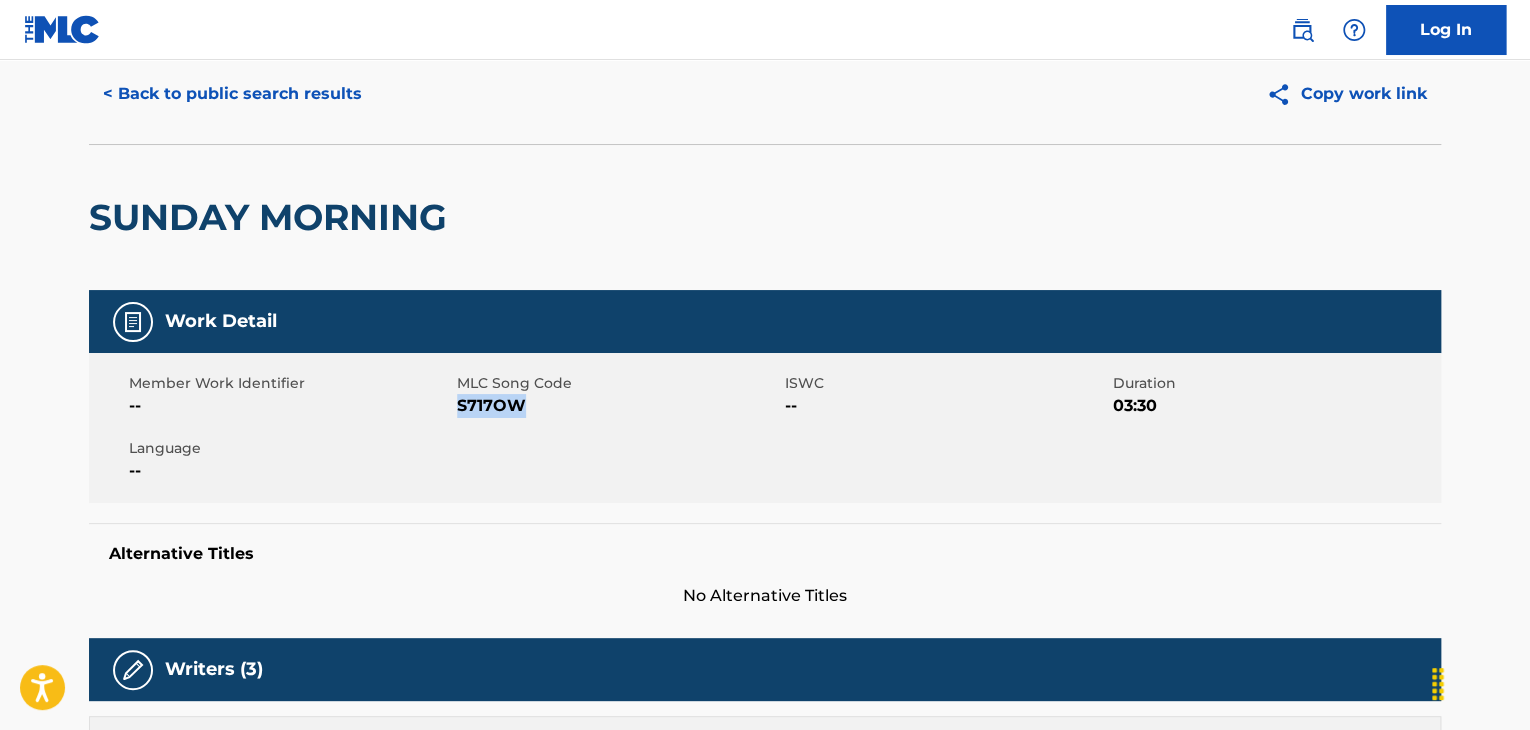 click on "S717OW" at bounding box center [618, 406] 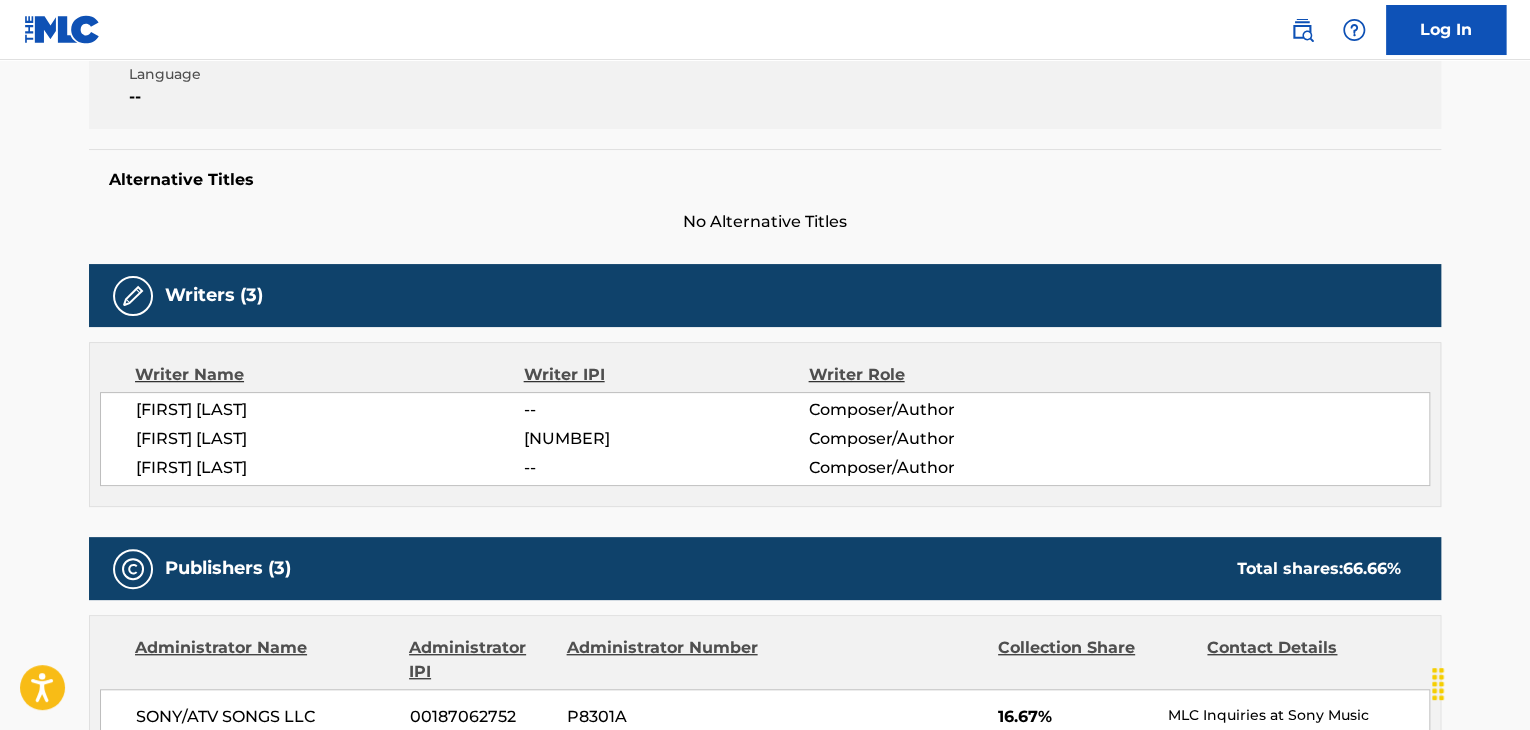 scroll, scrollTop: 533, scrollLeft: 0, axis: vertical 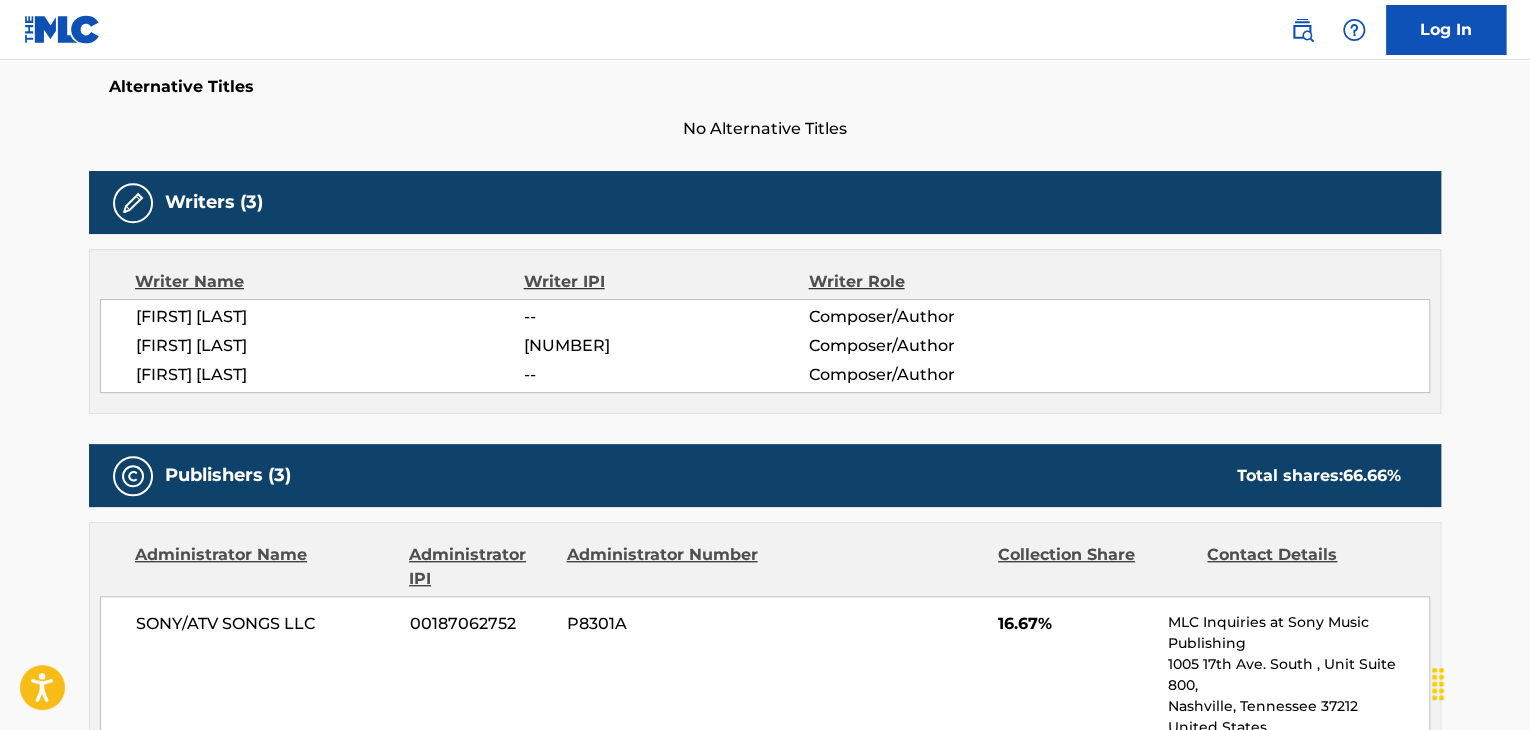 click on "[FIRST] [LAST]" at bounding box center (330, 346) 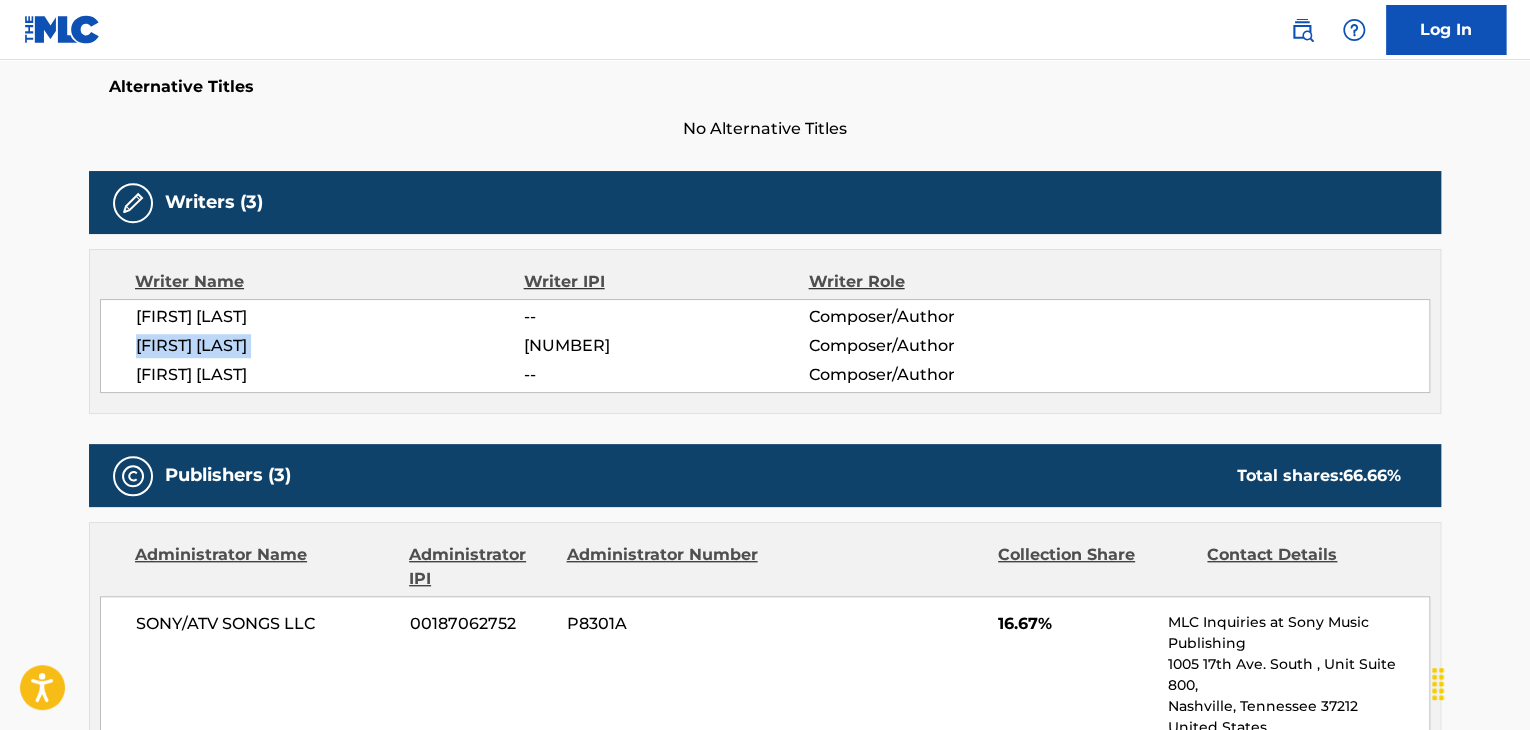 click on "[FIRST] [LAST]" at bounding box center [330, 346] 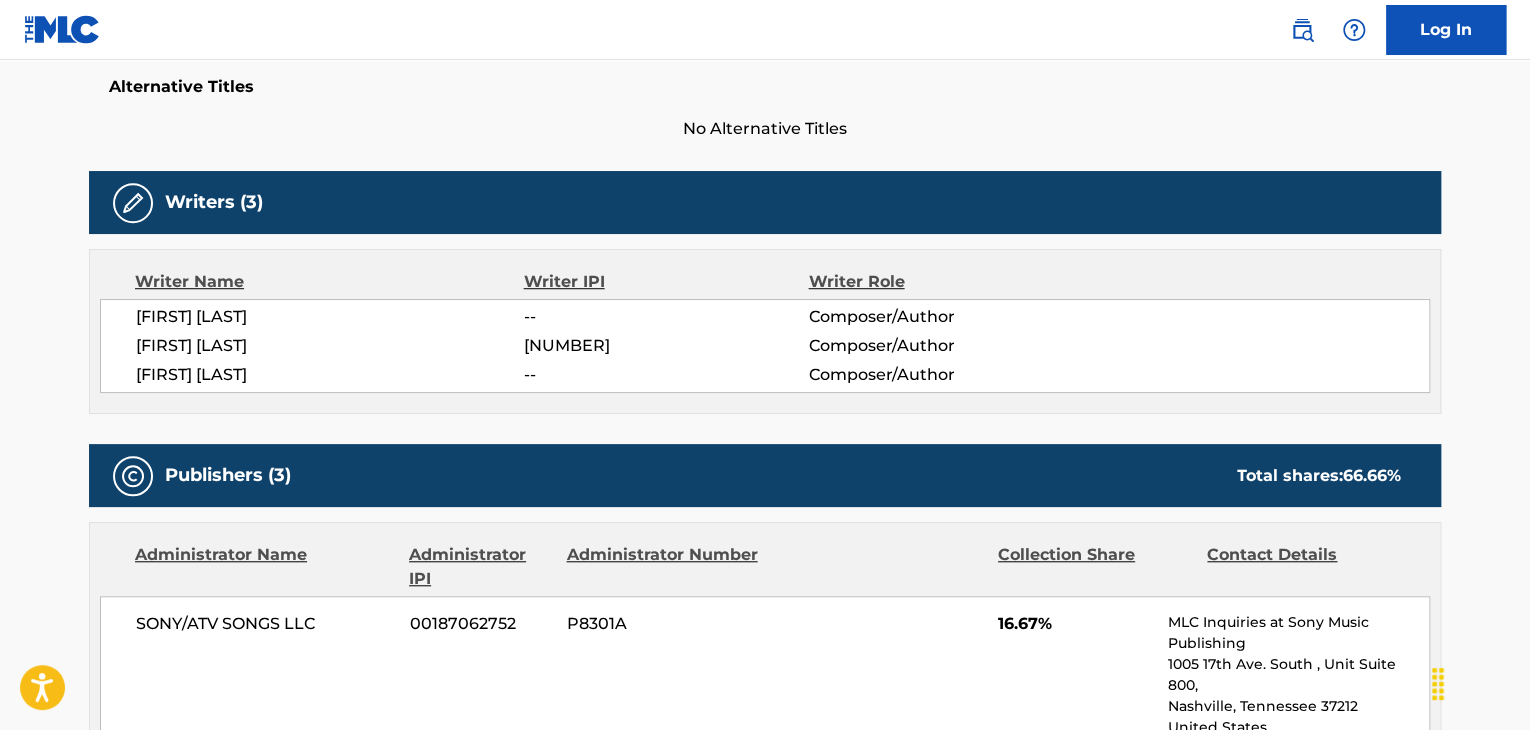 click on "[FIRST] [LAST]" at bounding box center (330, 375) 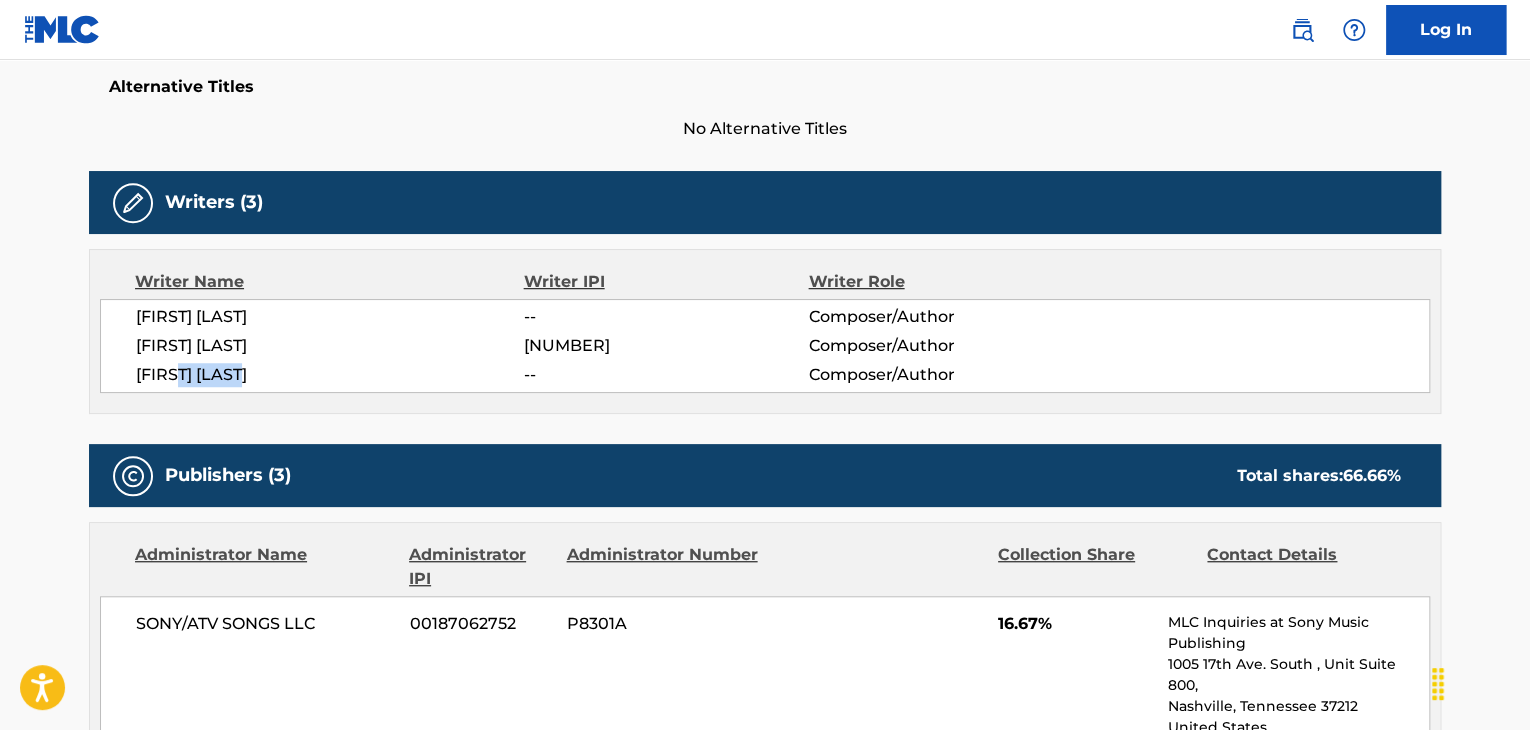 click on "[FIRST] [LAST]" at bounding box center [330, 375] 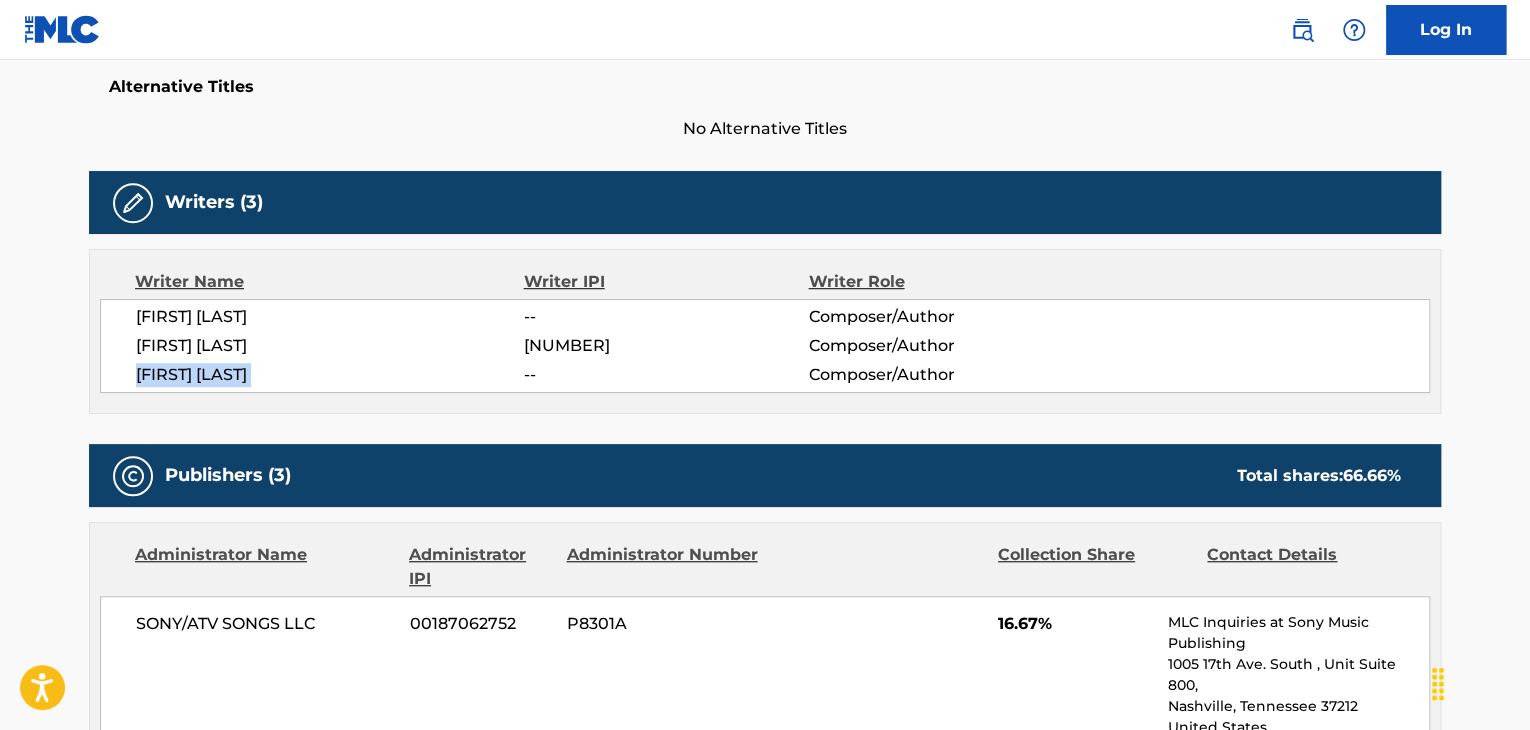 click on "[FIRST] [LAST]" at bounding box center (330, 375) 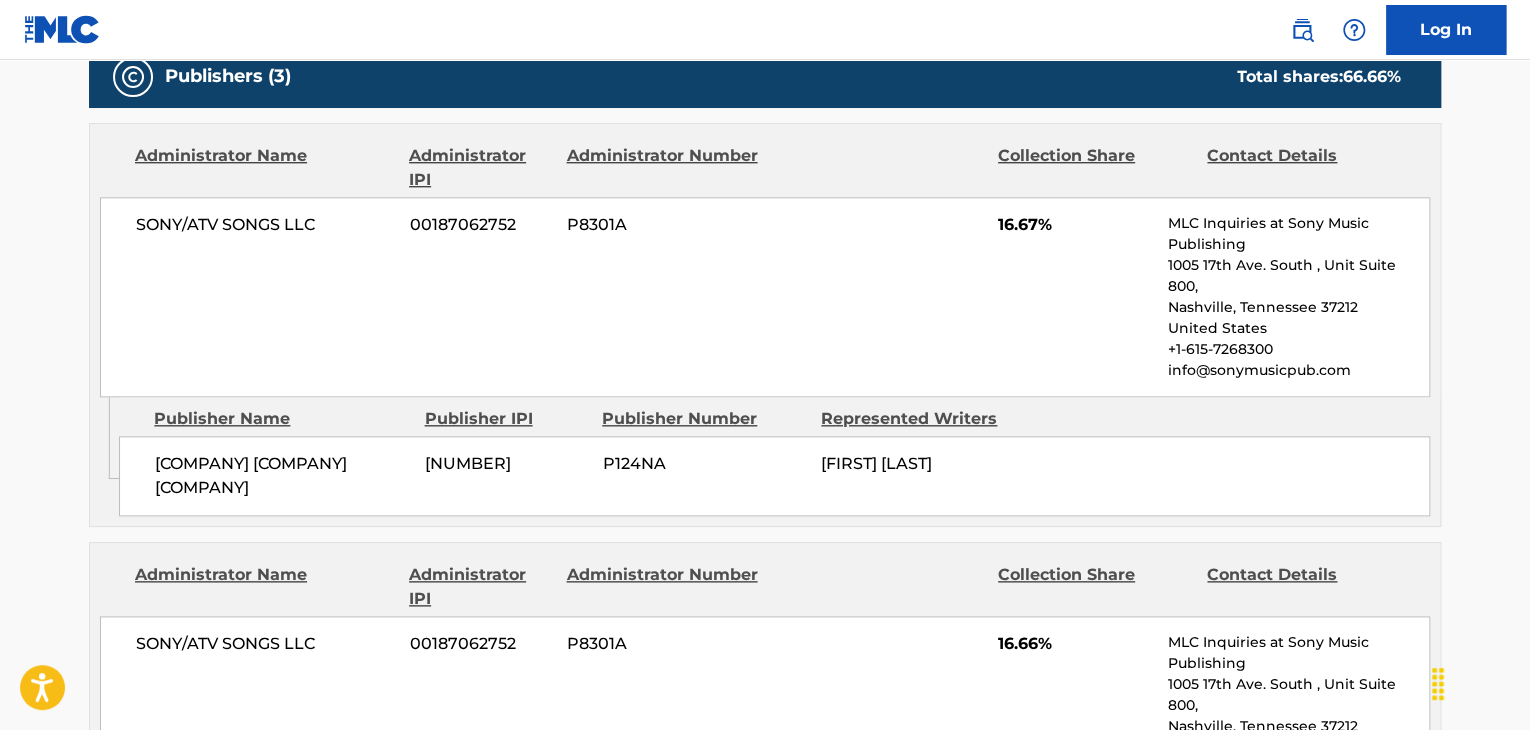 scroll, scrollTop: 933, scrollLeft: 0, axis: vertical 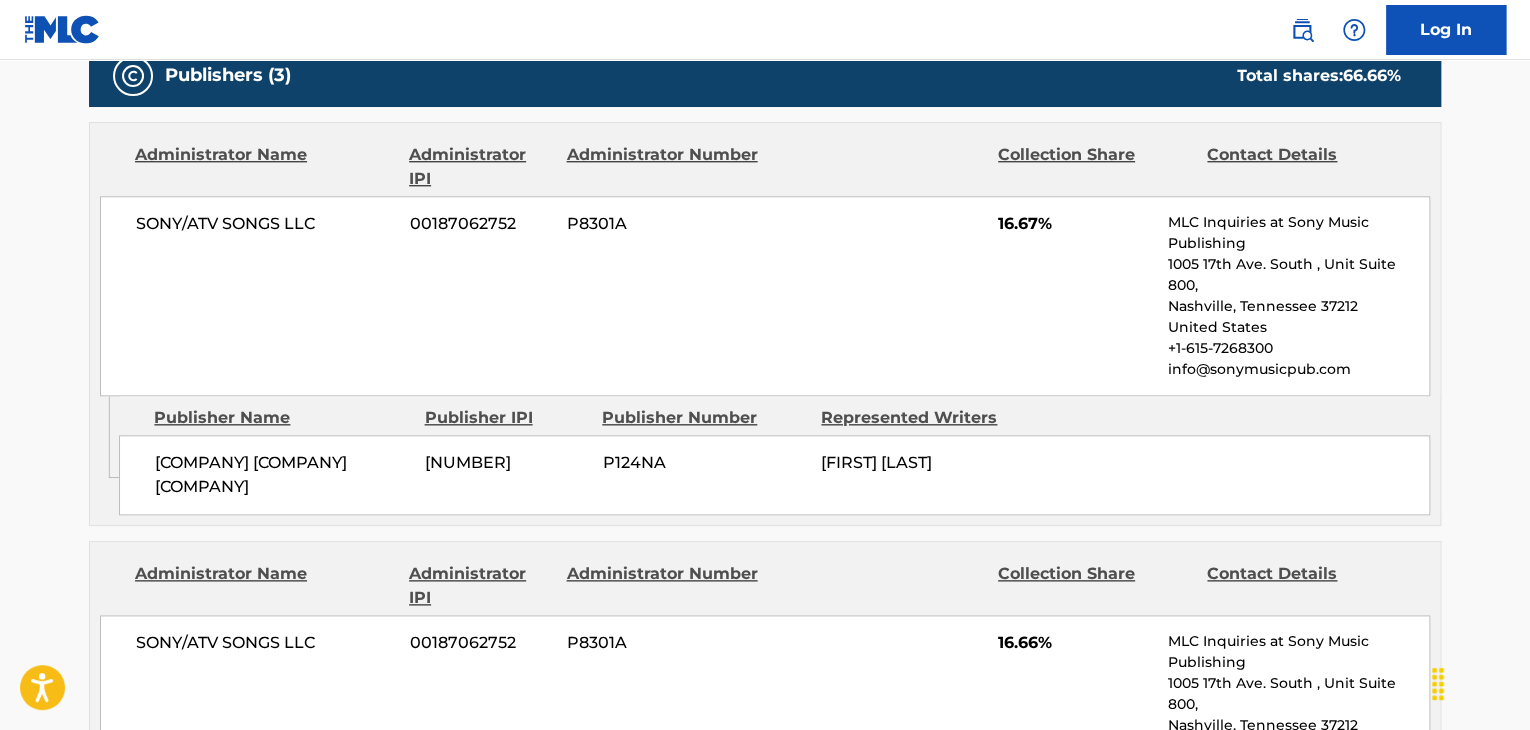 click on "[COMPANY] [COMPANY] [COMPANY]" at bounding box center [282, 475] 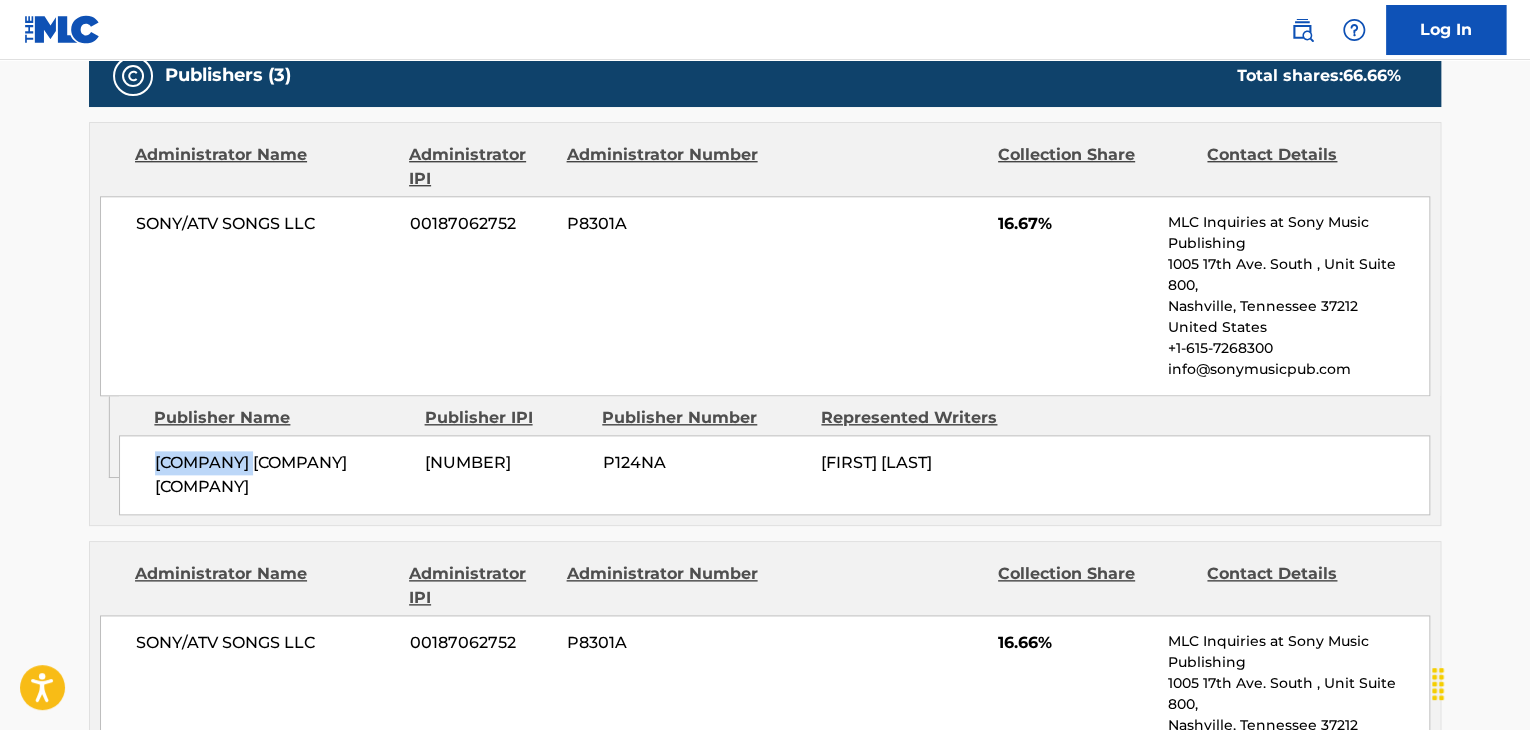 click on "[COMPANY] [COMPANY] [COMPANY]" at bounding box center (282, 475) 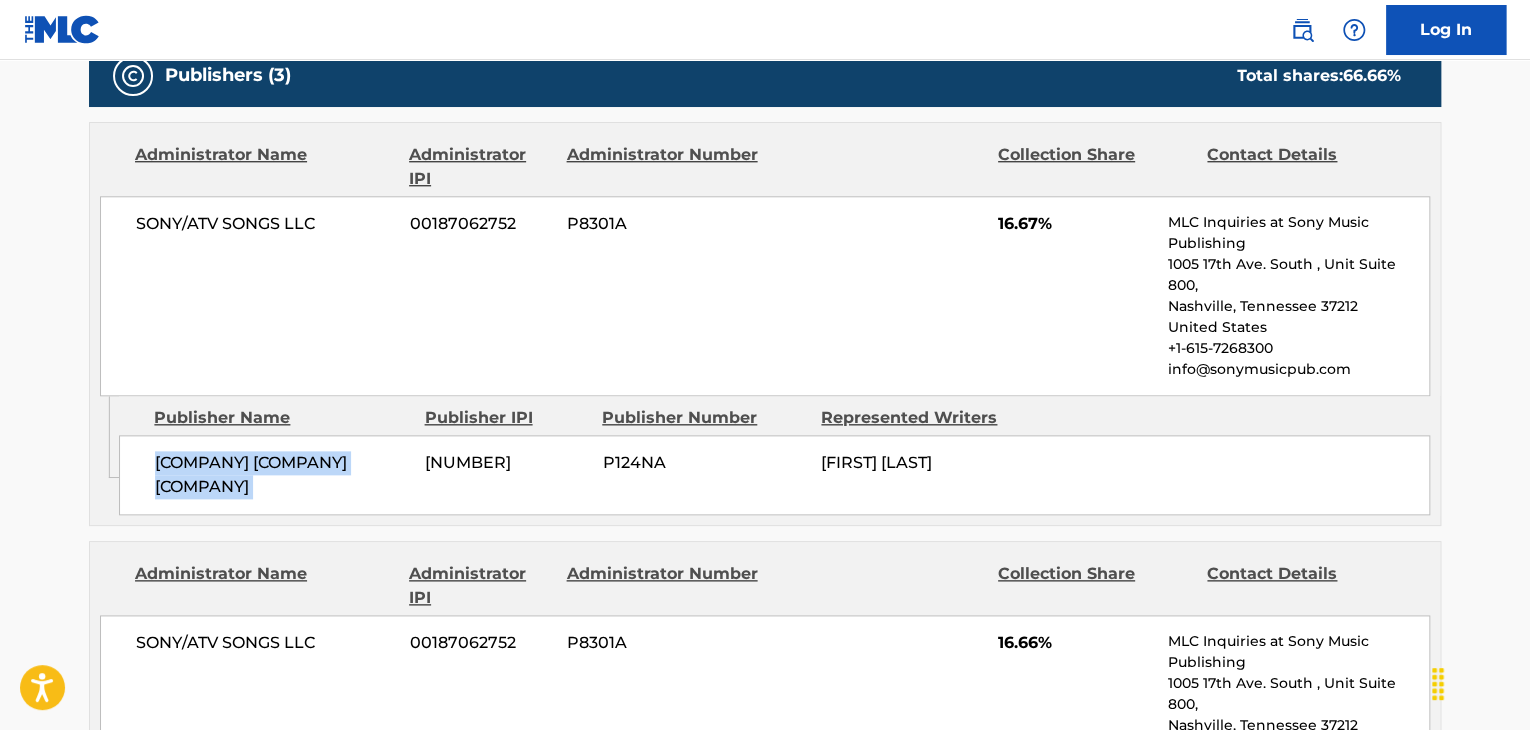 click on "[COMPANY] [COMPANY] [COMPANY]" at bounding box center (282, 475) 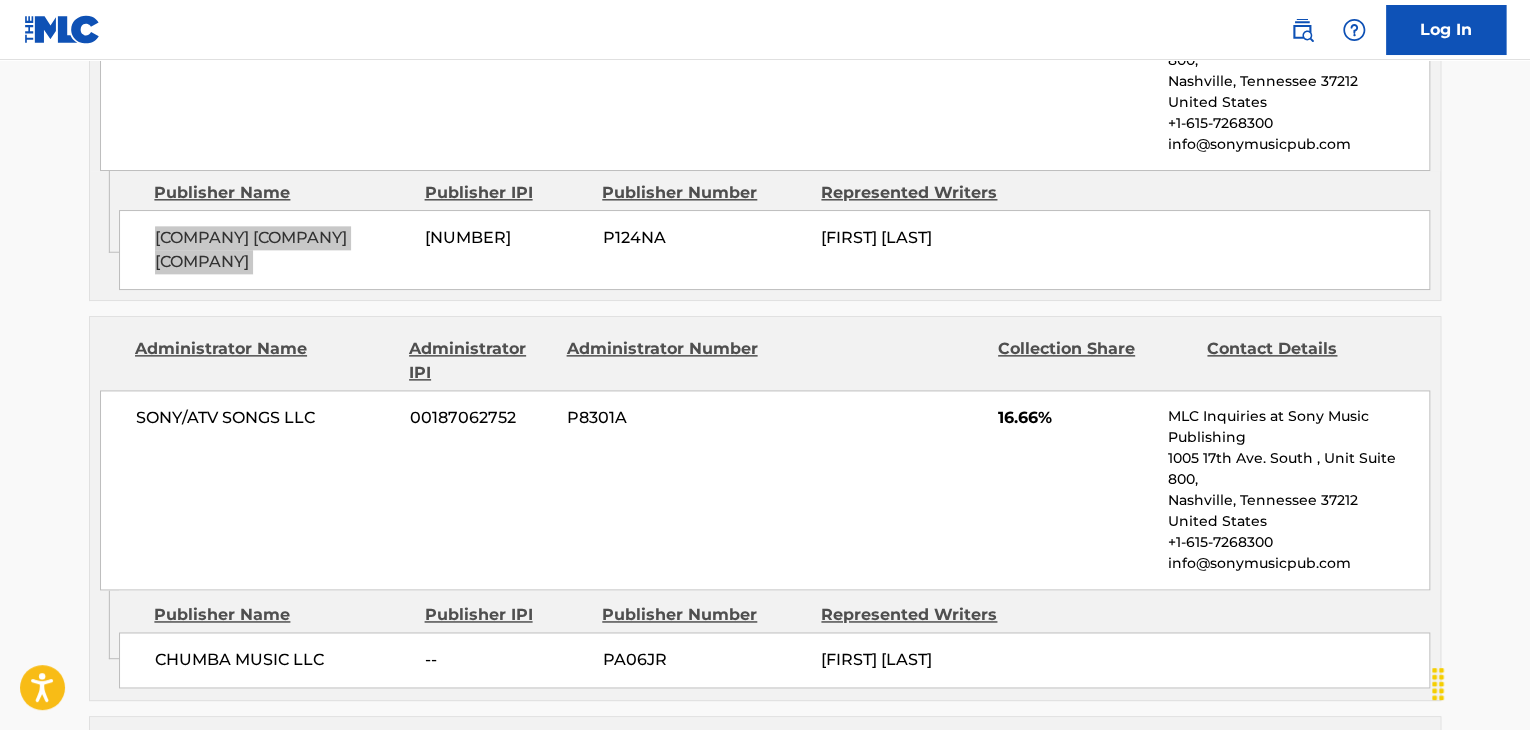 scroll, scrollTop: 1200, scrollLeft: 0, axis: vertical 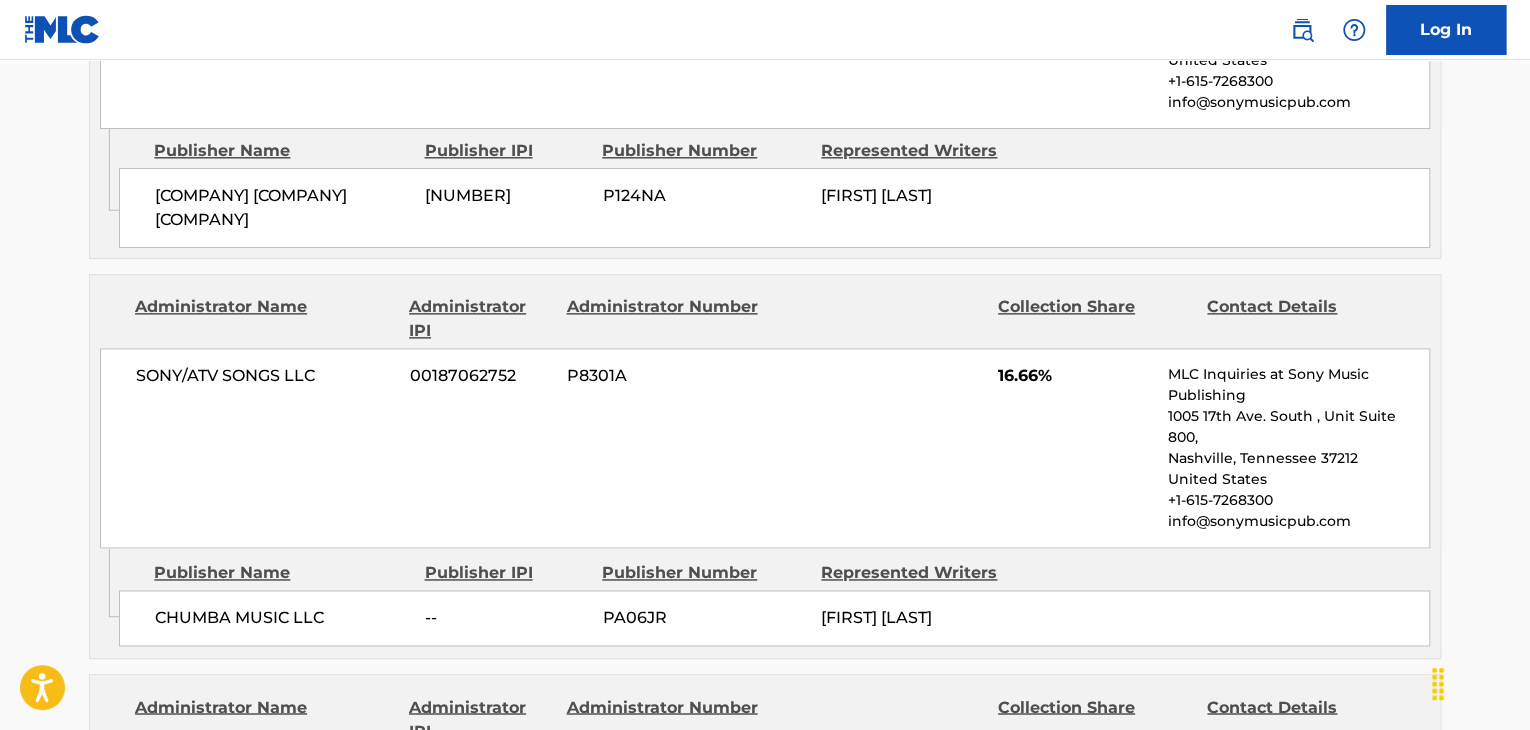 click on "CHUMBA MUSIC LLC" at bounding box center (282, 618) 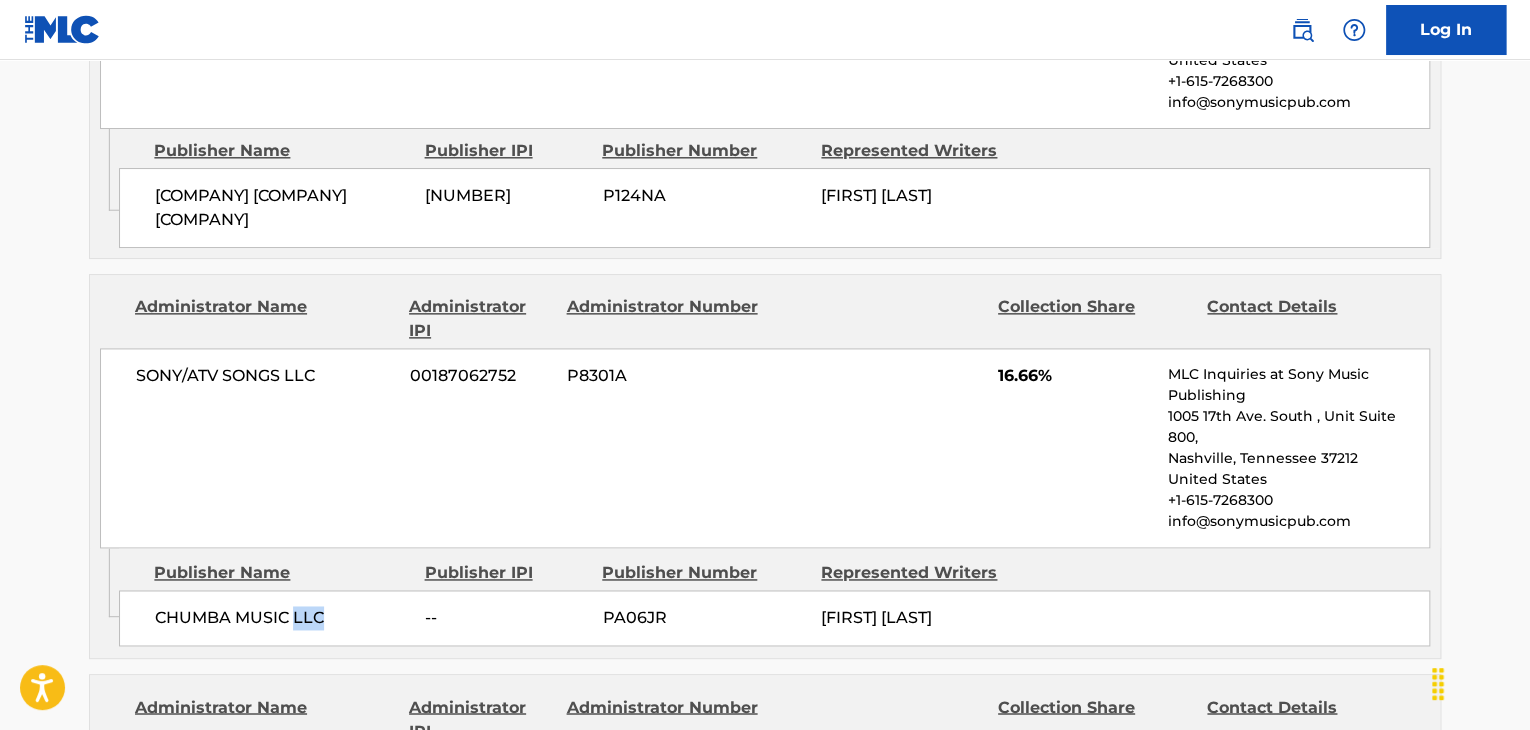 click on "CHUMBA MUSIC LLC" at bounding box center [282, 618] 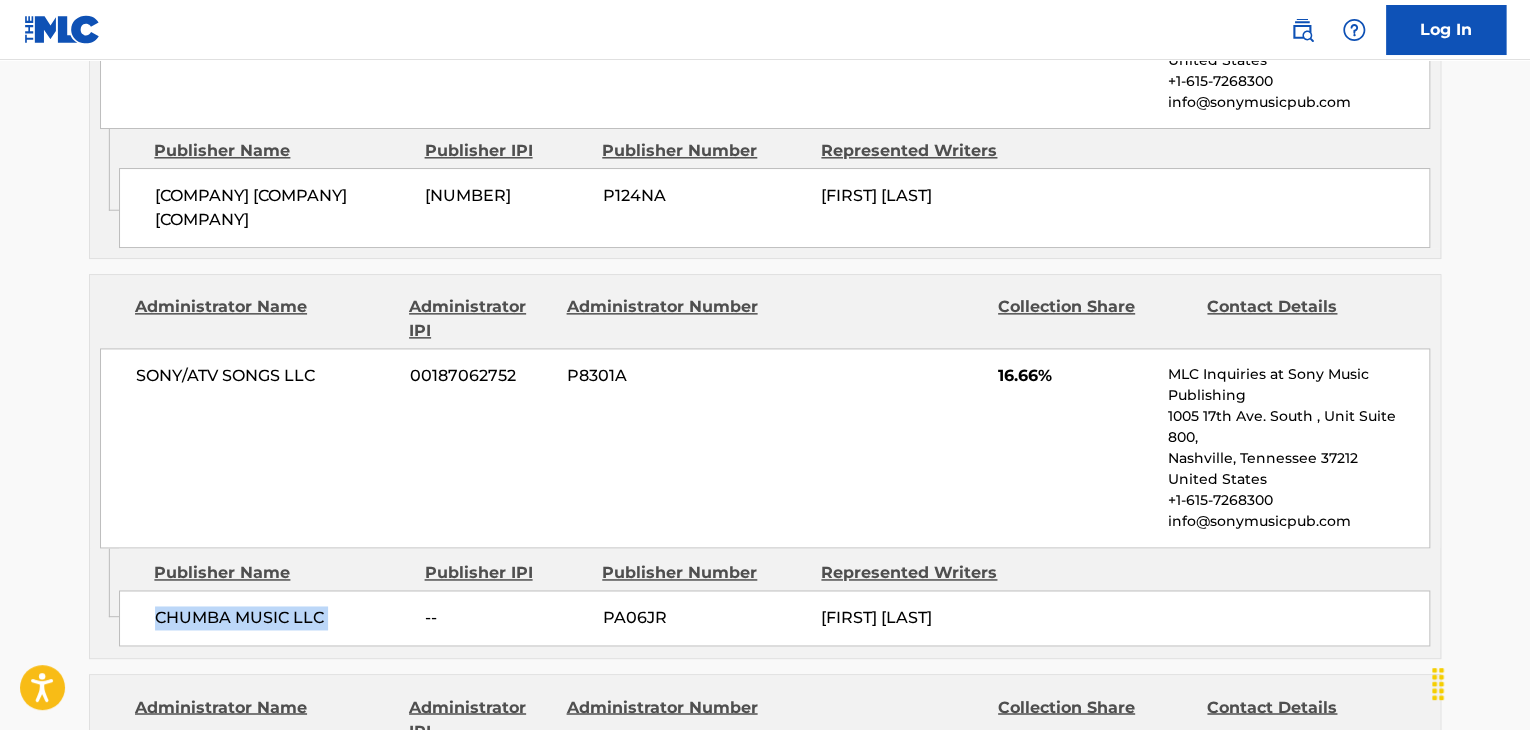 click on "CHUMBA MUSIC LLC" at bounding box center [282, 618] 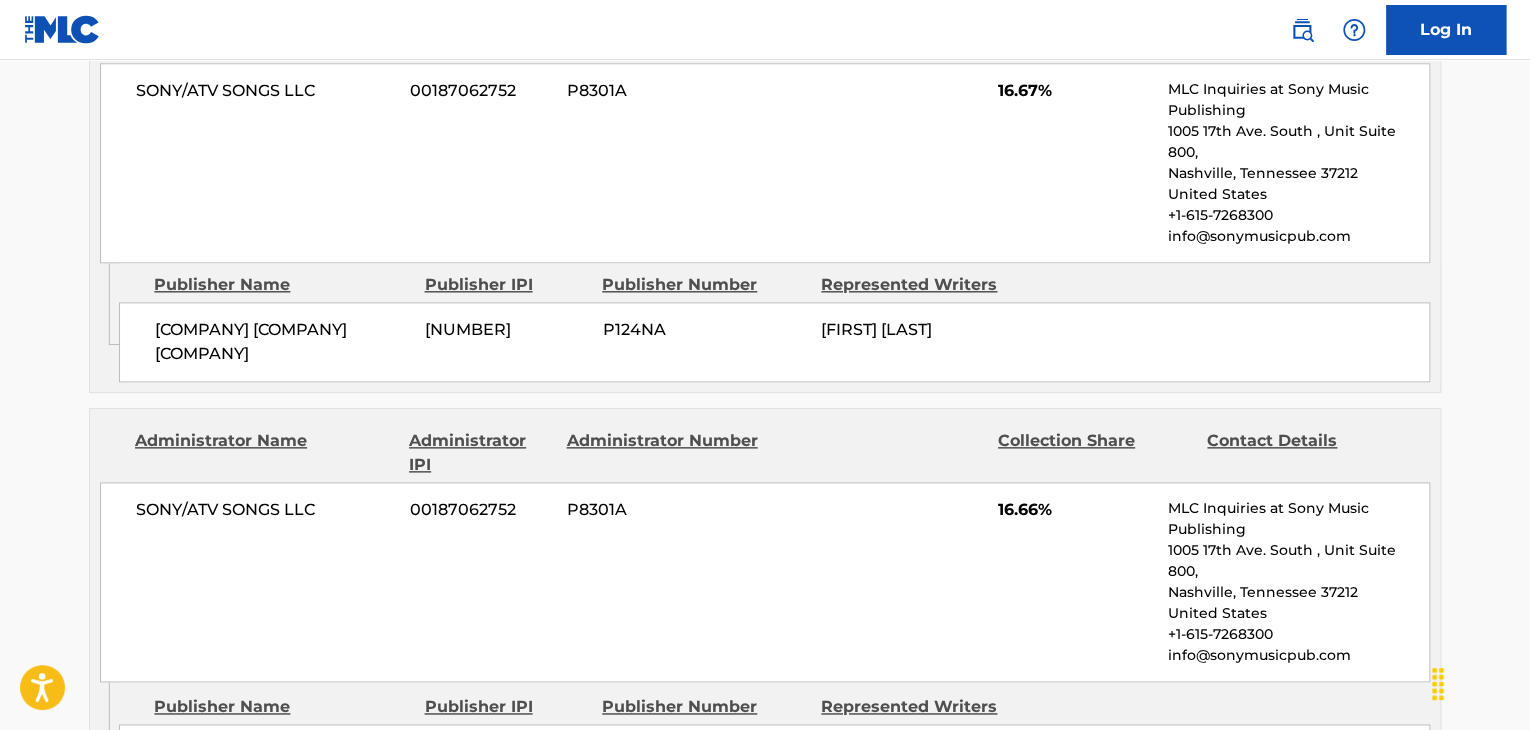 scroll, scrollTop: 1000, scrollLeft: 0, axis: vertical 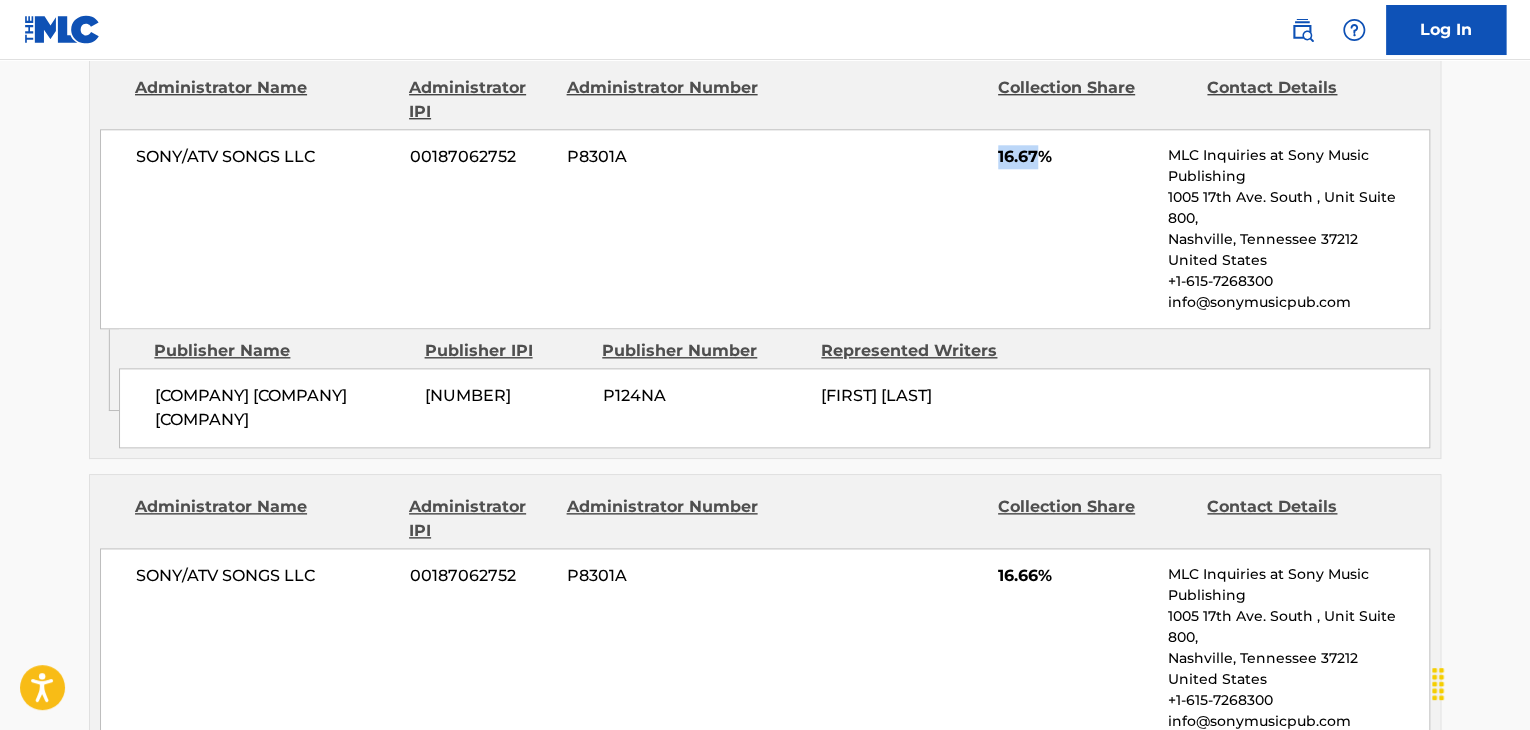 drag, startPoint x: 1040, startPoint y: 159, endPoint x: 985, endPoint y: 167, distance: 55.578773 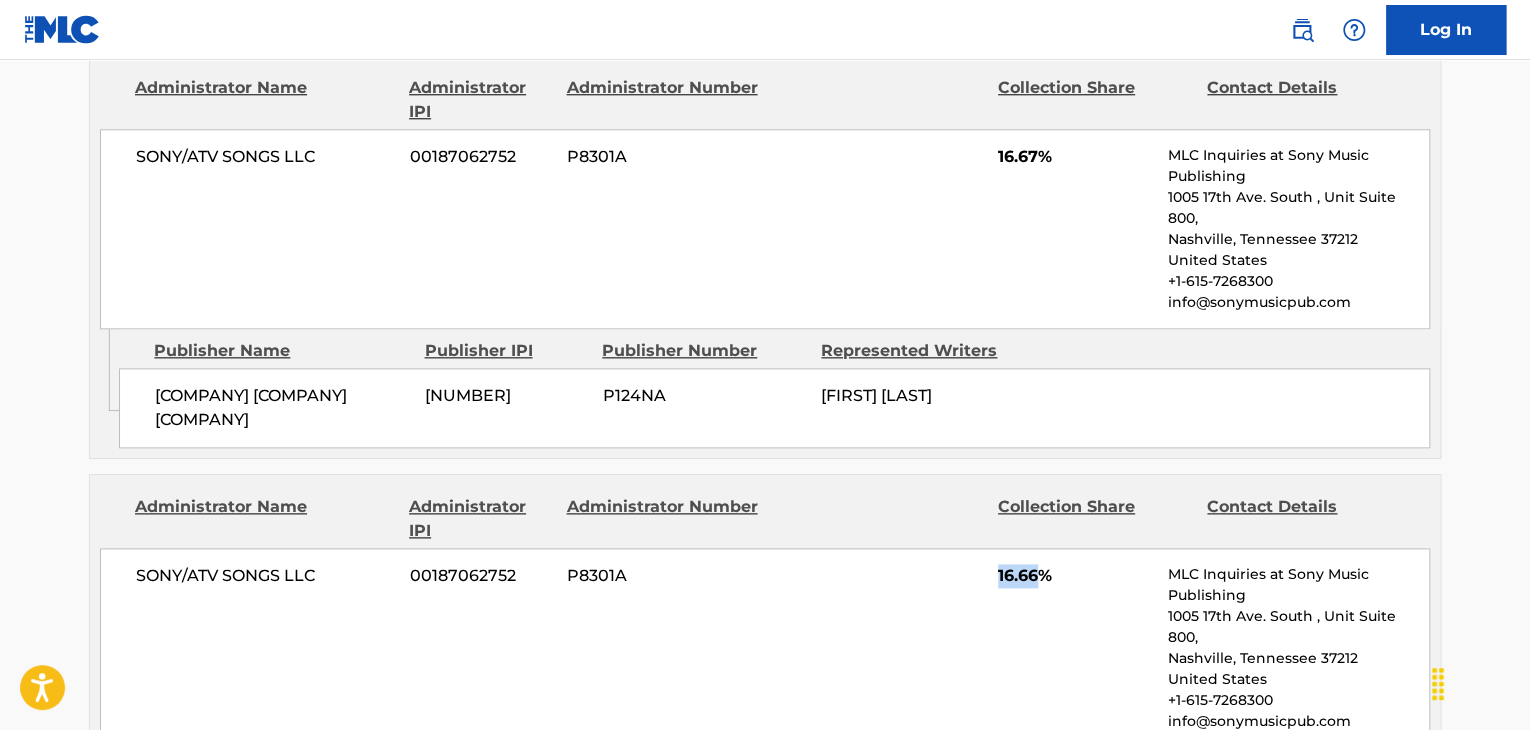 drag, startPoint x: 1038, startPoint y: 549, endPoint x: 995, endPoint y: 559, distance: 44.14748 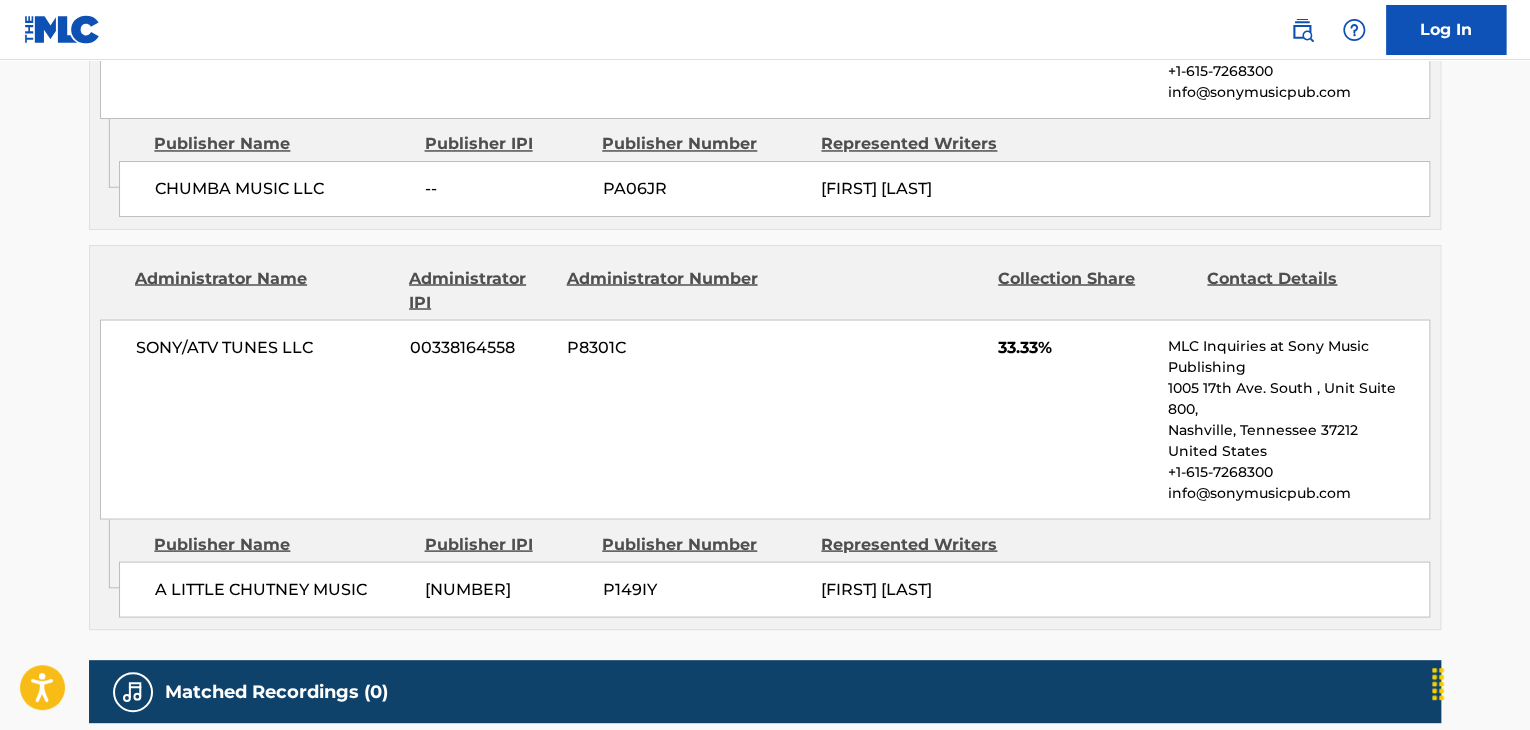 scroll, scrollTop: 1666, scrollLeft: 0, axis: vertical 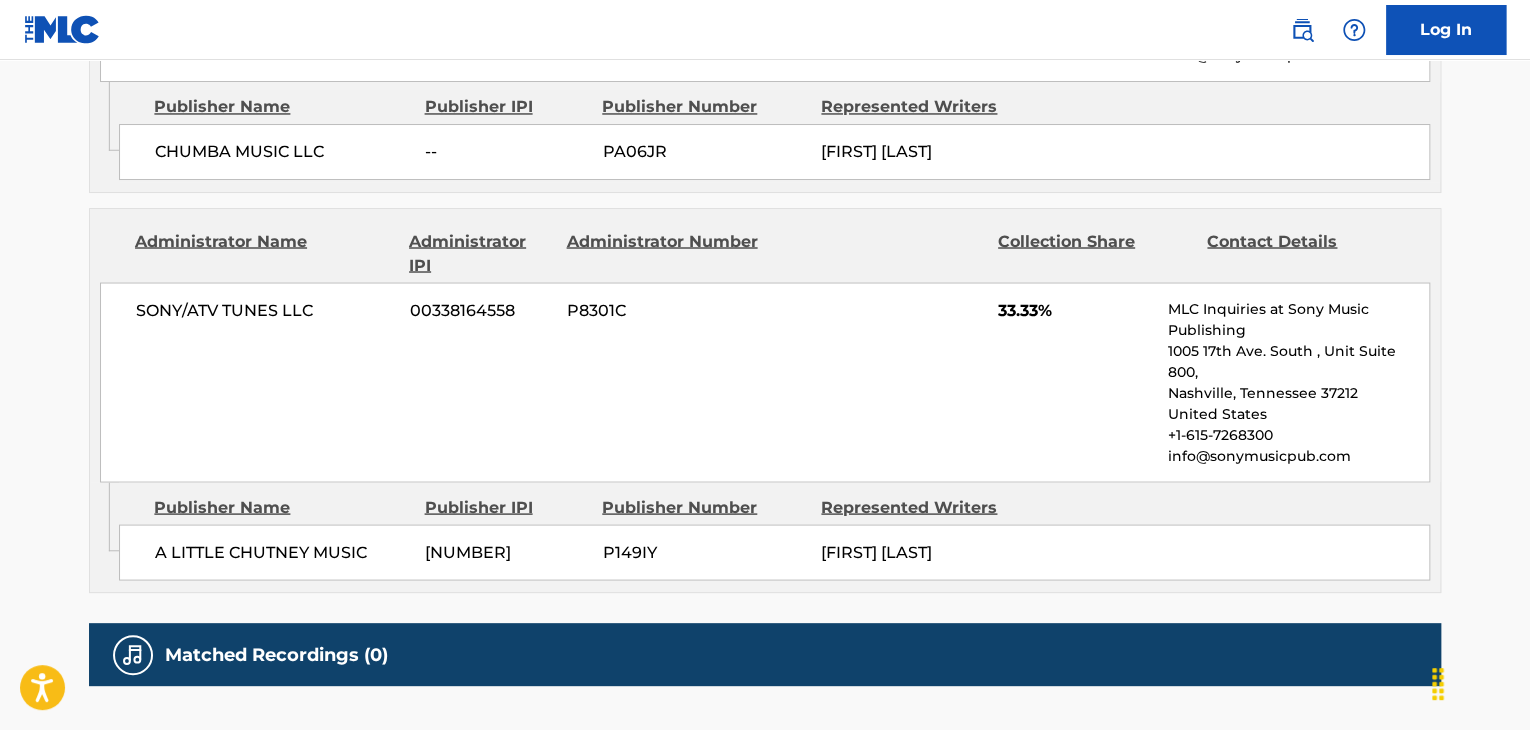 click on "A LITTLE CHUTNEY MUSIC" at bounding box center [282, 552] 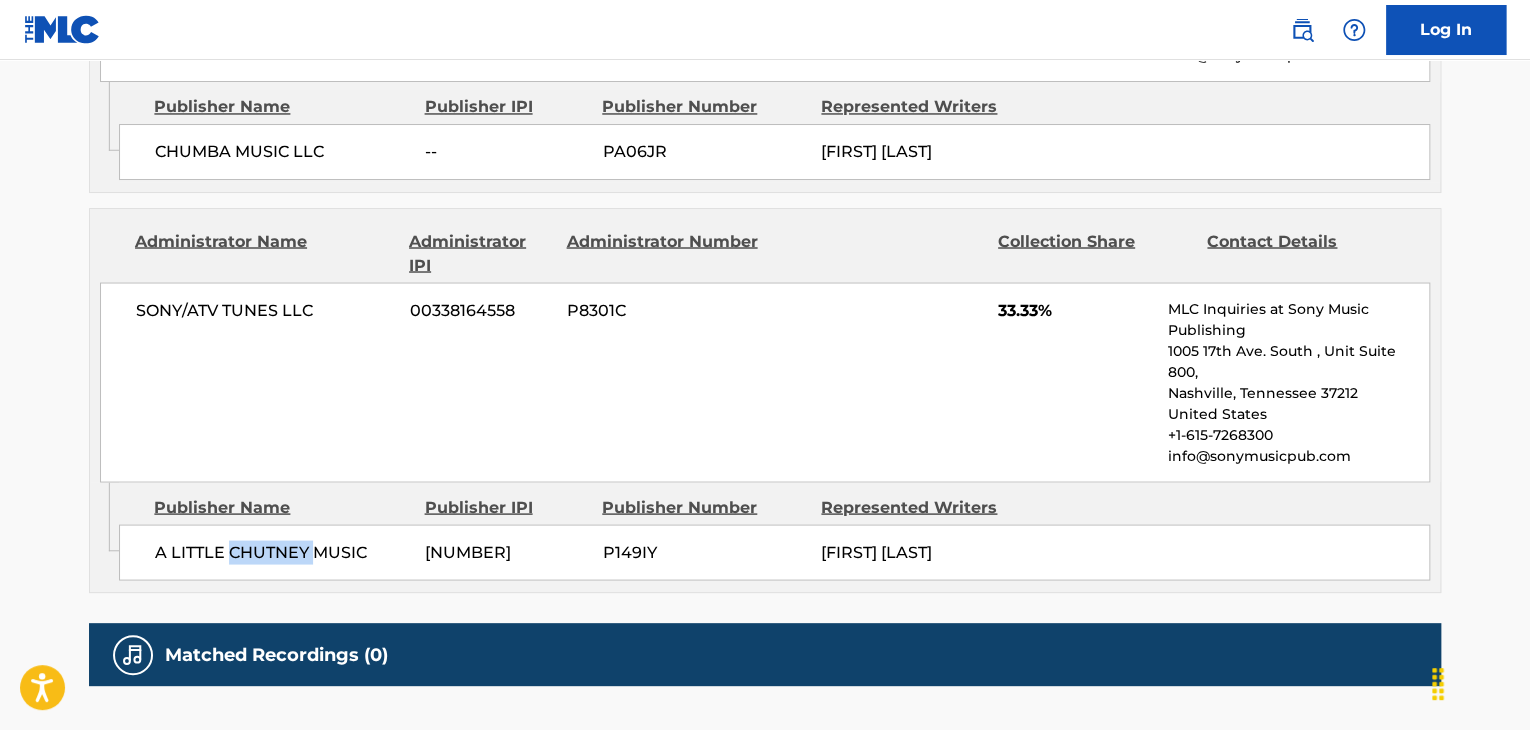 click on "A LITTLE CHUTNEY MUSIC" at bounding box center (282, 552) 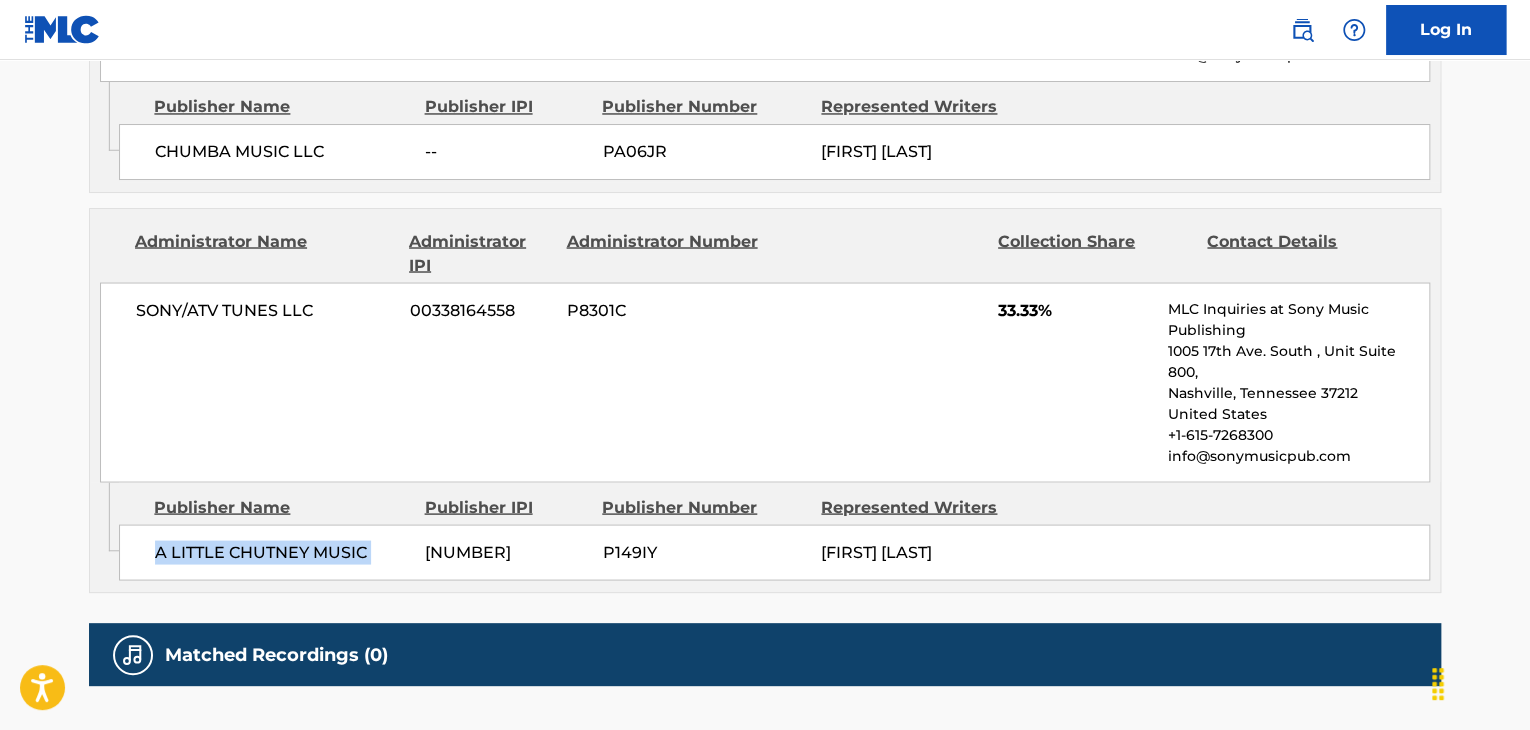 click on "A LITTLE CHUTNEY MUSIC" at bounding box center (282, 552) 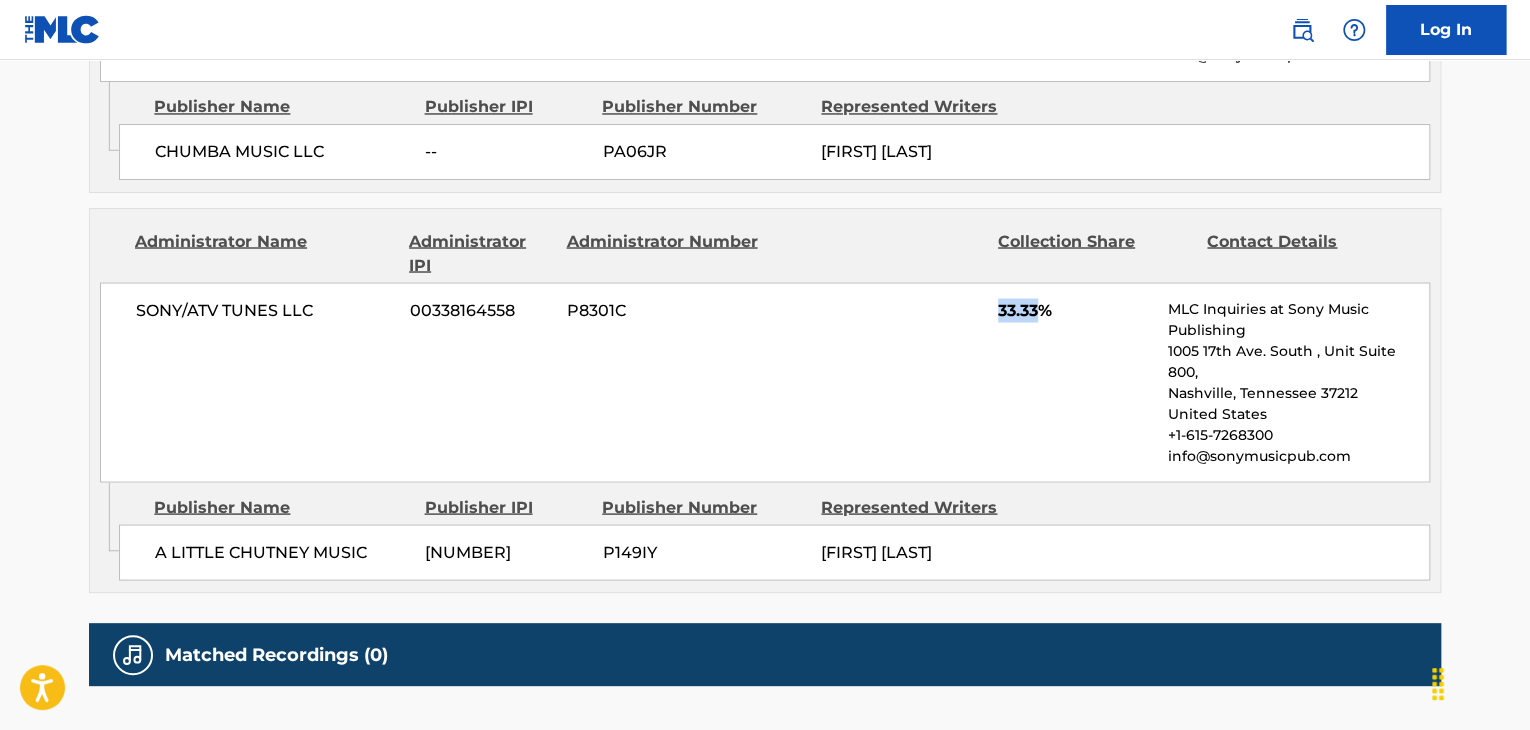 drag, startPoint x: 1040, startPoint y: 265, endPoint x: 976, endPoint y: 277, distance: 65.11528 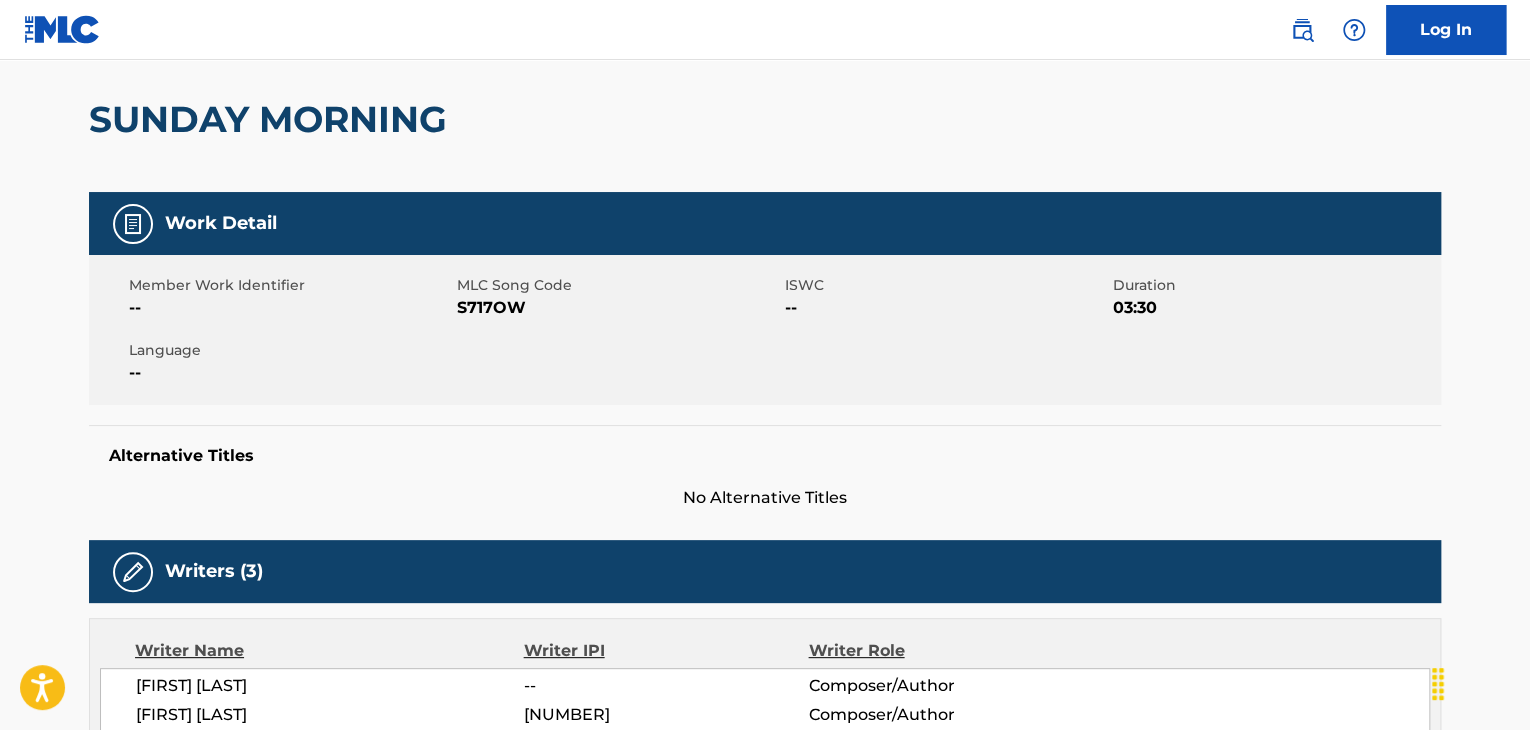 scroll, scrollTop: 0, scrollLeft: 0, axis: both 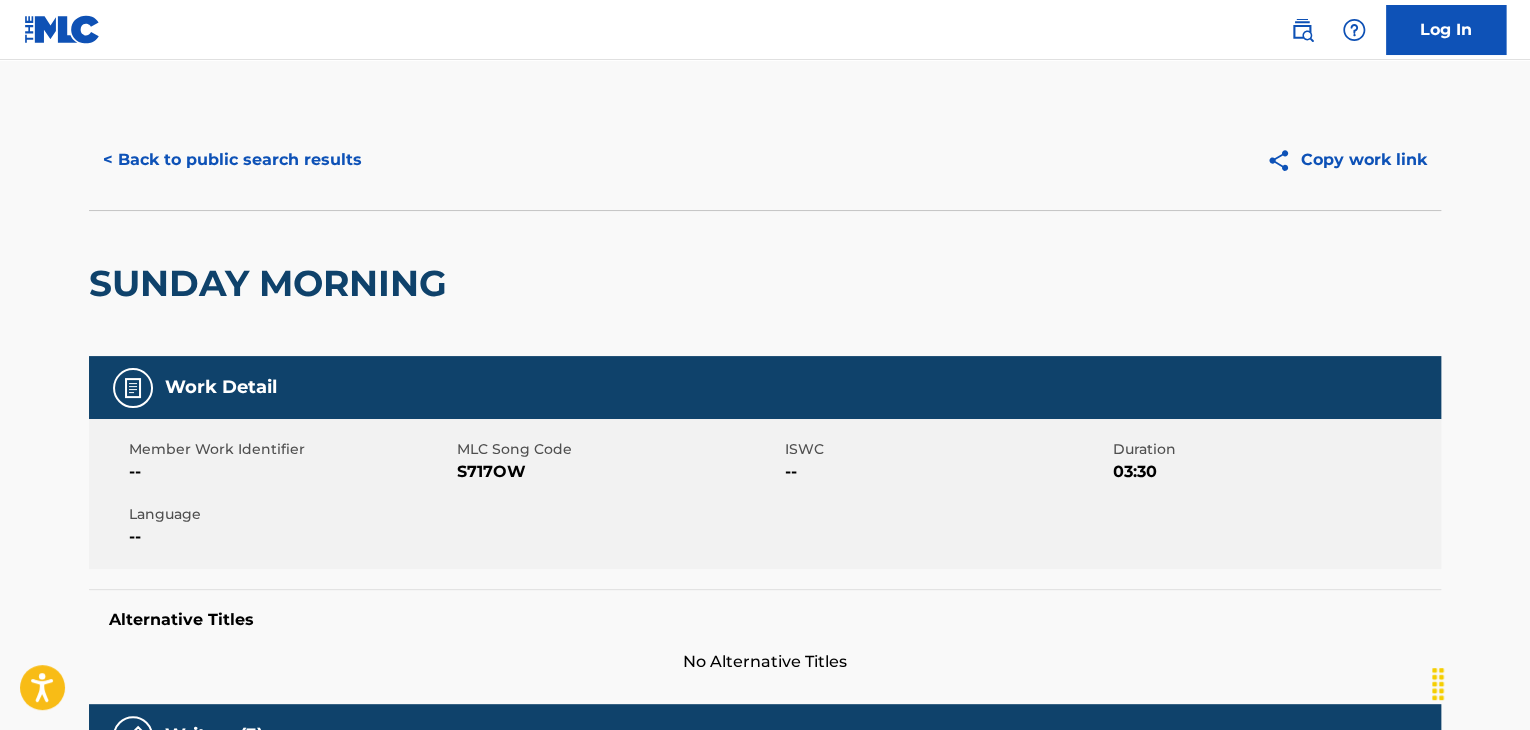 click on "< Back to public search results" at bounding box center (232, 160) 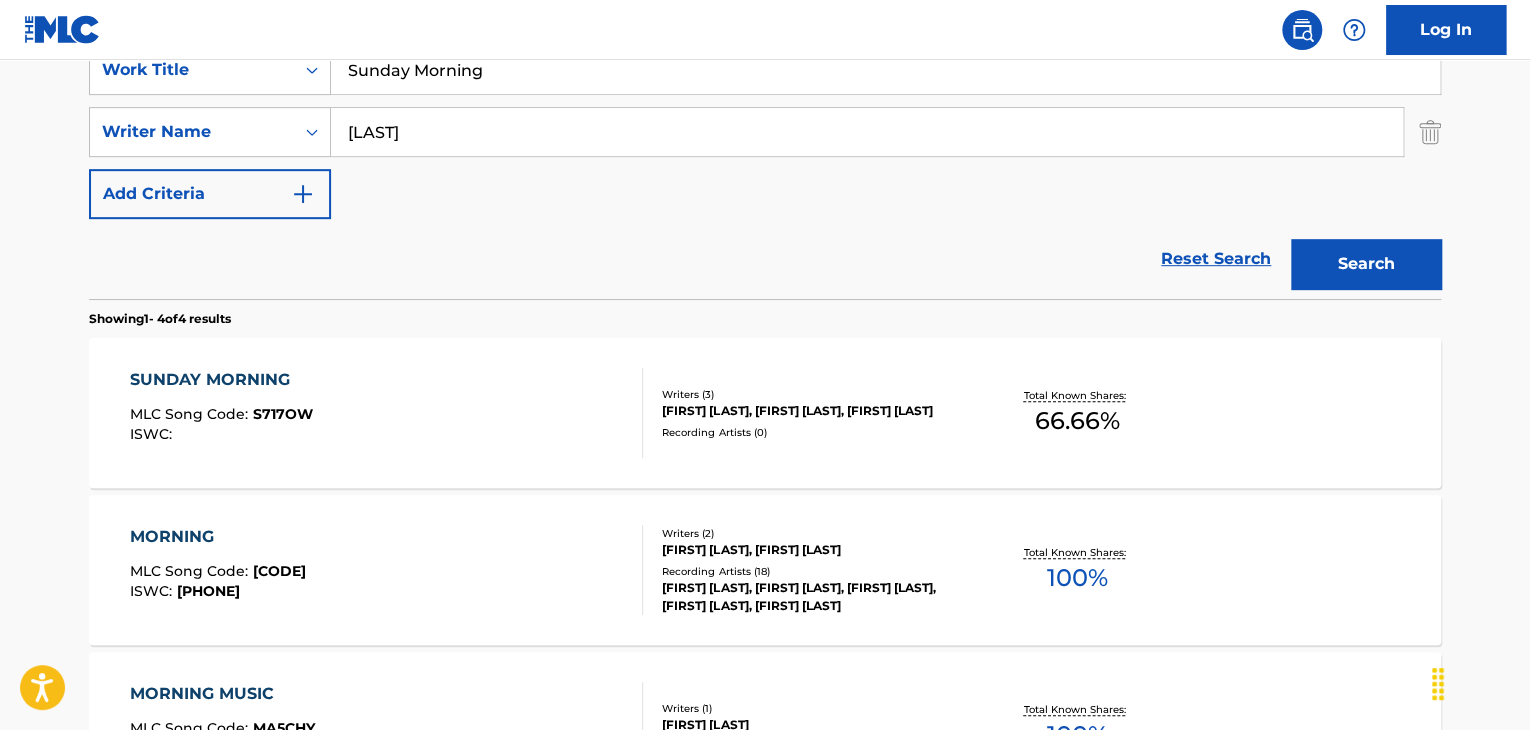 click on "[LAST]" at bounding box center [867, 132] 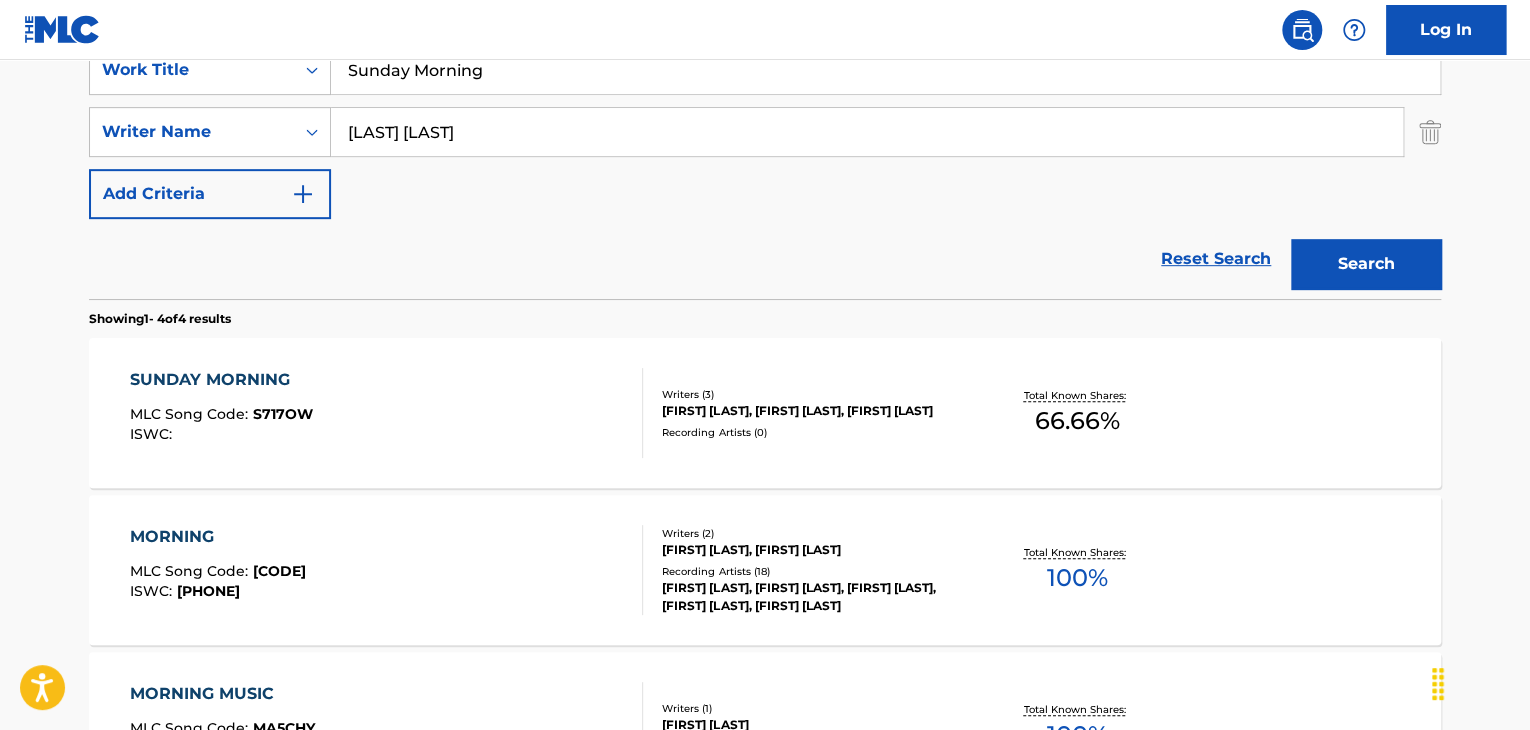 type on "[LAST] [LAST]" 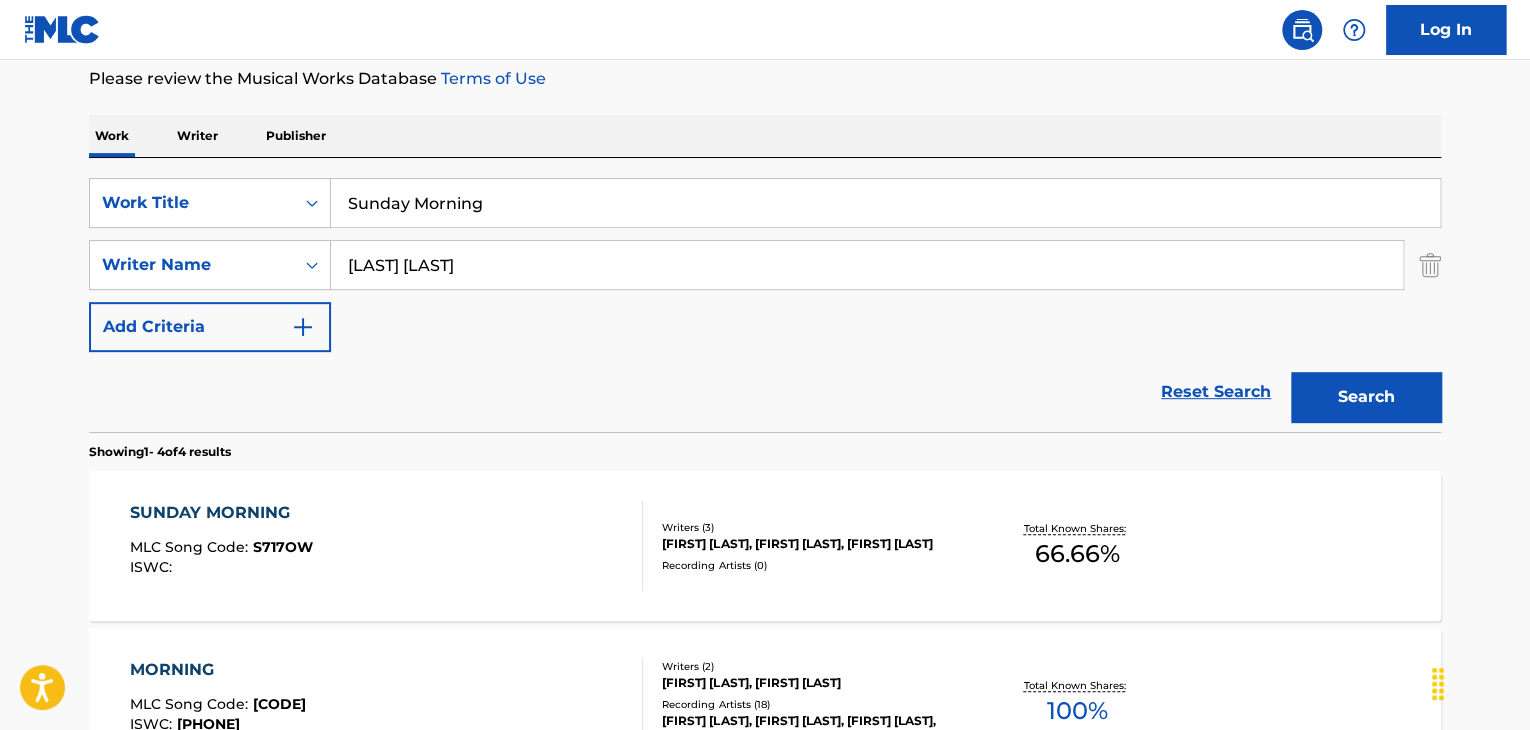 scroll, scrollTop: 266, scrollLeft: 0, axis: vertical 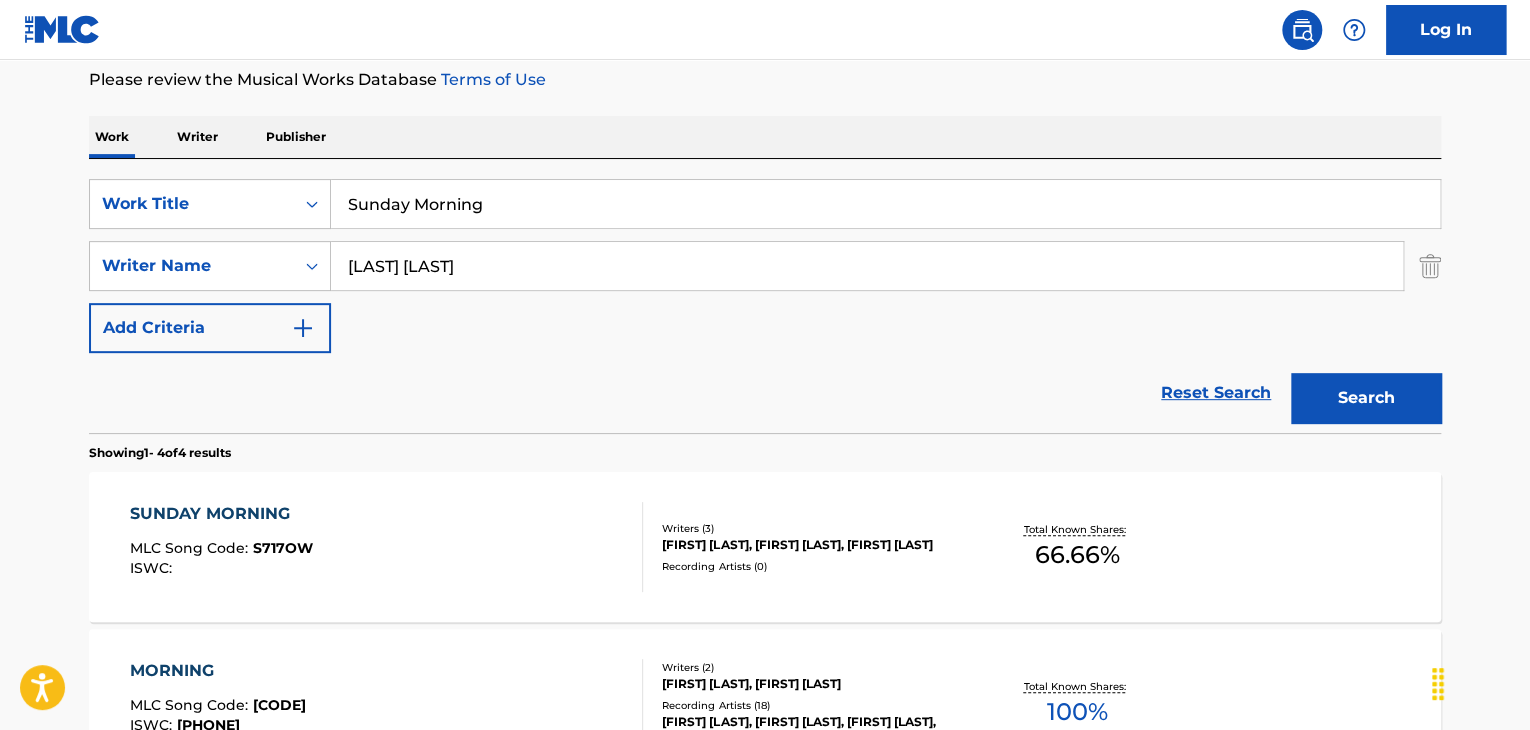click on "Sunday Morning" at bounding box center [885, 204] 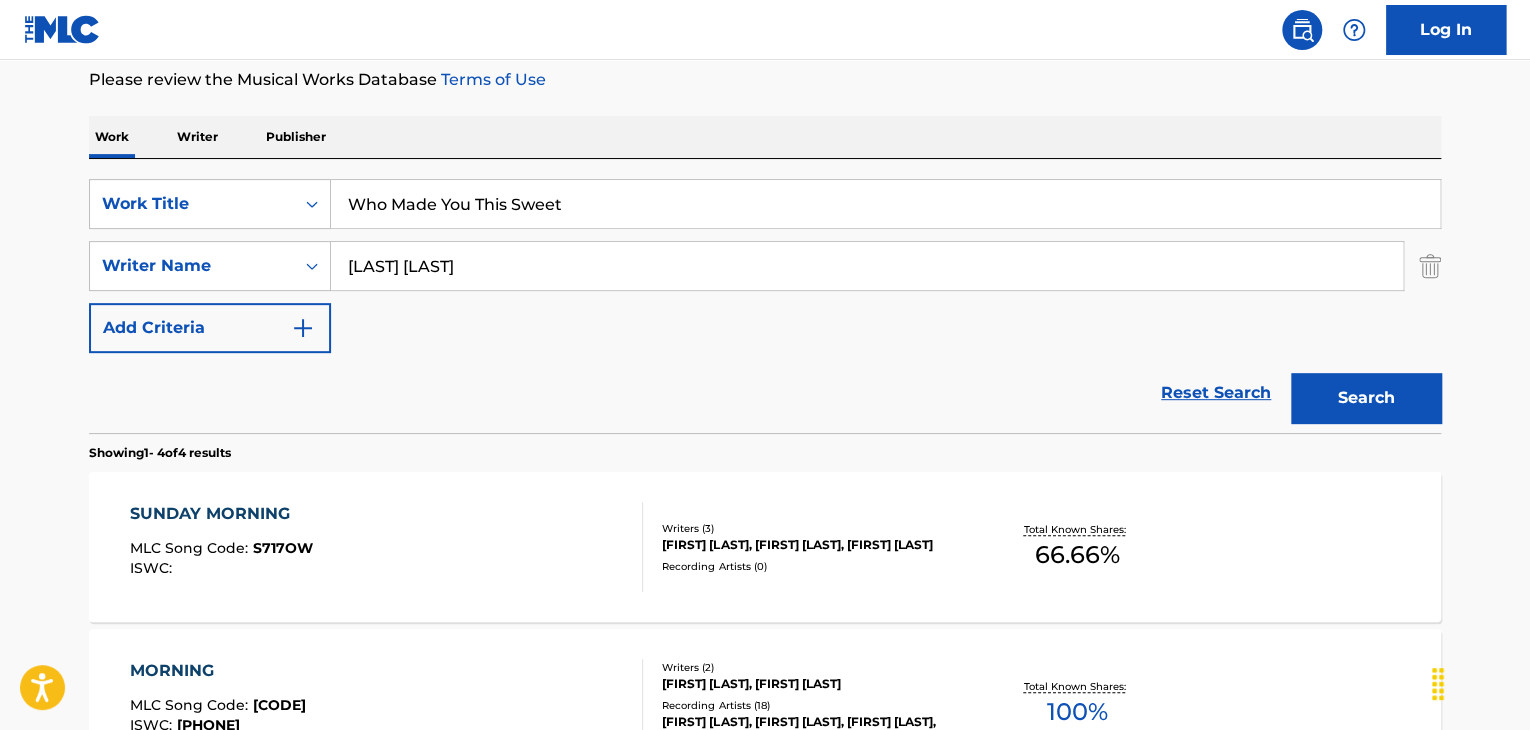 type on "Who Made You This Sweet" 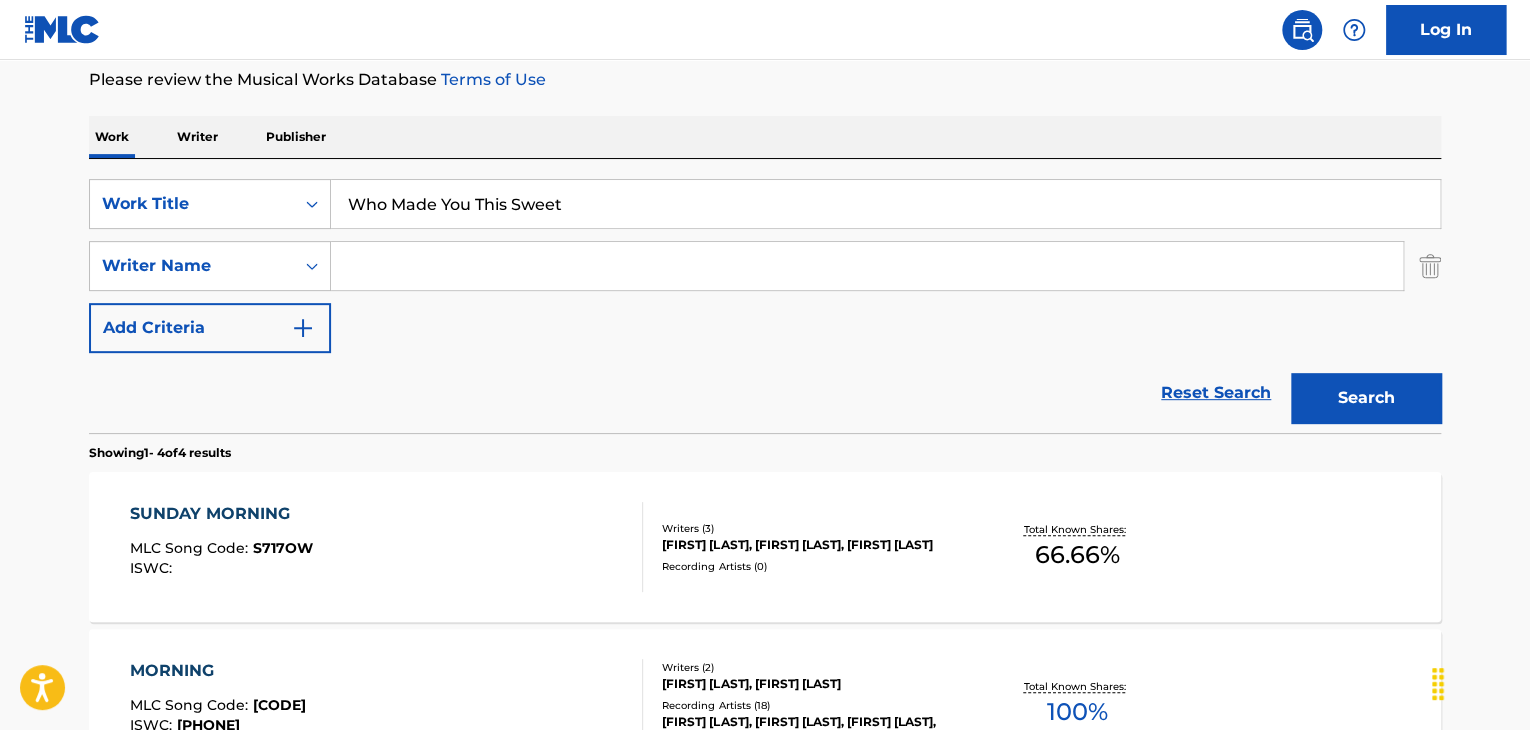 type 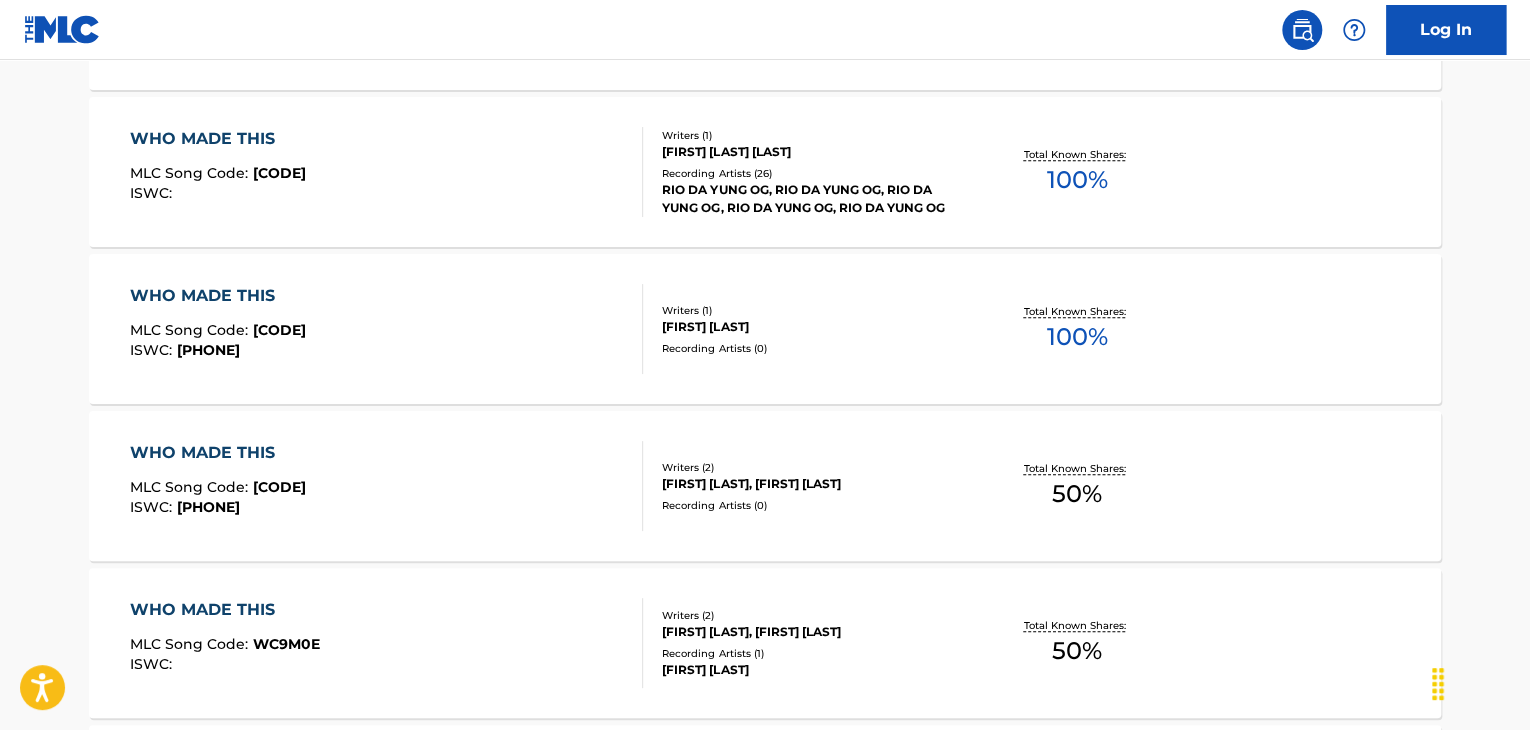 scroll, scrollTop: 866, scrollLeft: 0, axis: vertical 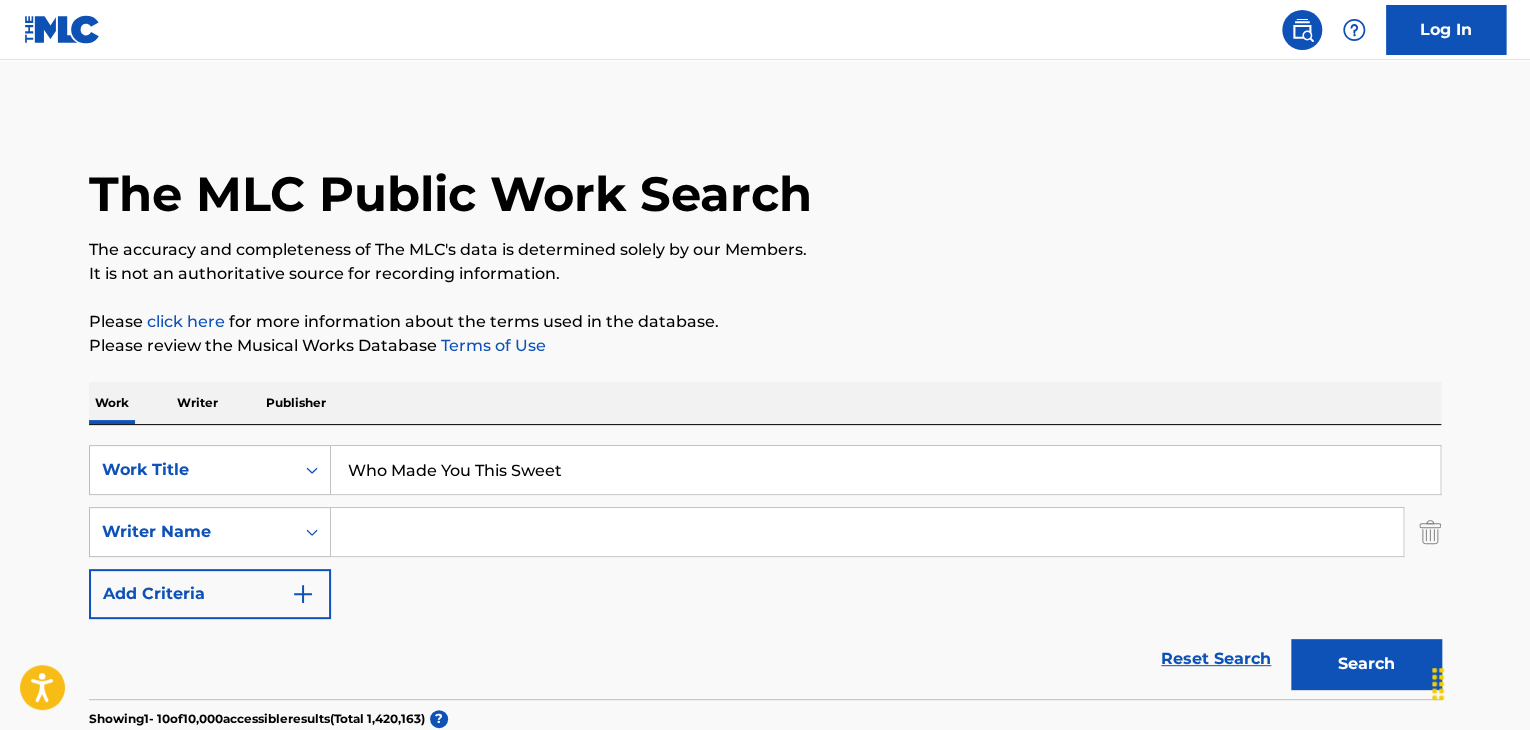 click on "Who Made You This Sweet" at bounding box center [885, 470] 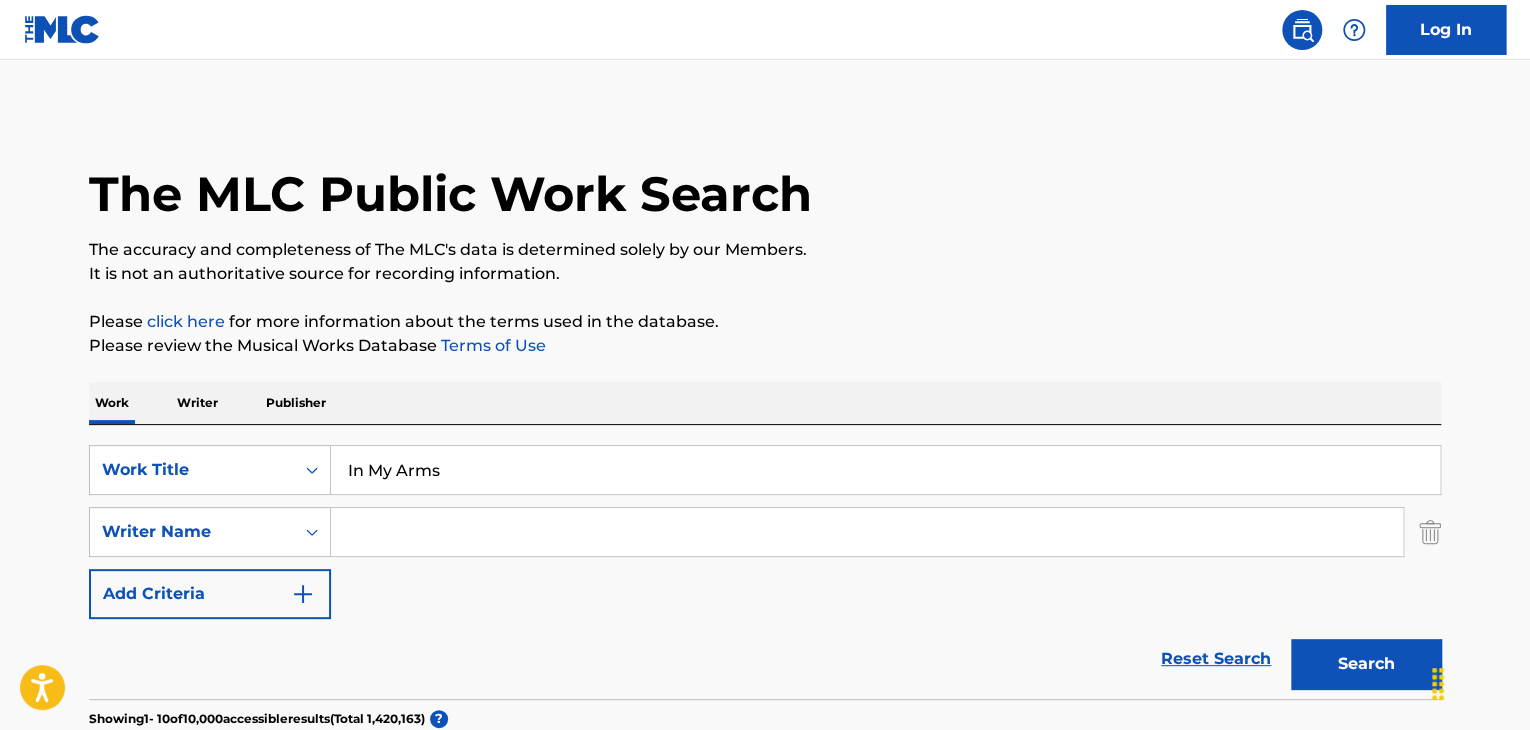 type on "In My Arms" 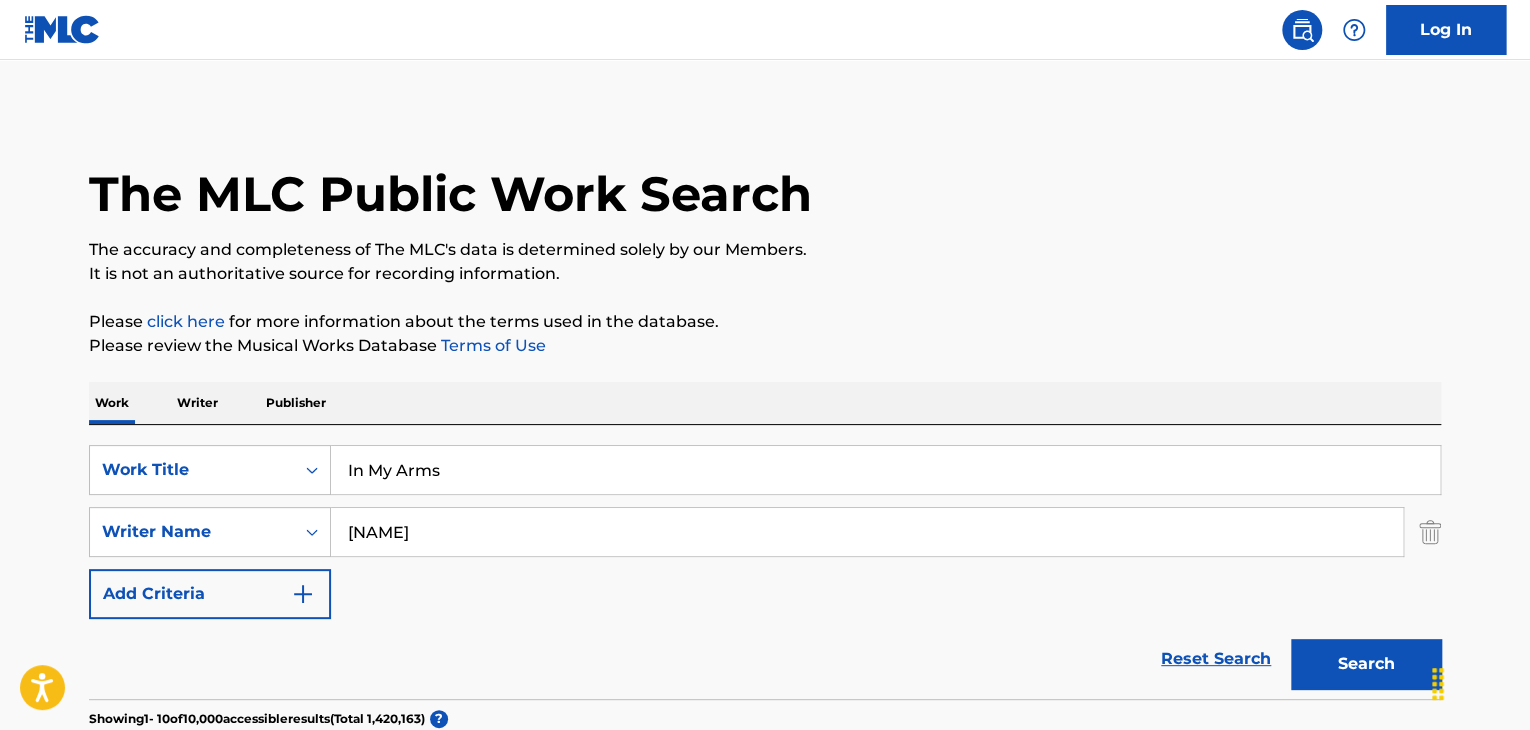 type on "[NAME]" 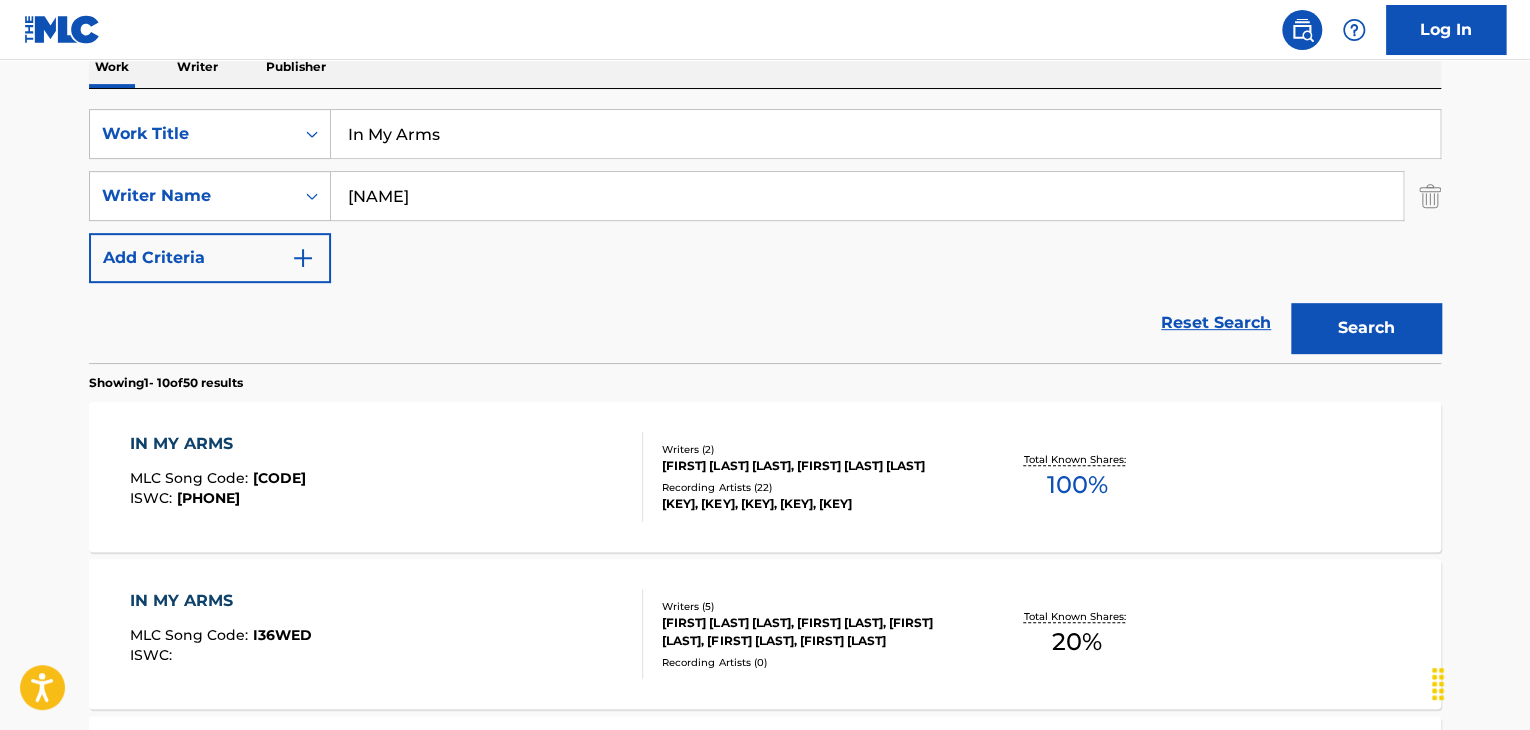 scroll, scrollTop: 466, scrollLeft: 0, axis: vertical 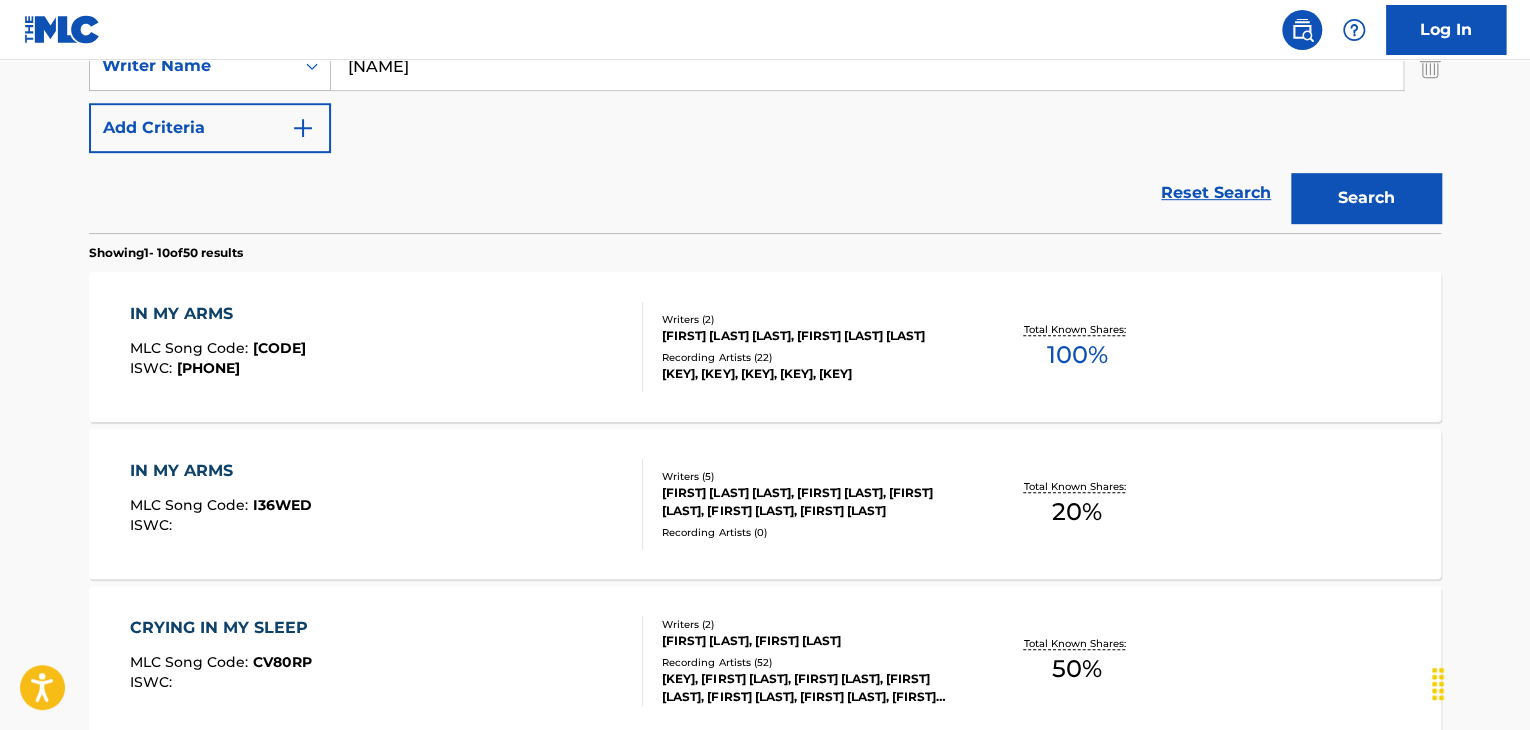 click on "IN MY ARMS" at bounding box center [221, 471] 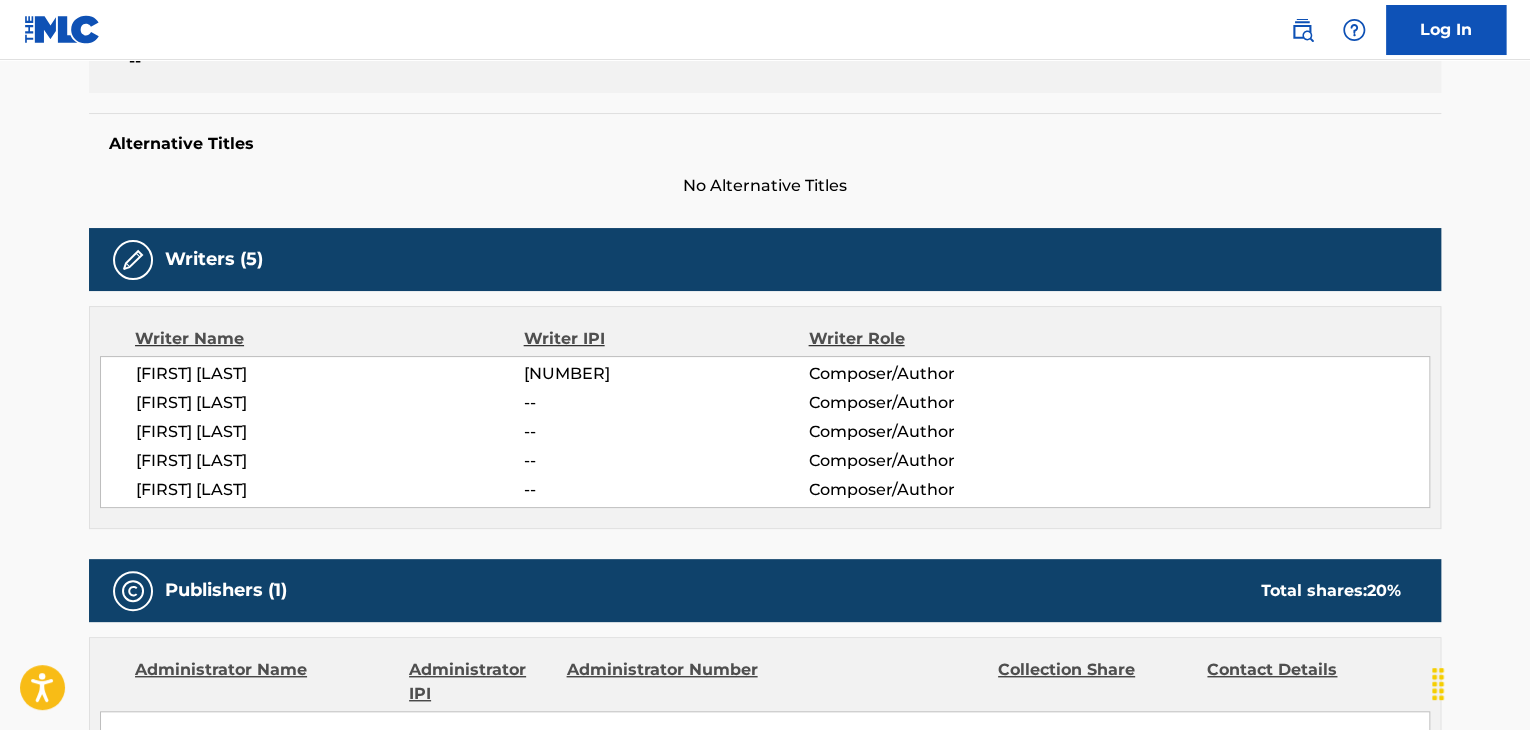 scroll, scrollTop: 600, scrollLeft: 0, axis: vertical 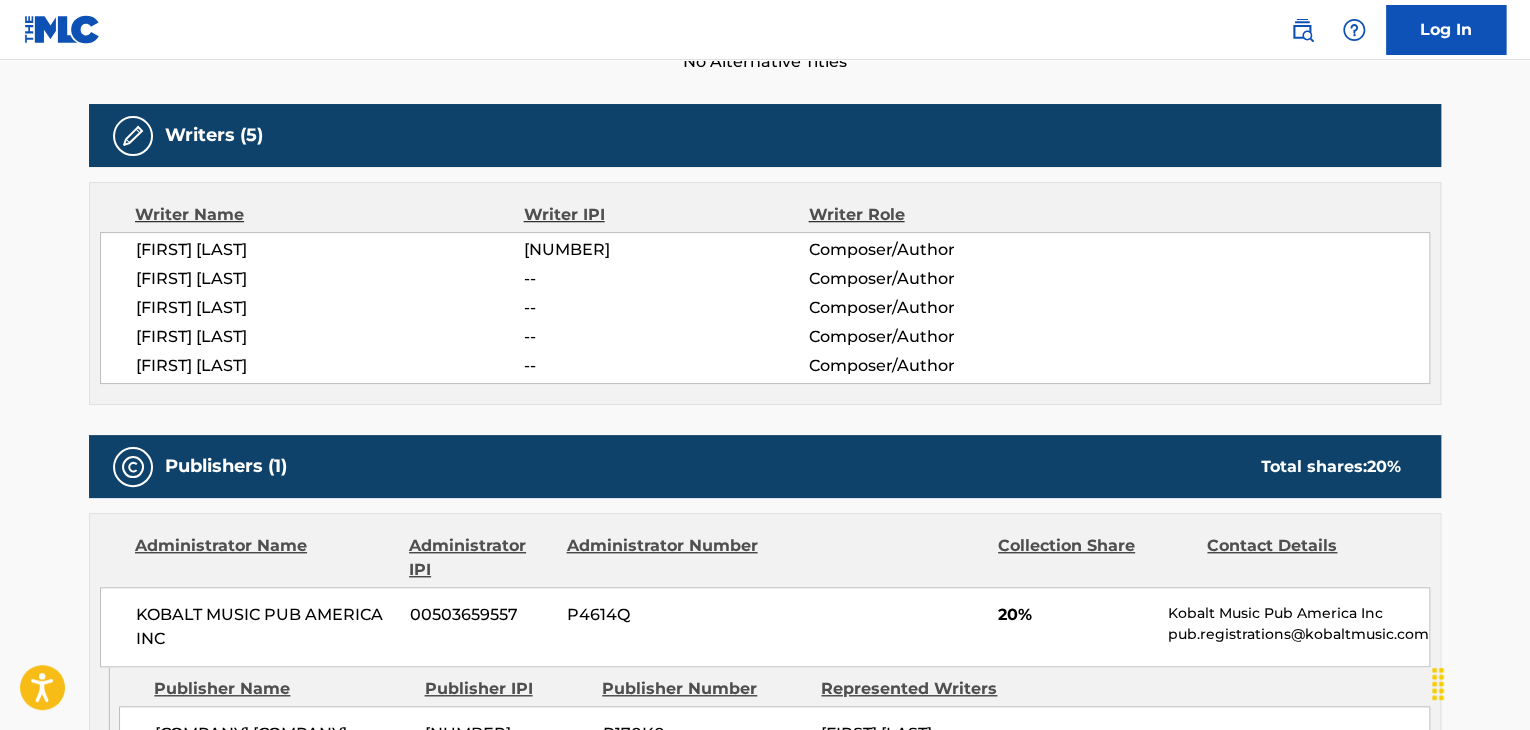 click on "[FIRST] [LAST]" at bounding box center (330, 250) 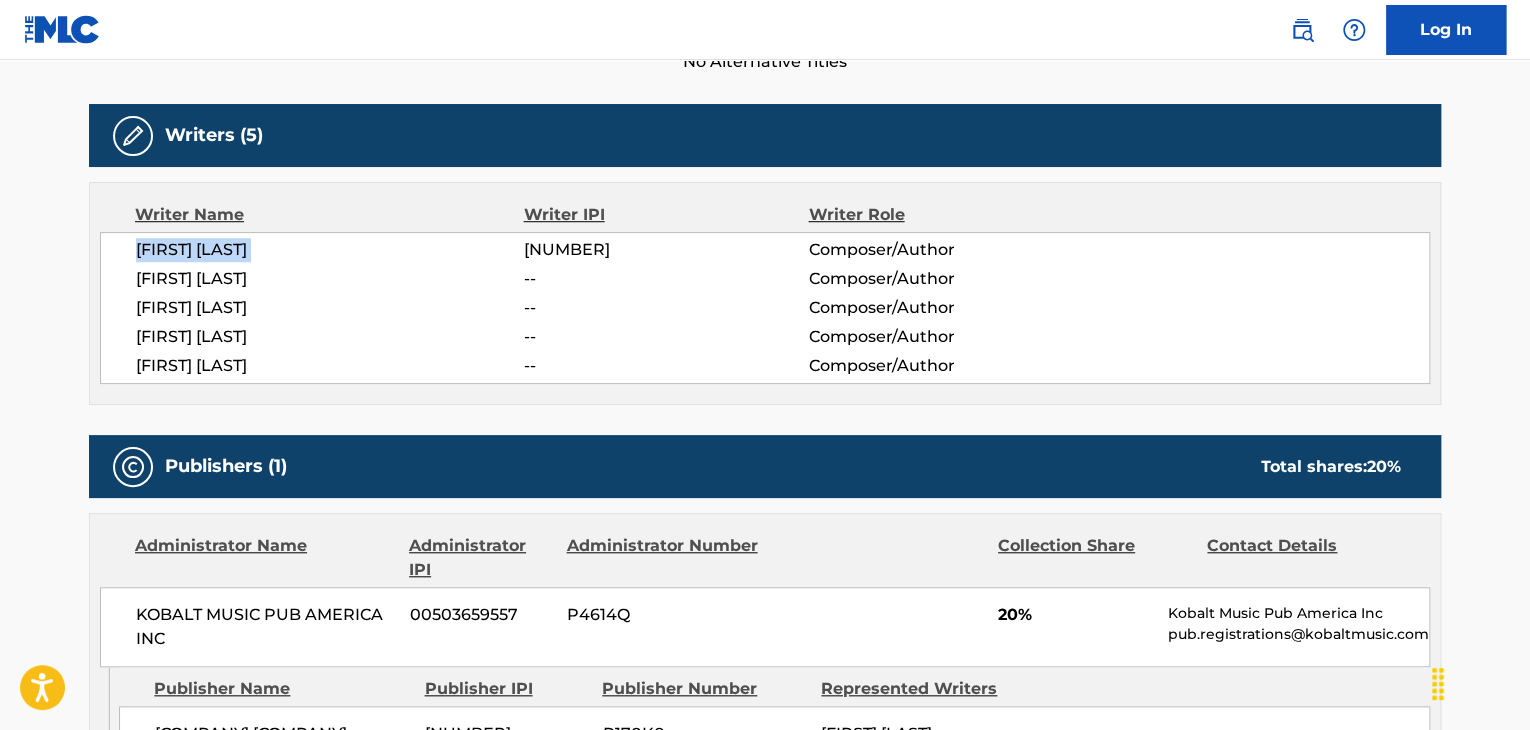 click on "[FIRST] [LAST]" at bounding box center [330, 250] 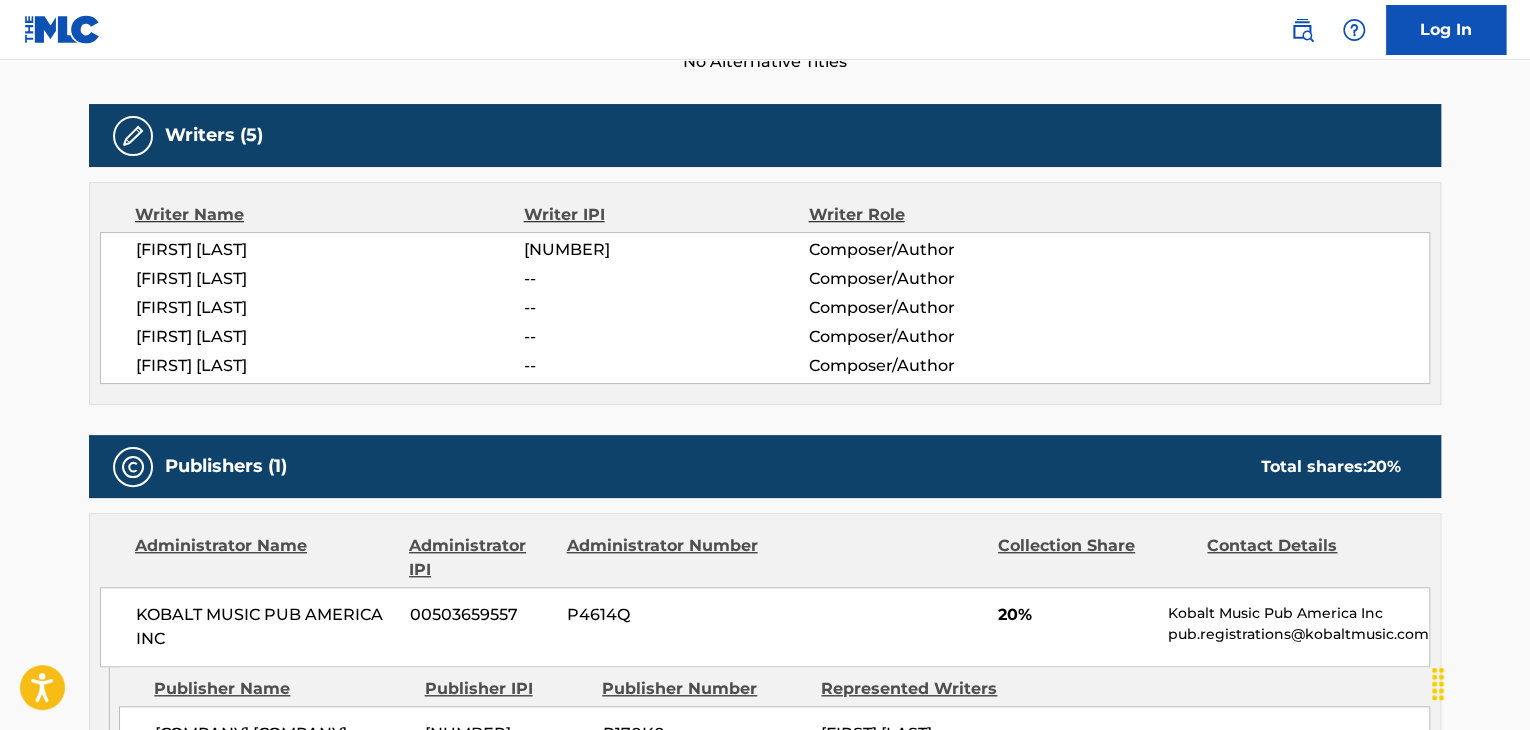 click on "[FIRST] [LAST]" at bounding box center [330, 279] 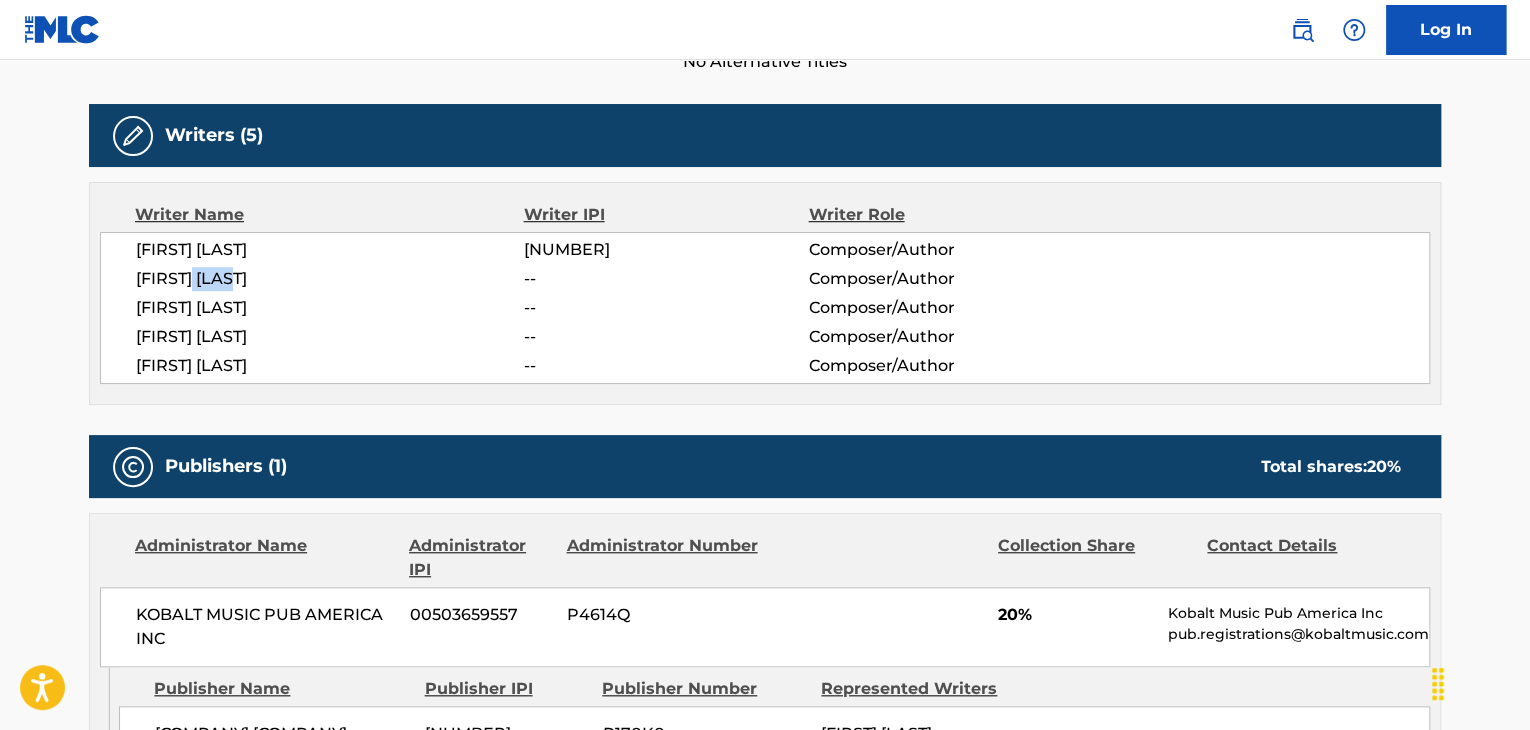 click on "[FIRST] [LAST]" at bounding box center [330, 279] 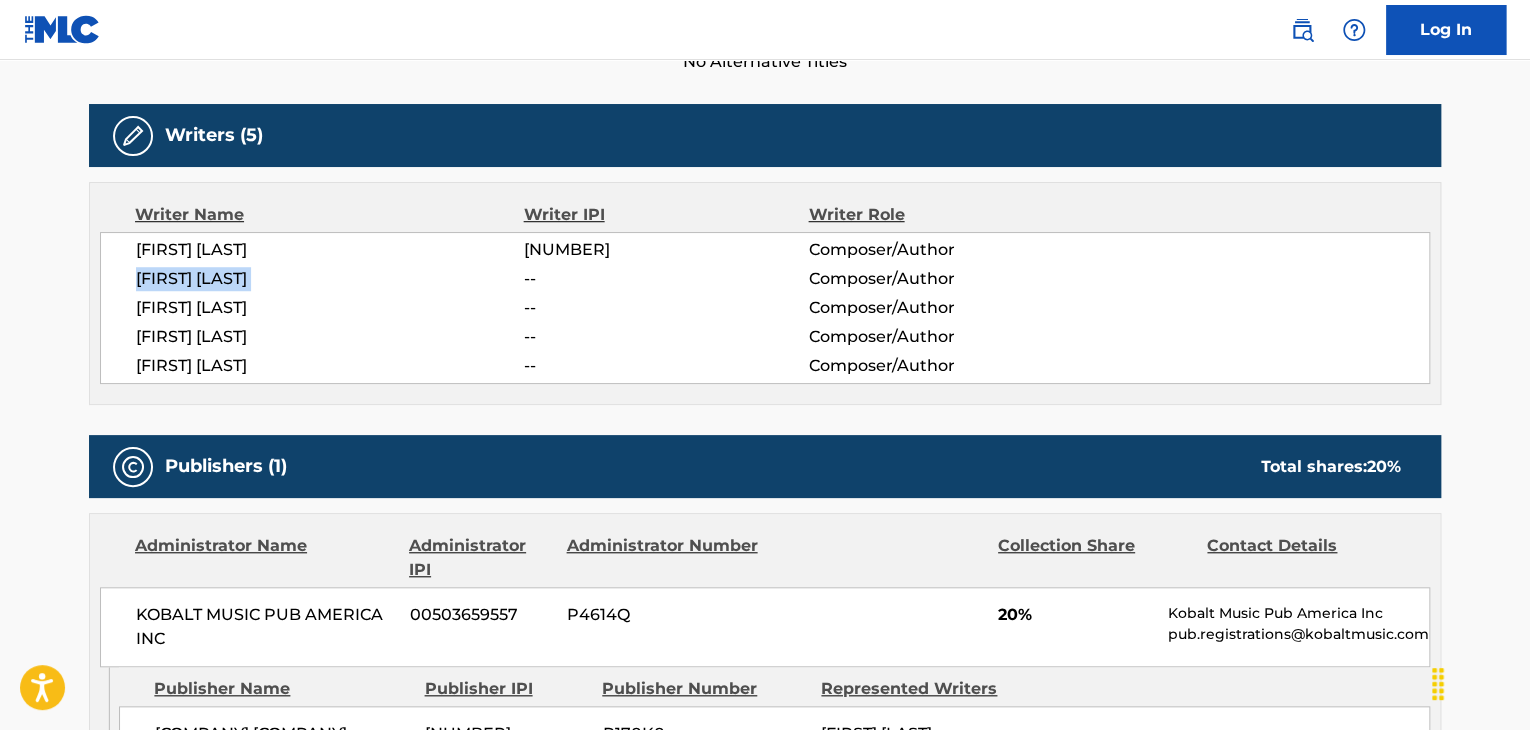 click on "[FIRST] [LAST]" at bounding box center [330, 279] 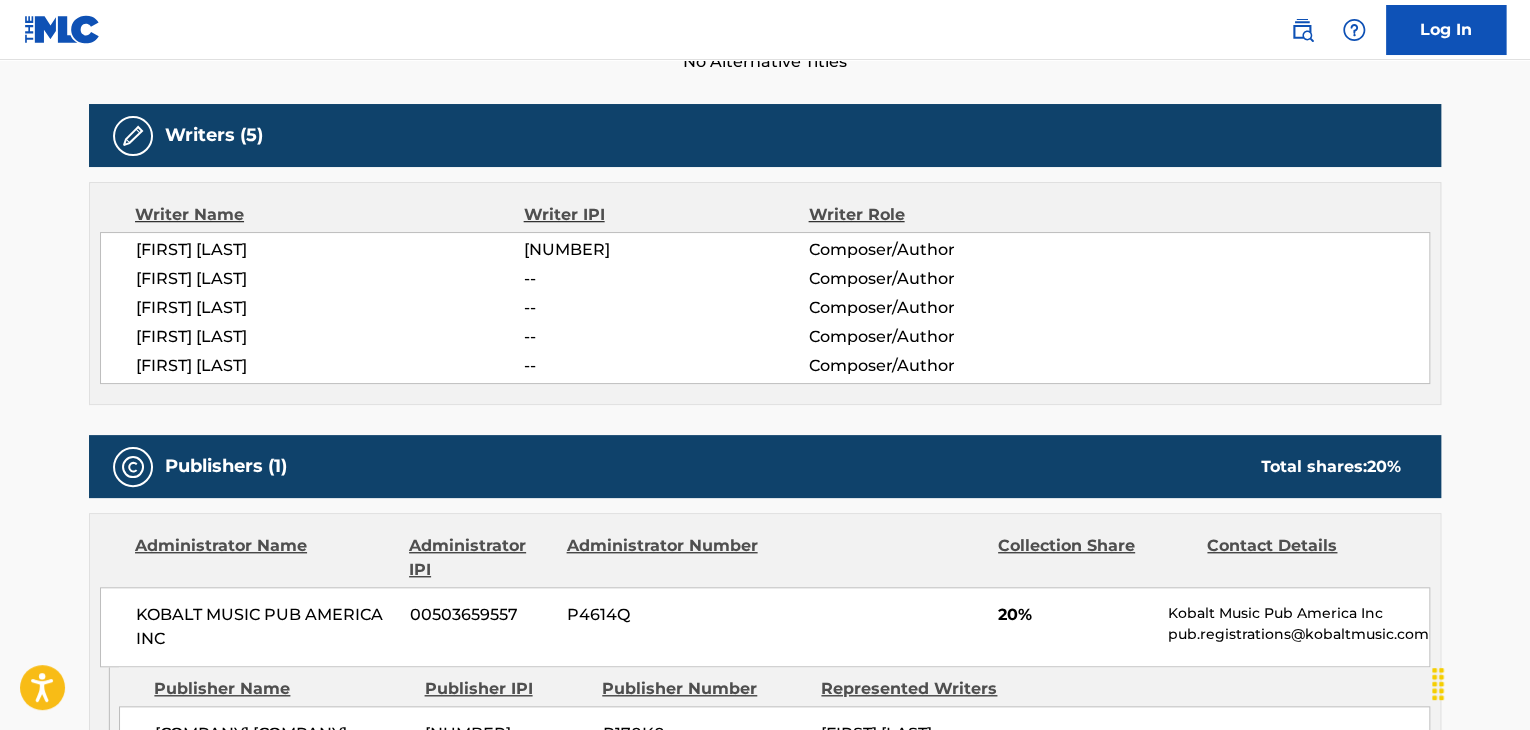 click on "[FIRST] [LAST] 00665690604 Composer/Author [FIRST] [LAST] -- Composer/Author [FIRST] [LAST] -- Composer/Author [FIRST] [LAST] -- Composer/Author [FIRST] [LAST]" at bounding box center (765, 308) 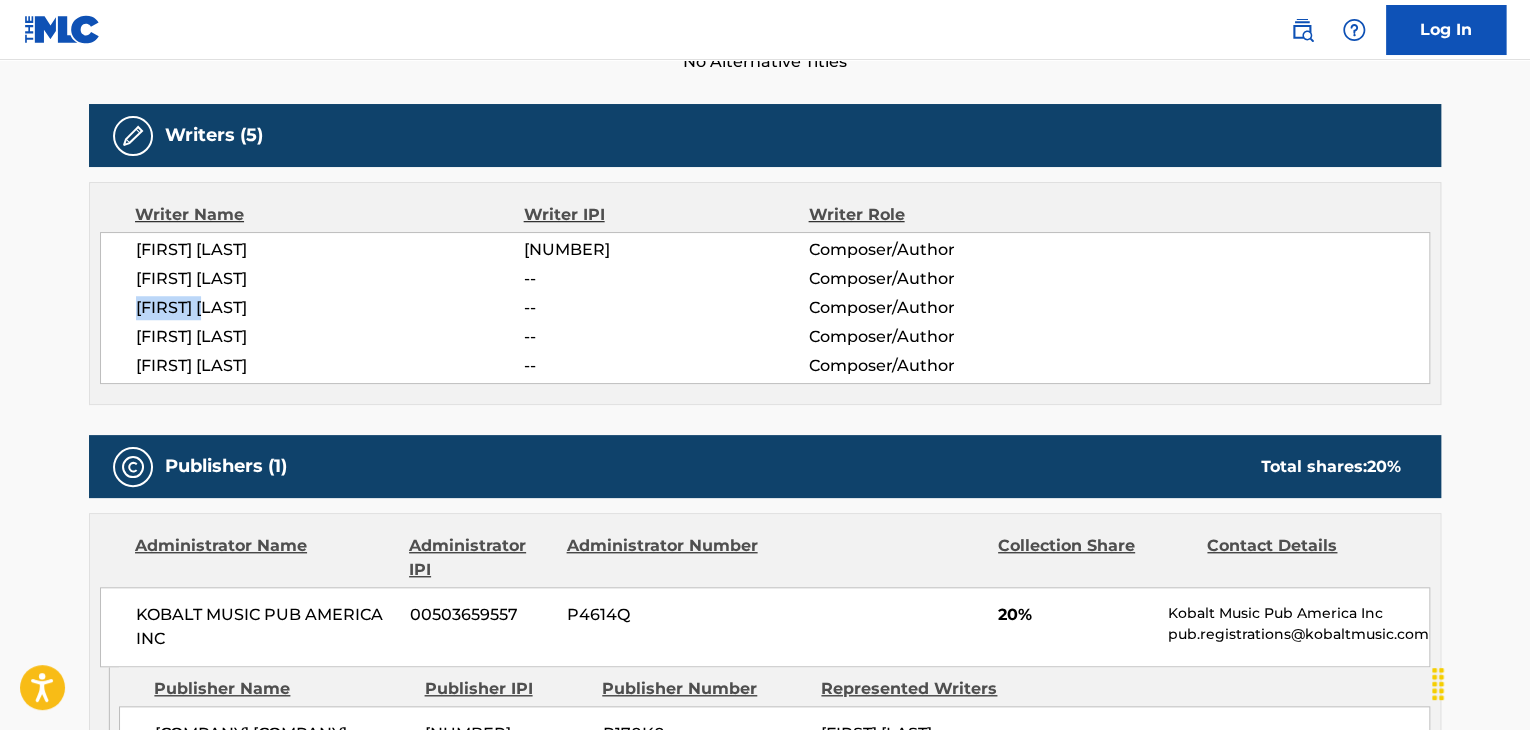 click on "[FIRST] [LAST] 00665690604 Composer/Author [FIRST] [LAST] -- Composer/Author [FIRST] [LAST] -- Composer/Author [FIRST] [LAST] -- Composer/Author [FIRST] [LAST]" at bounding box center (765, 308) 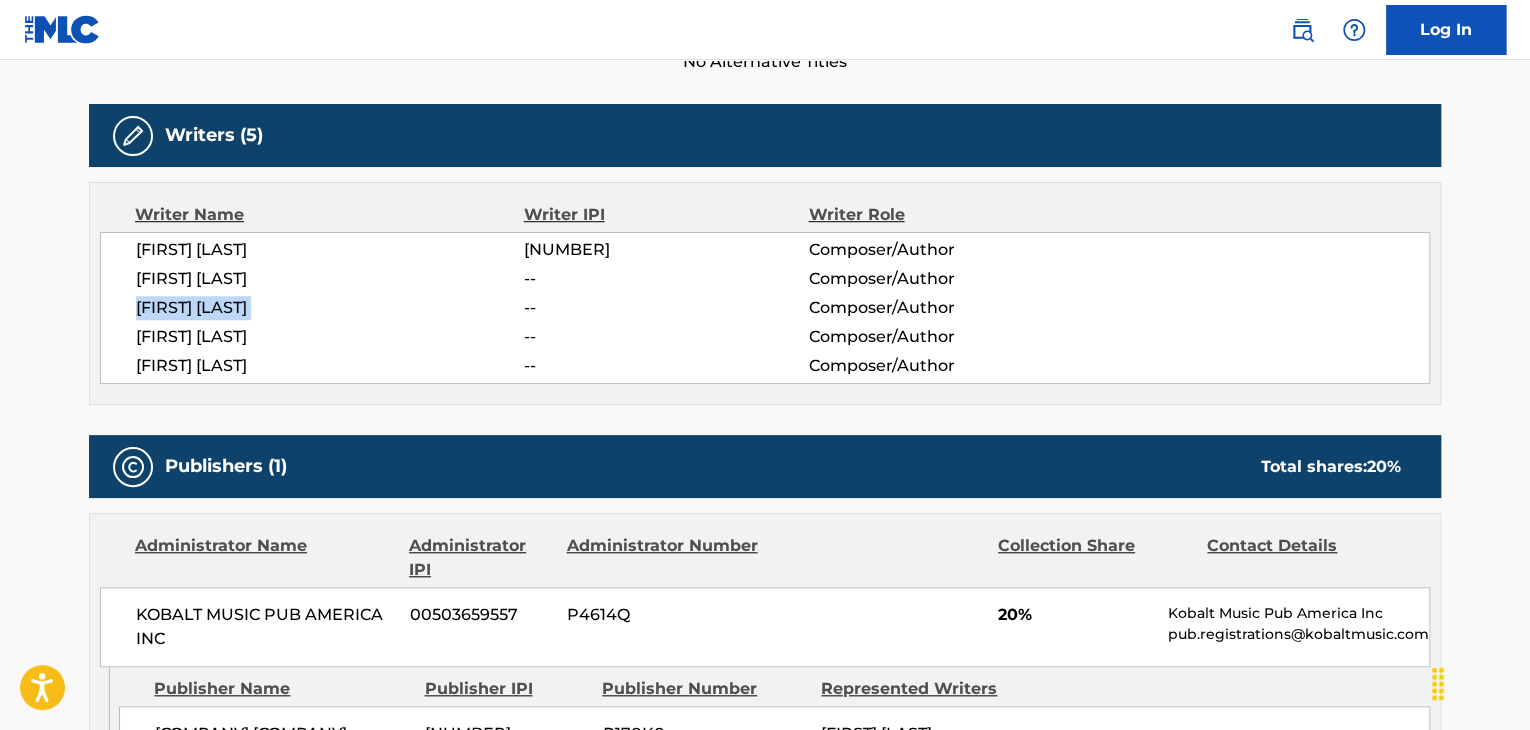 click on "[FIRST] [LAST] 00665690604 Composer/Author [FIRST] [LAST] -- Composer/Author [FIRST] [LAST] -- Composer/Author [FIRST] [LAST] -- Composer/Author [FIRST] [LAST]" at bounding box center (765, 308) 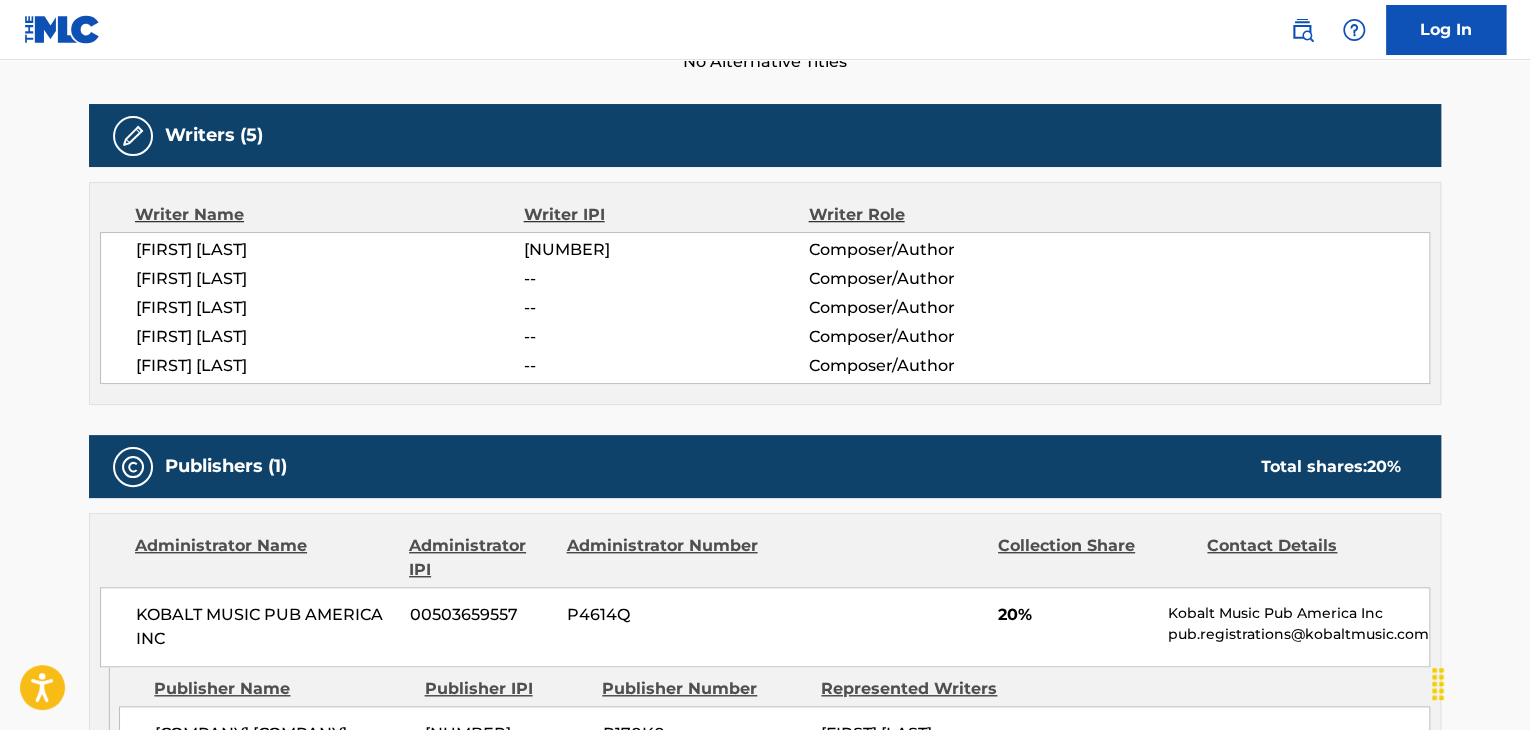 click on "[FIRST] [LAST]" at bounding box center [330, 366] 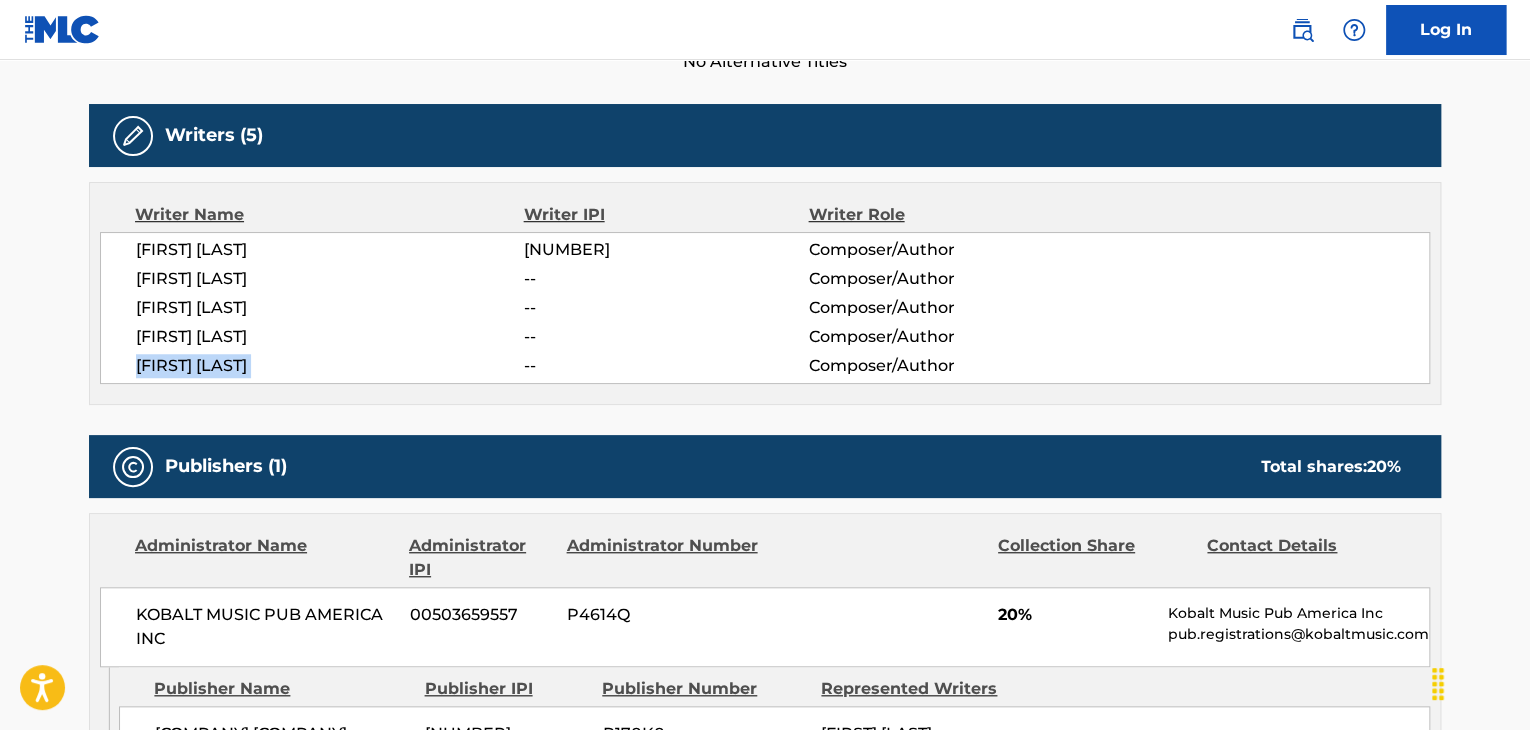click on "[FIRST] [LAST]" at bounding box center (330, 366) 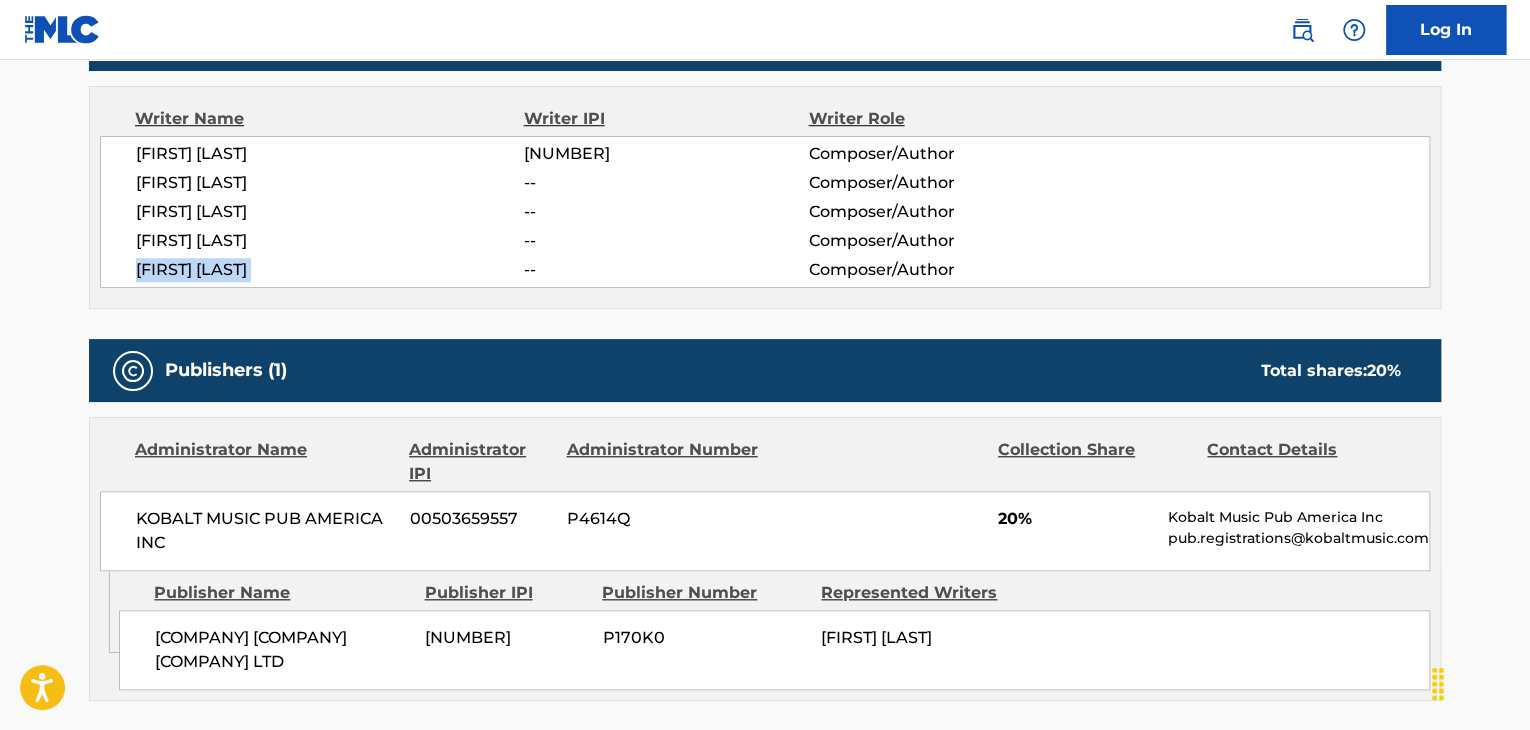 scroll, scrollTop: 800, scrollLeft: 0, axis: vertical 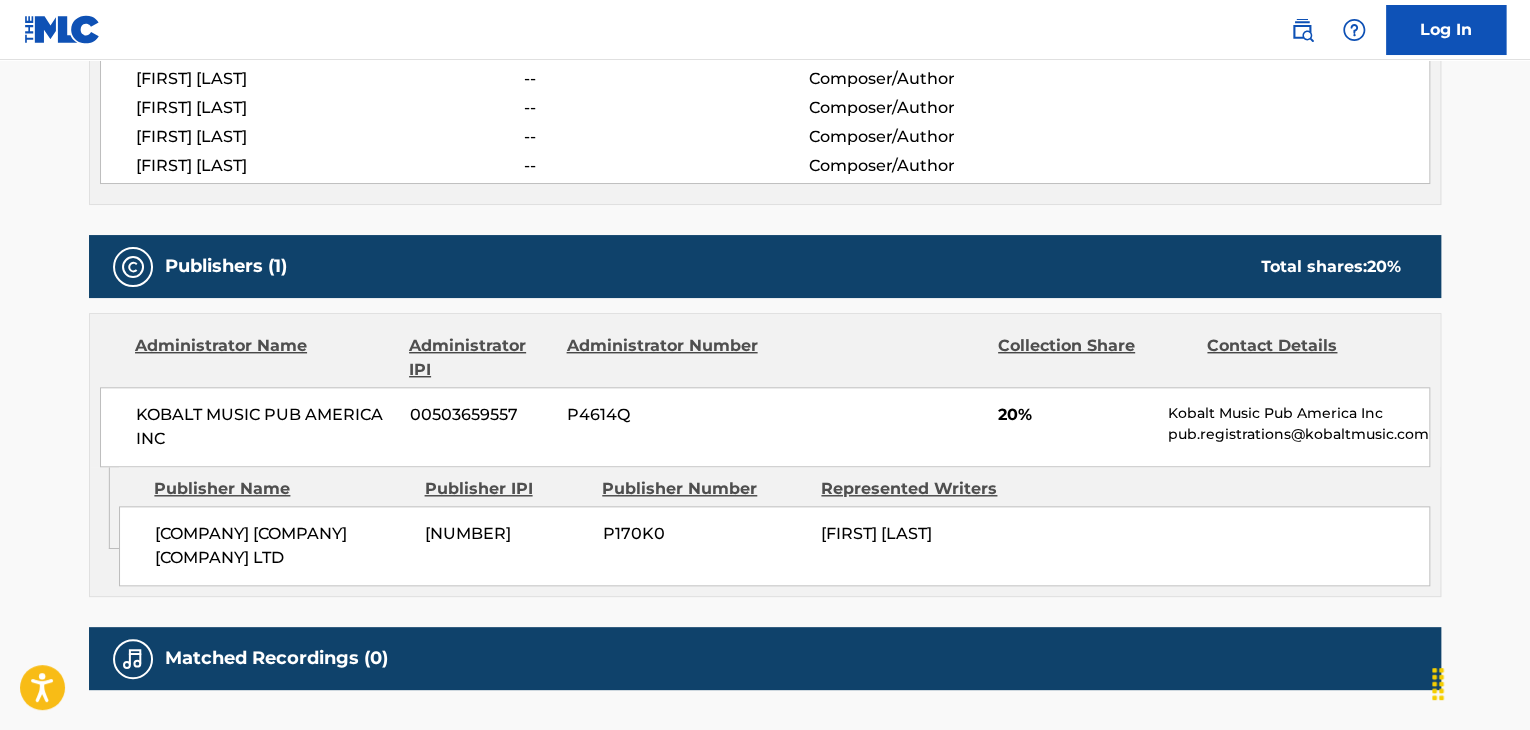 click on "[COMPANY] [COMPANY] [COMPANY] LTD" at bounding box center (282, 546) 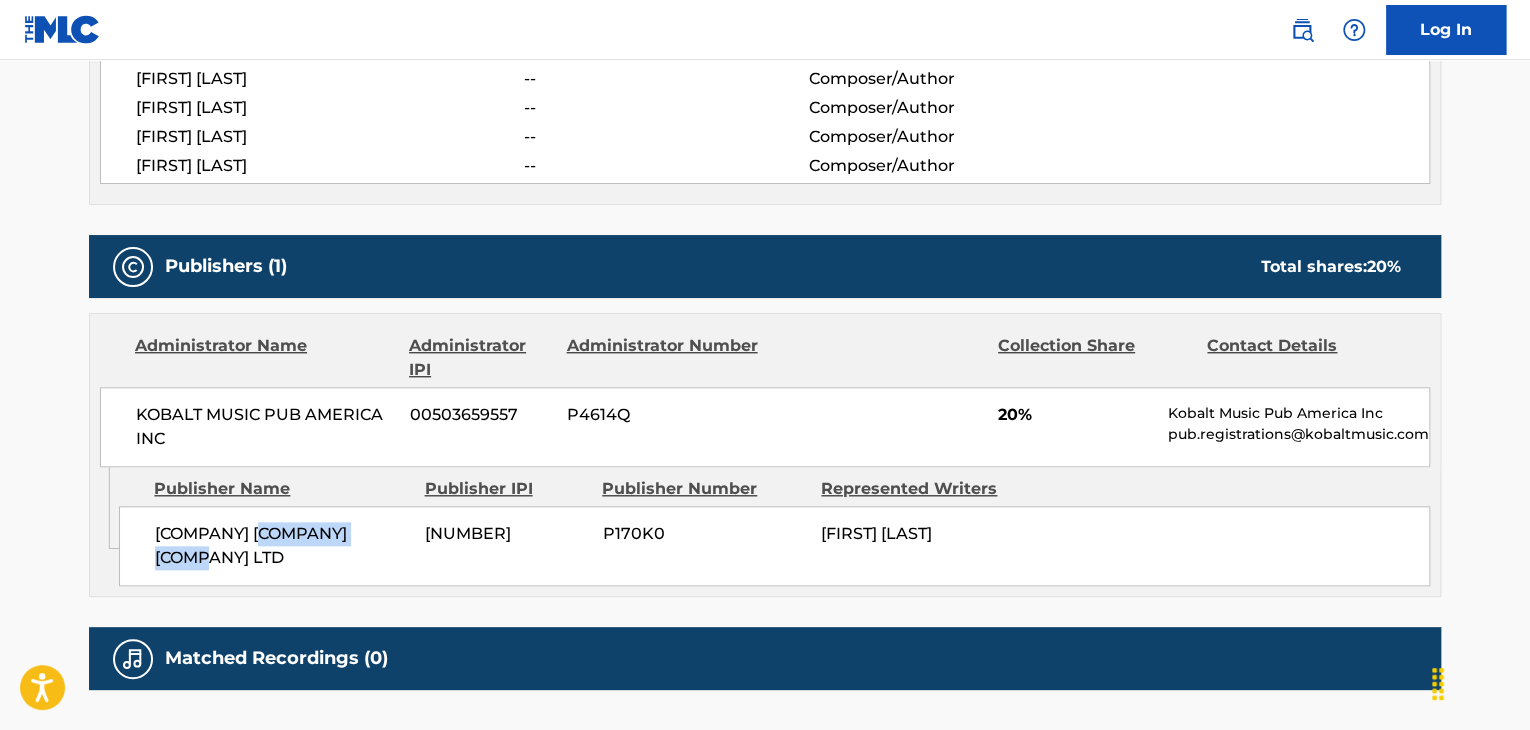 click on "[COMPANY] [COMPANY] [COMPANY] LTD" at bounding box center [282, 546] 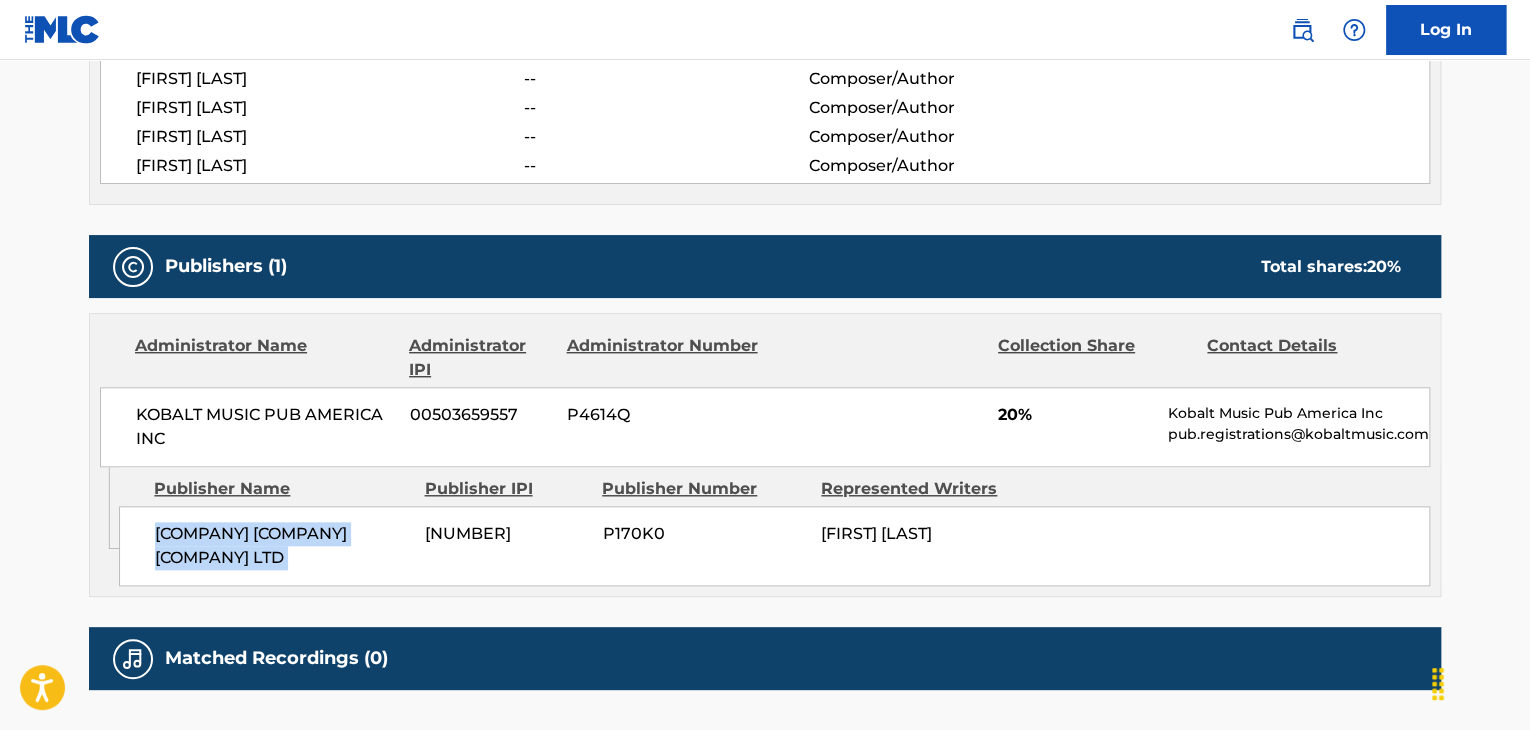 click on "[COMPANY] [COMPANY] [COMPANY] LTD" at bounding box center (282, 546) 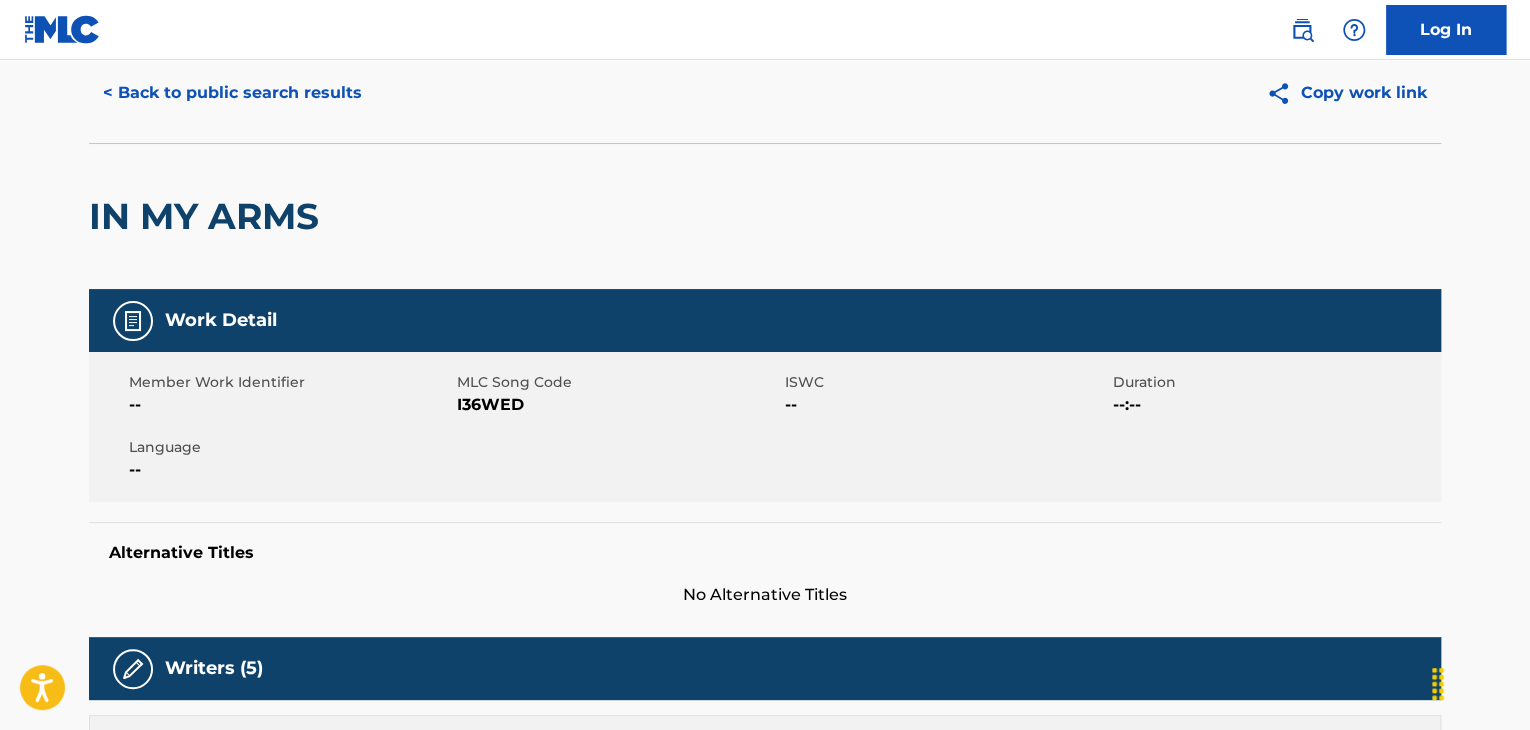 click on "< Back to public search results" at bounding box center (232, 93) 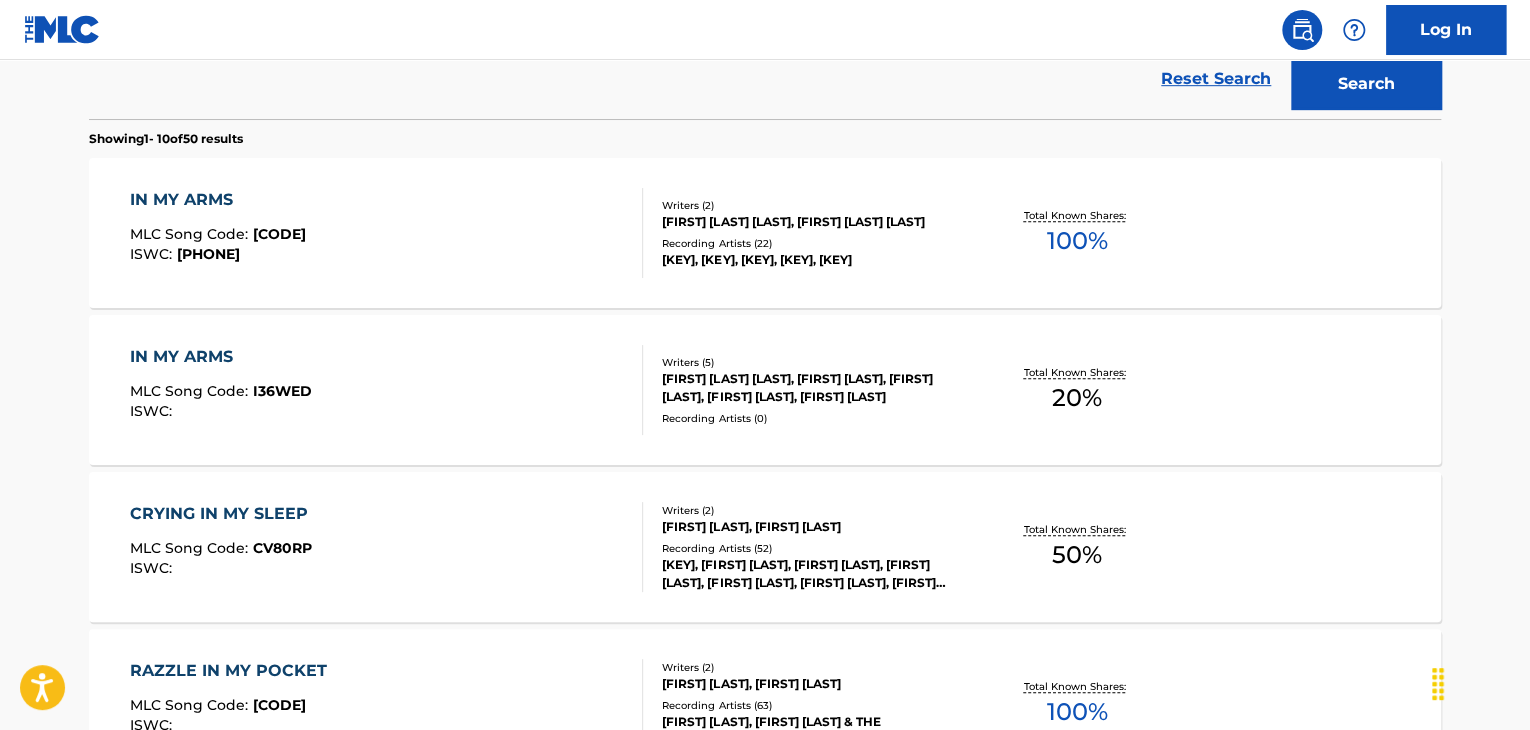 scroll, scrollTop: 112, scrollLeft: 0, axis: vertical 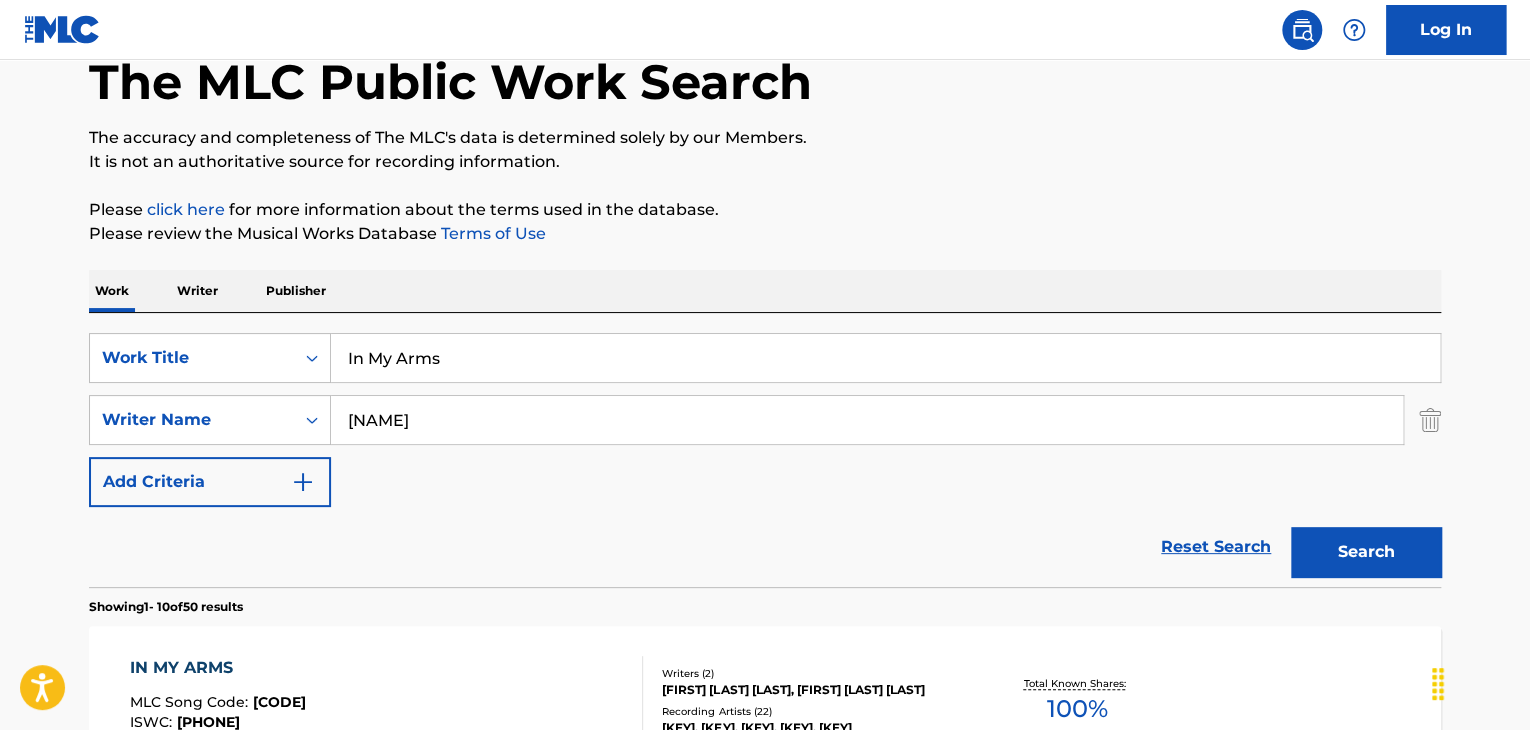 click on "In My Arms" at bounding box center [885, 358] 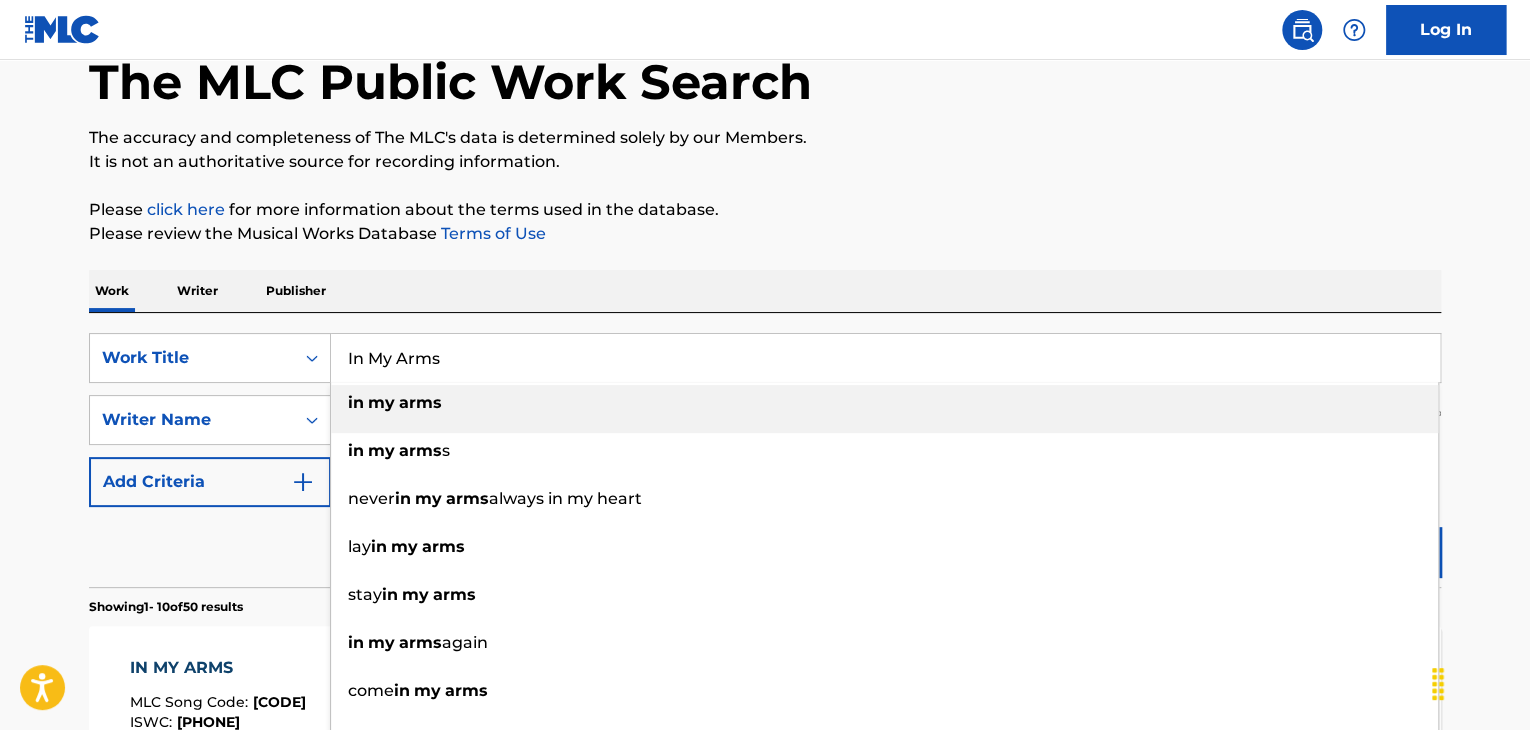 paste on "Own Me" 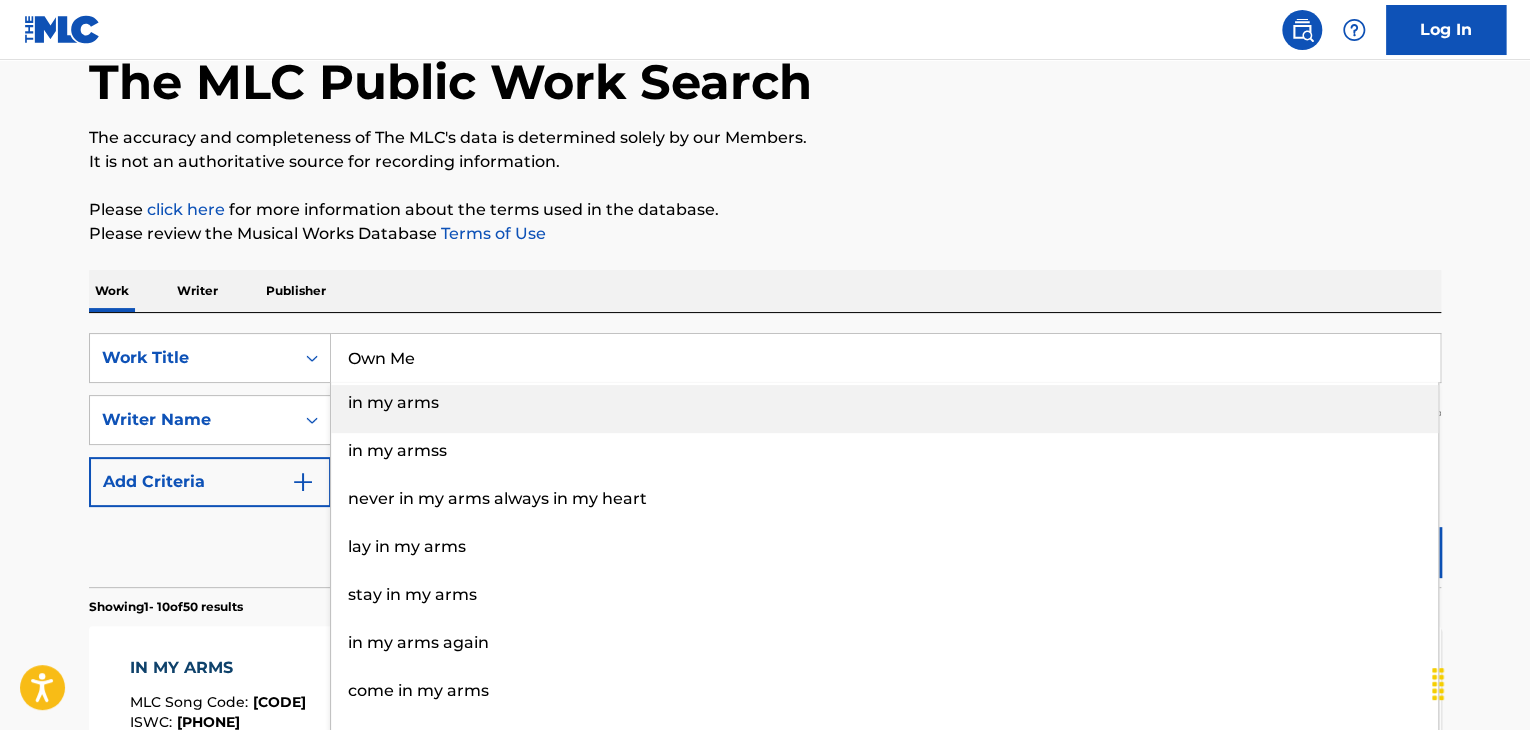 type on "Own Me" 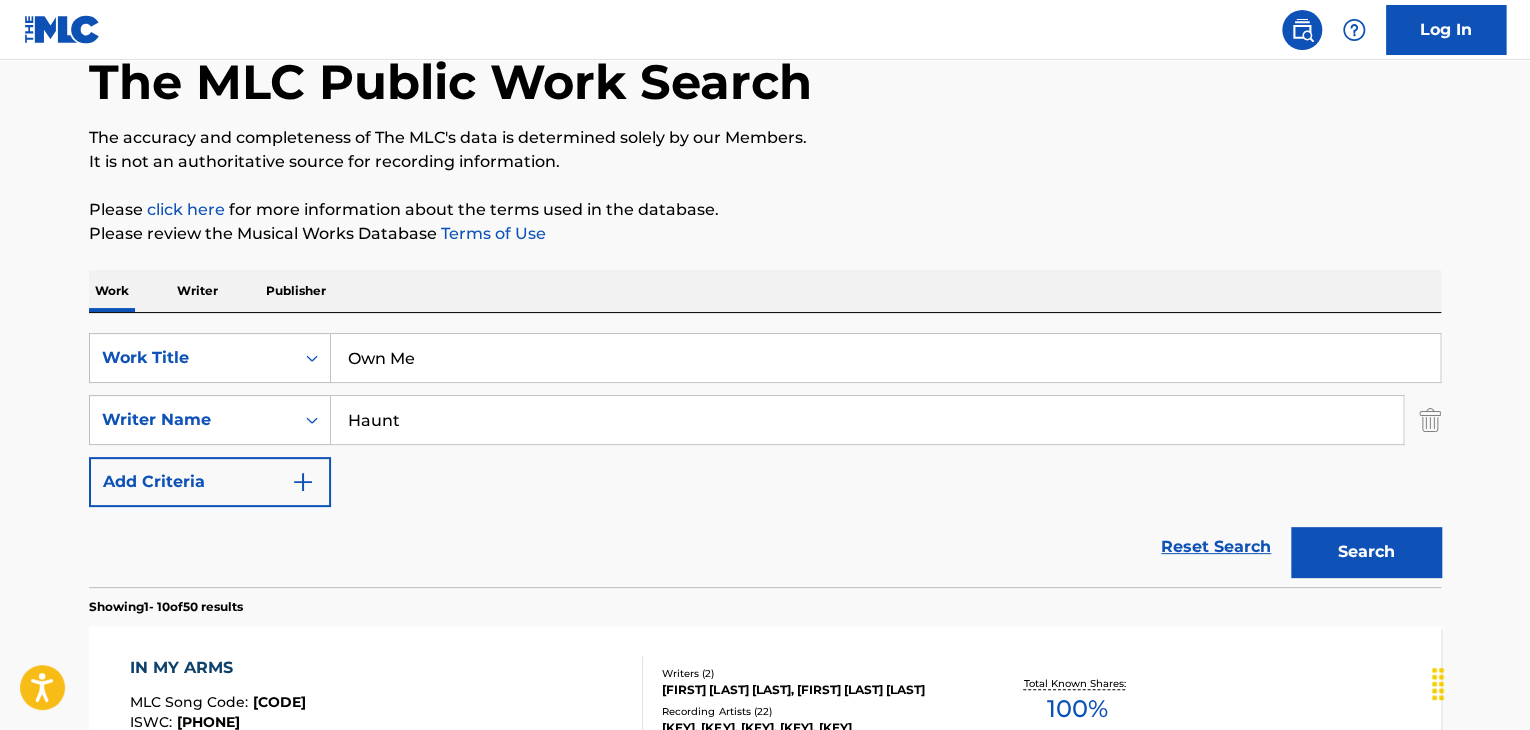 type on "Haunt" 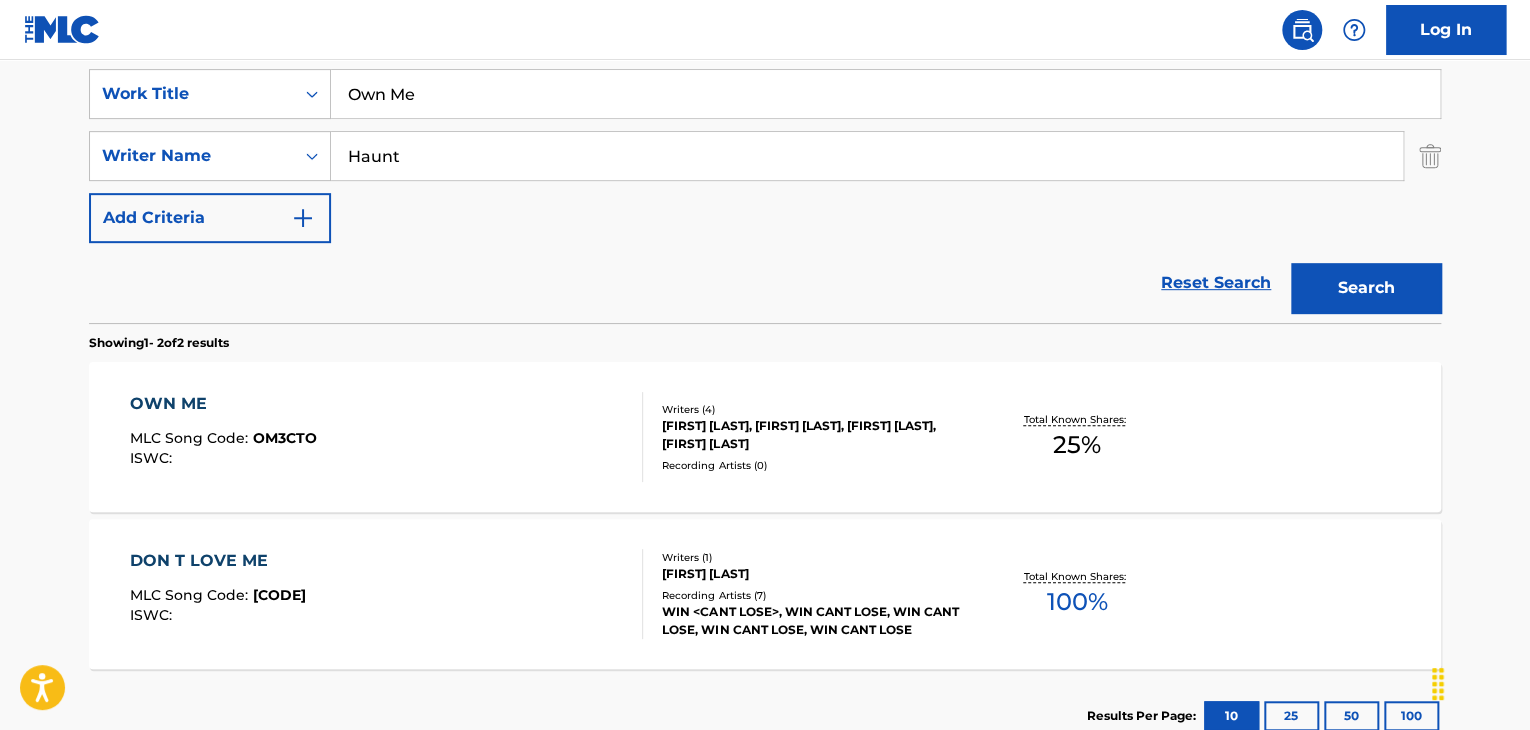 scroll, scrollTop: 380, scrollLeft: 0, axis: vertical 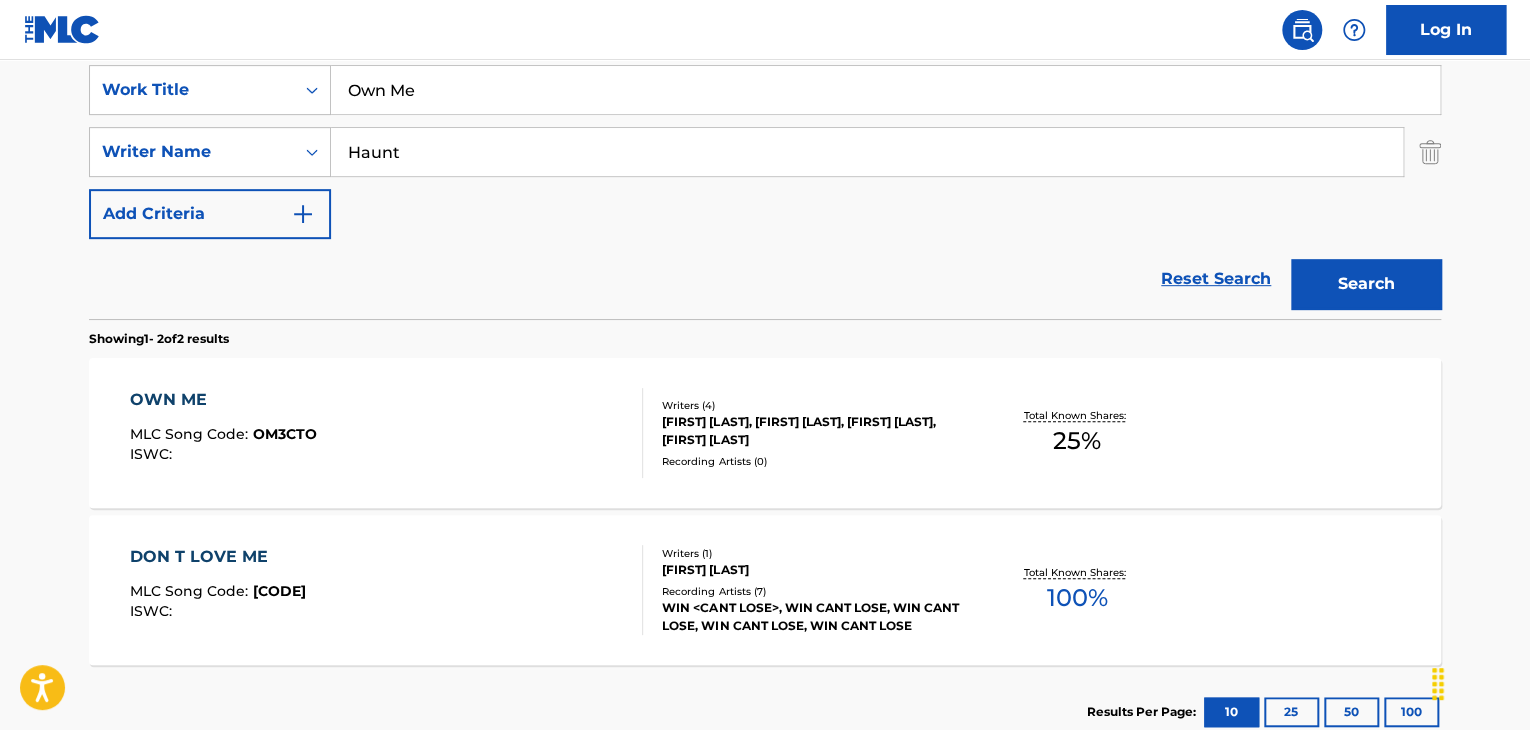 click on "OWN ME" at bounding box center (223, 400) 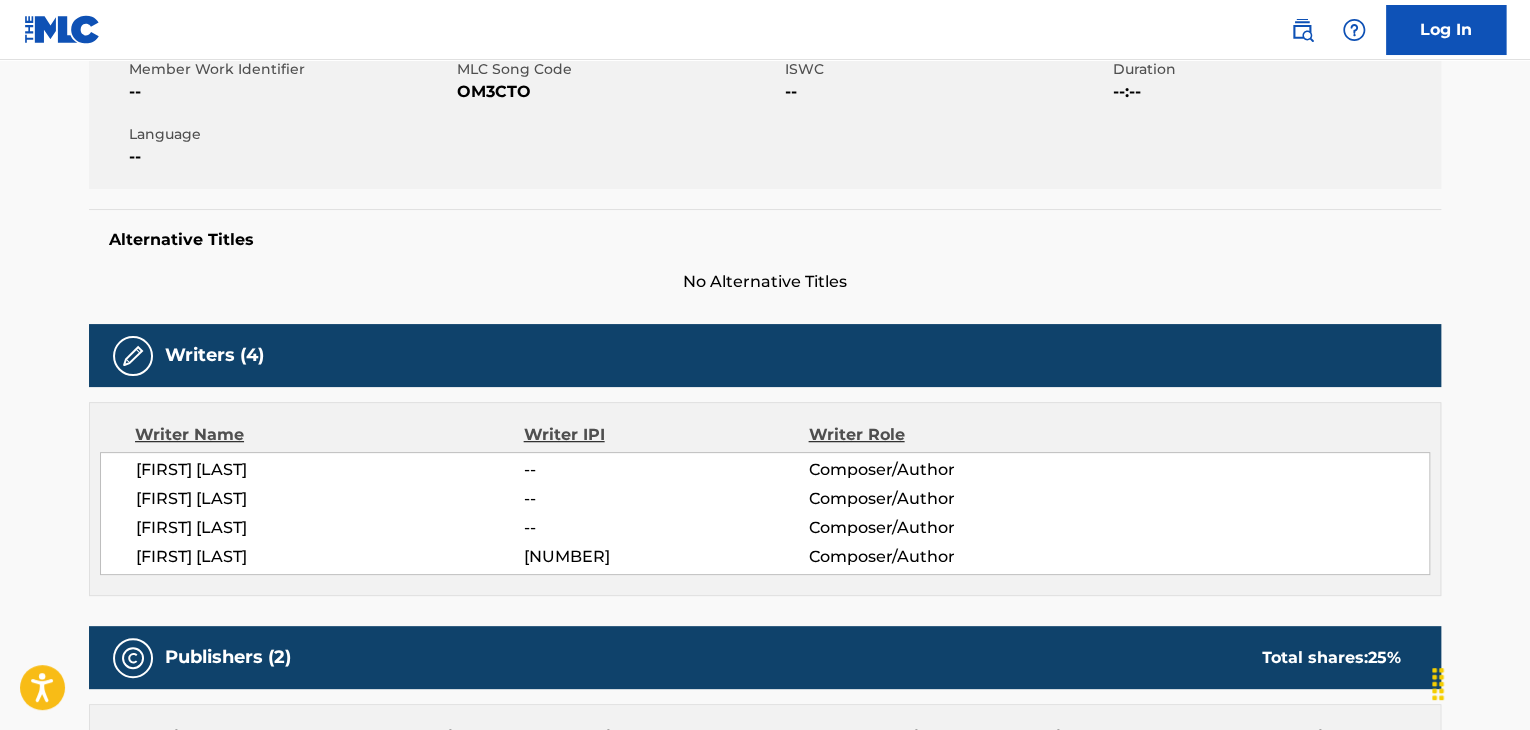 scroll, scrollTop: 0, scrollLeft: 0, axis: both 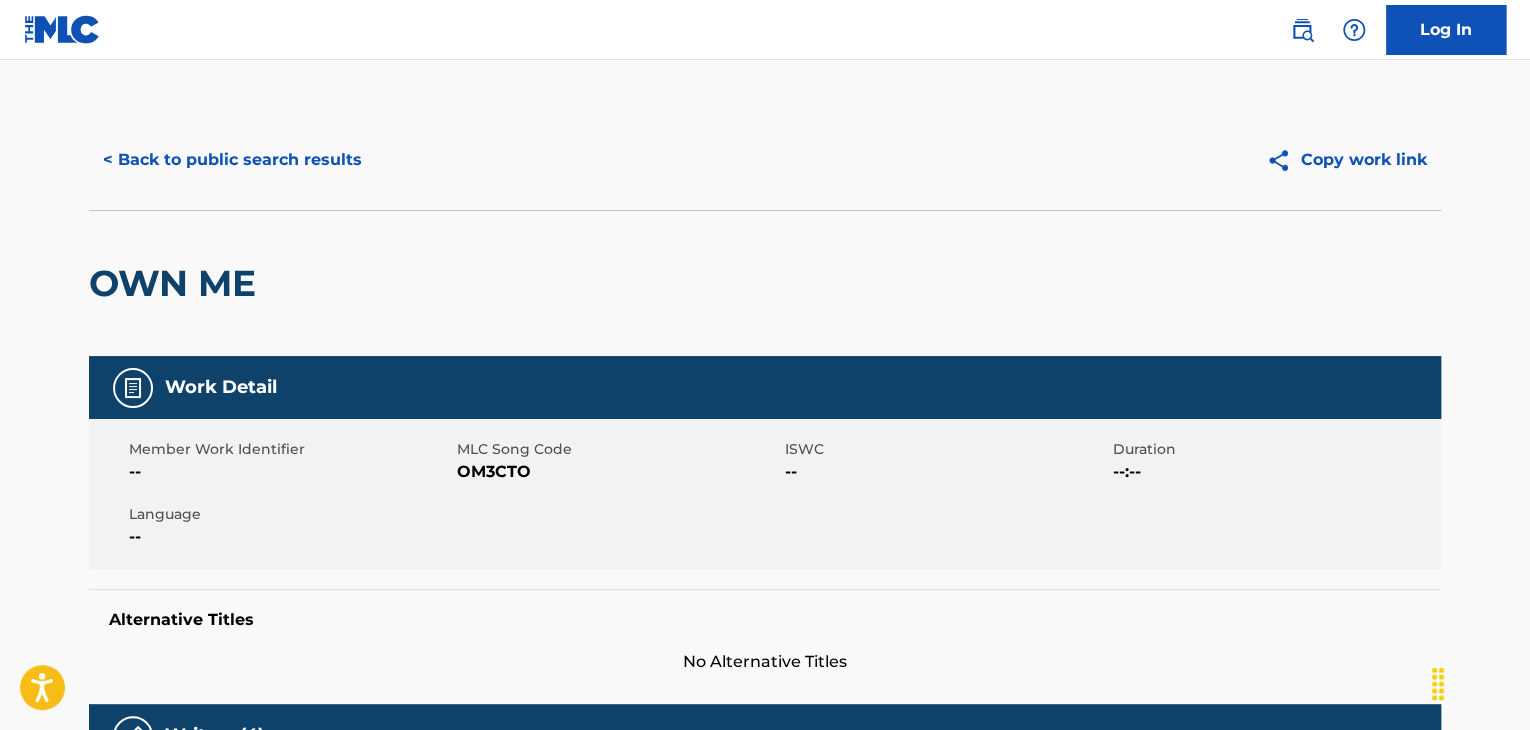 click on "OM3CTO" at bounding box center [618, 472] 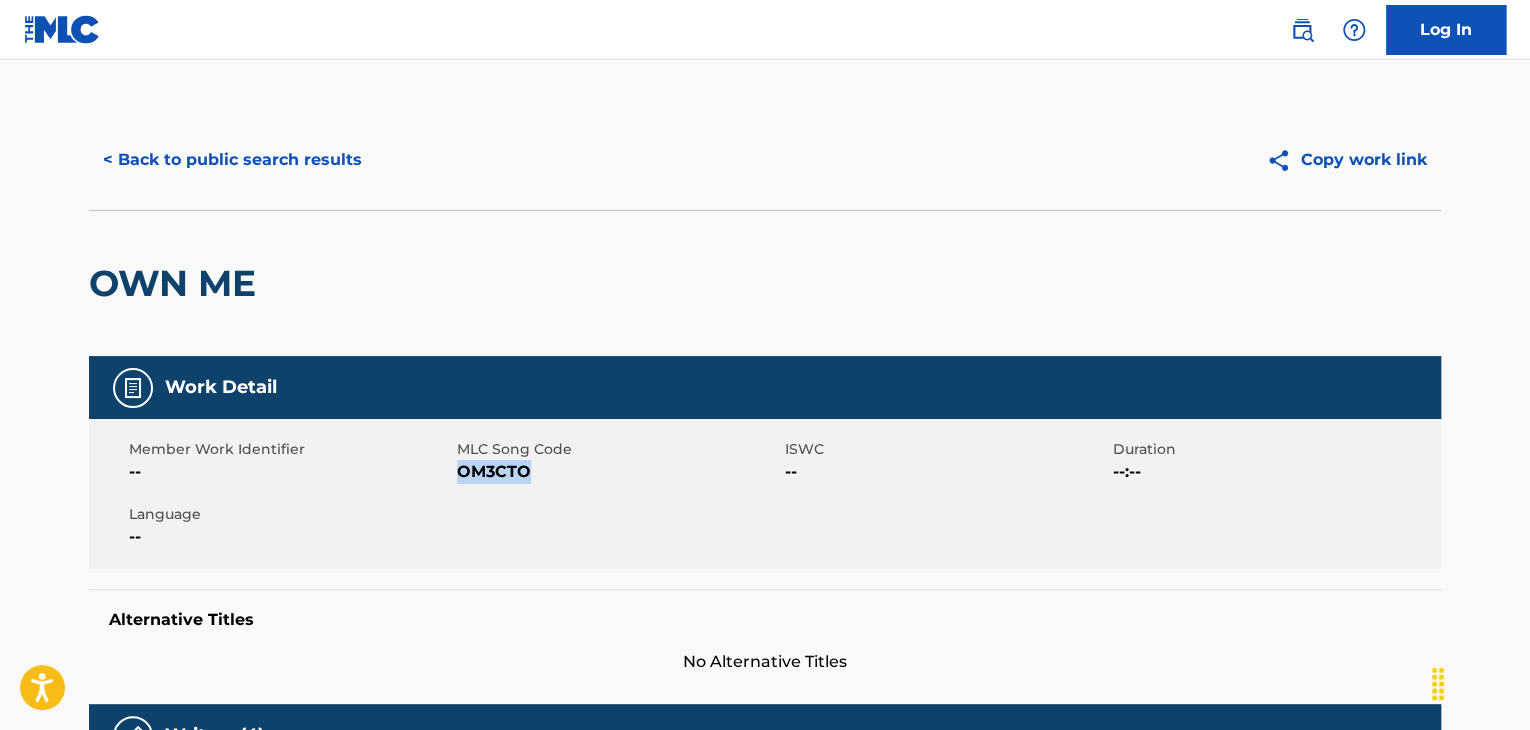 click on "OM3CTO" at bounding box center [618, 472] 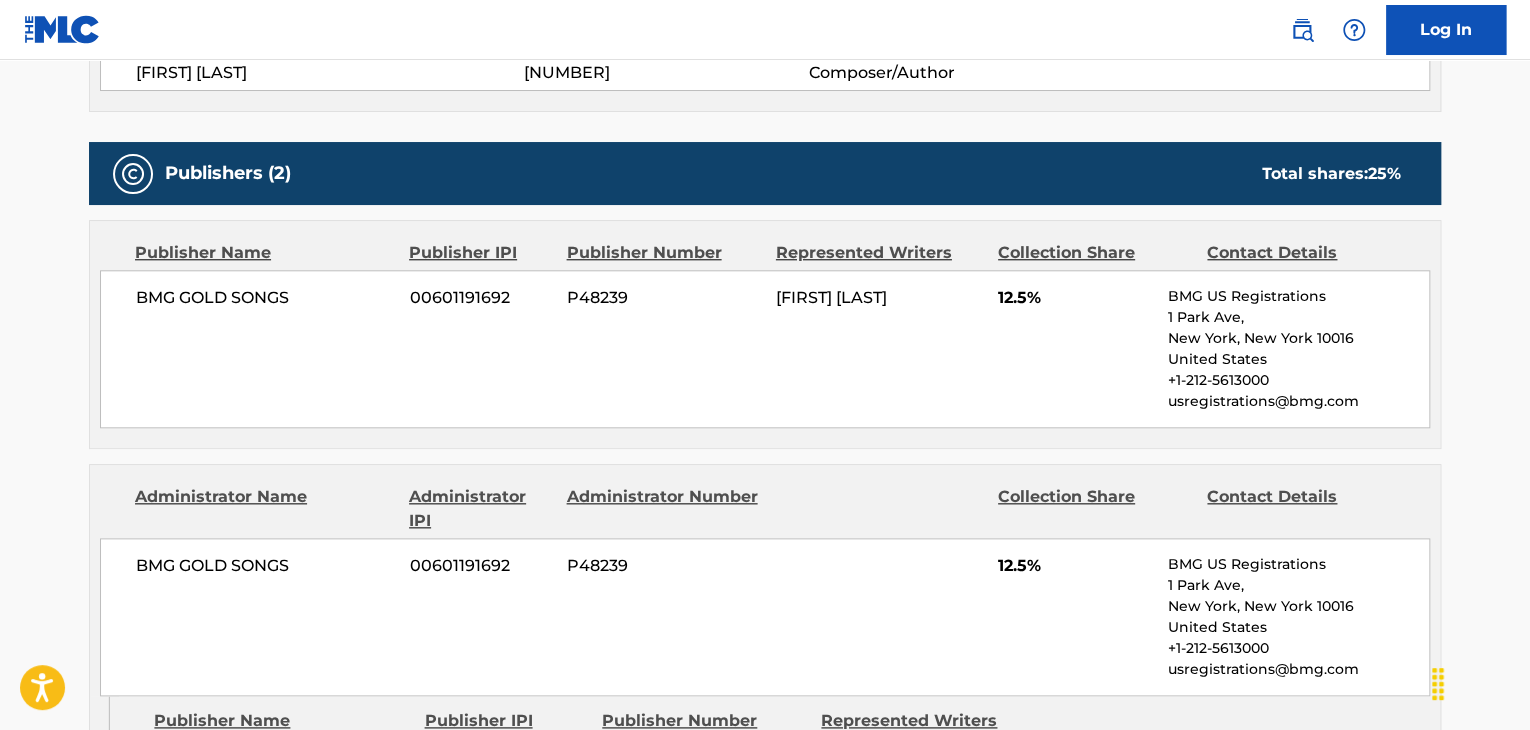 scroll, scrollTop: 866, scrollLeft: 0, axis: vertical 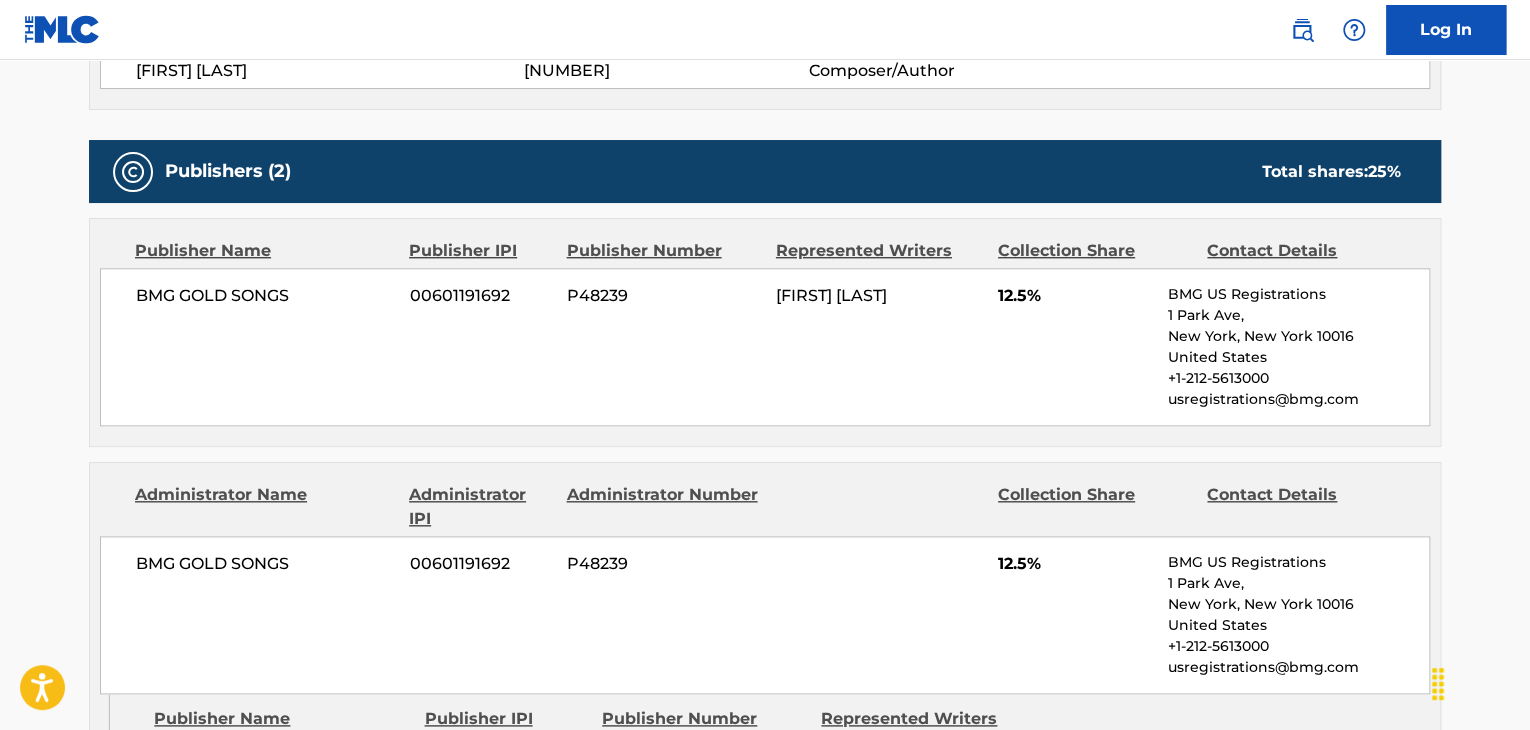 click on "BMG GOLD SONGS" at bounding box center (265, 296) 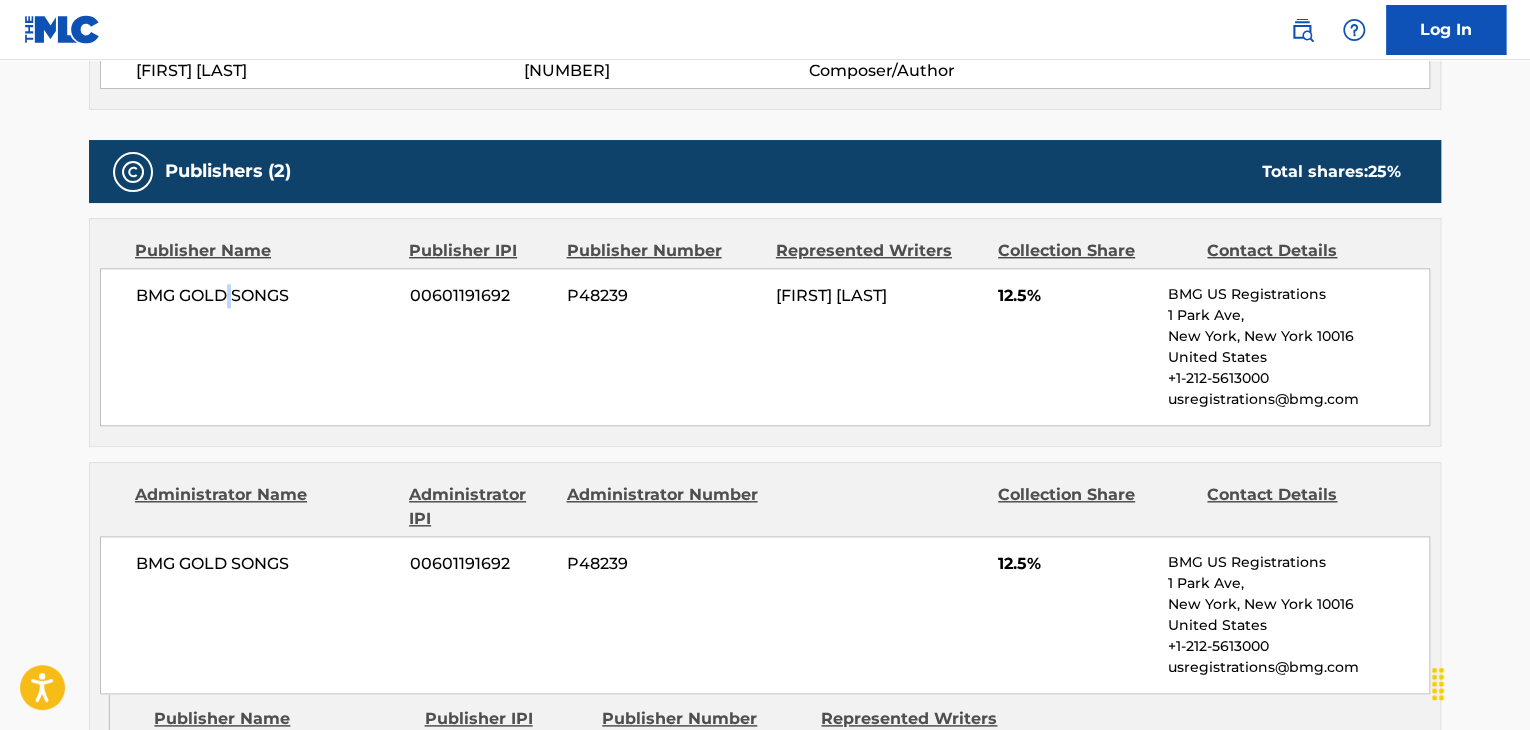 click on "BMG GOLD SONGS" at bounding box center (265, 296) 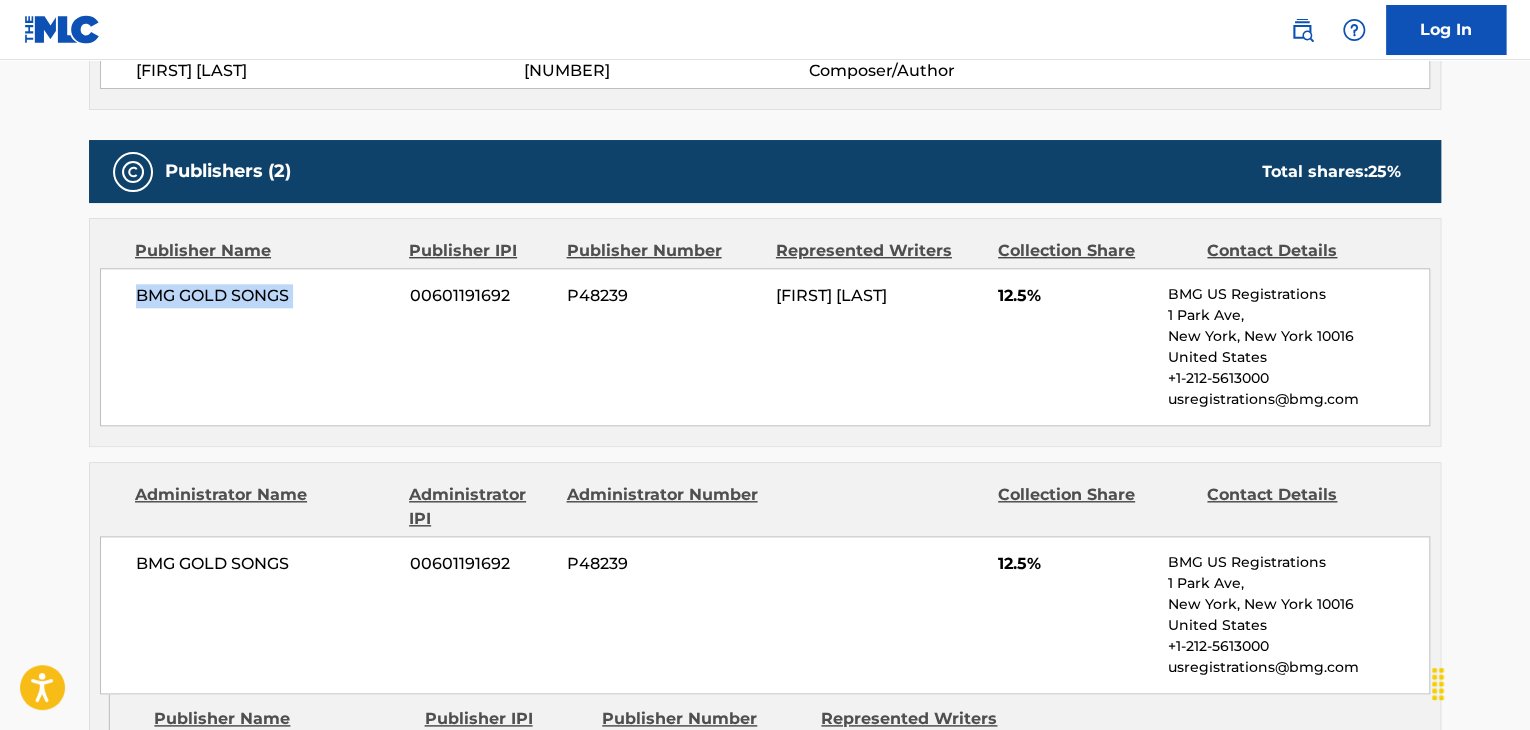 click on "BMG GOLD SONGS" at bounding box center [265, 296] 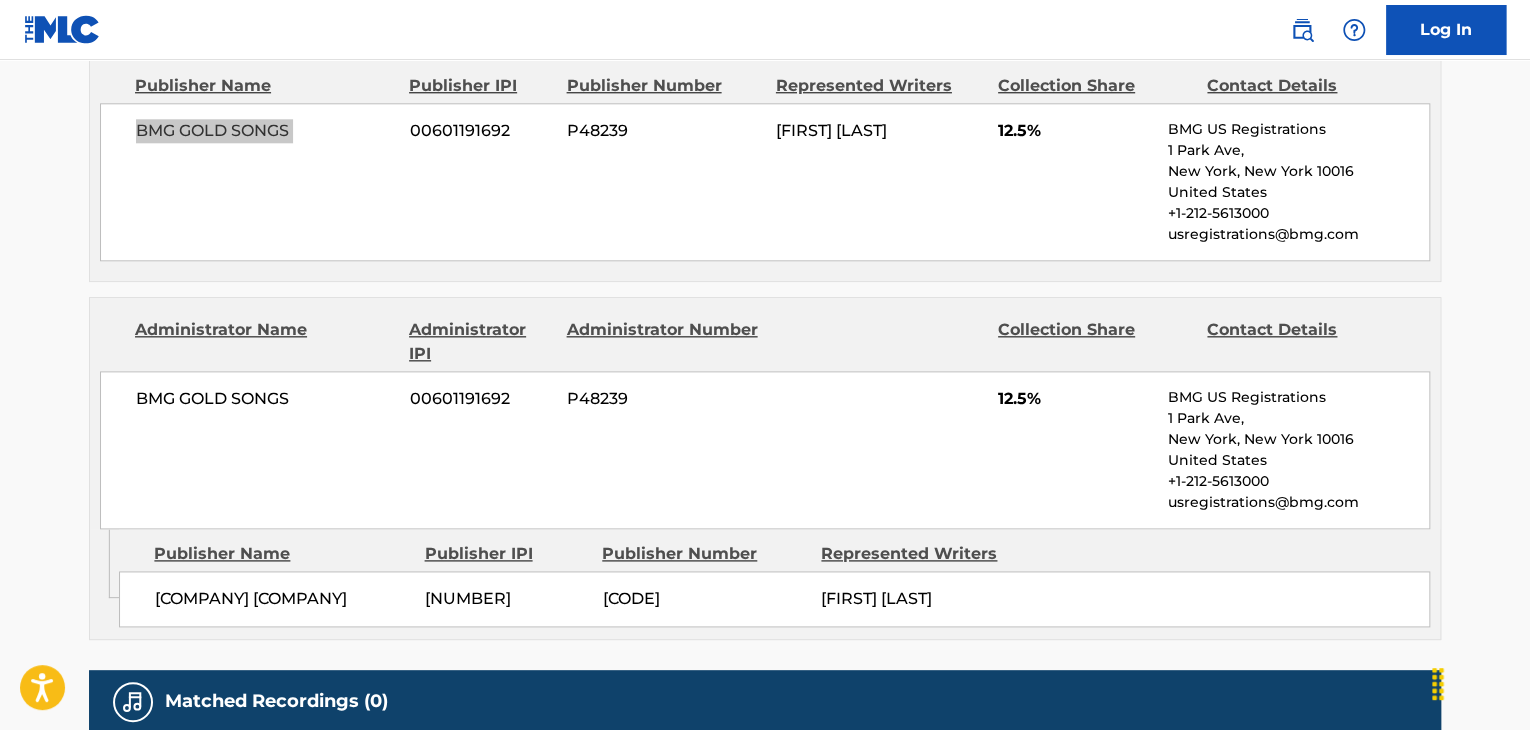 scroll, scrollTop: 1066, scrollLeft: 0, axis: vertical 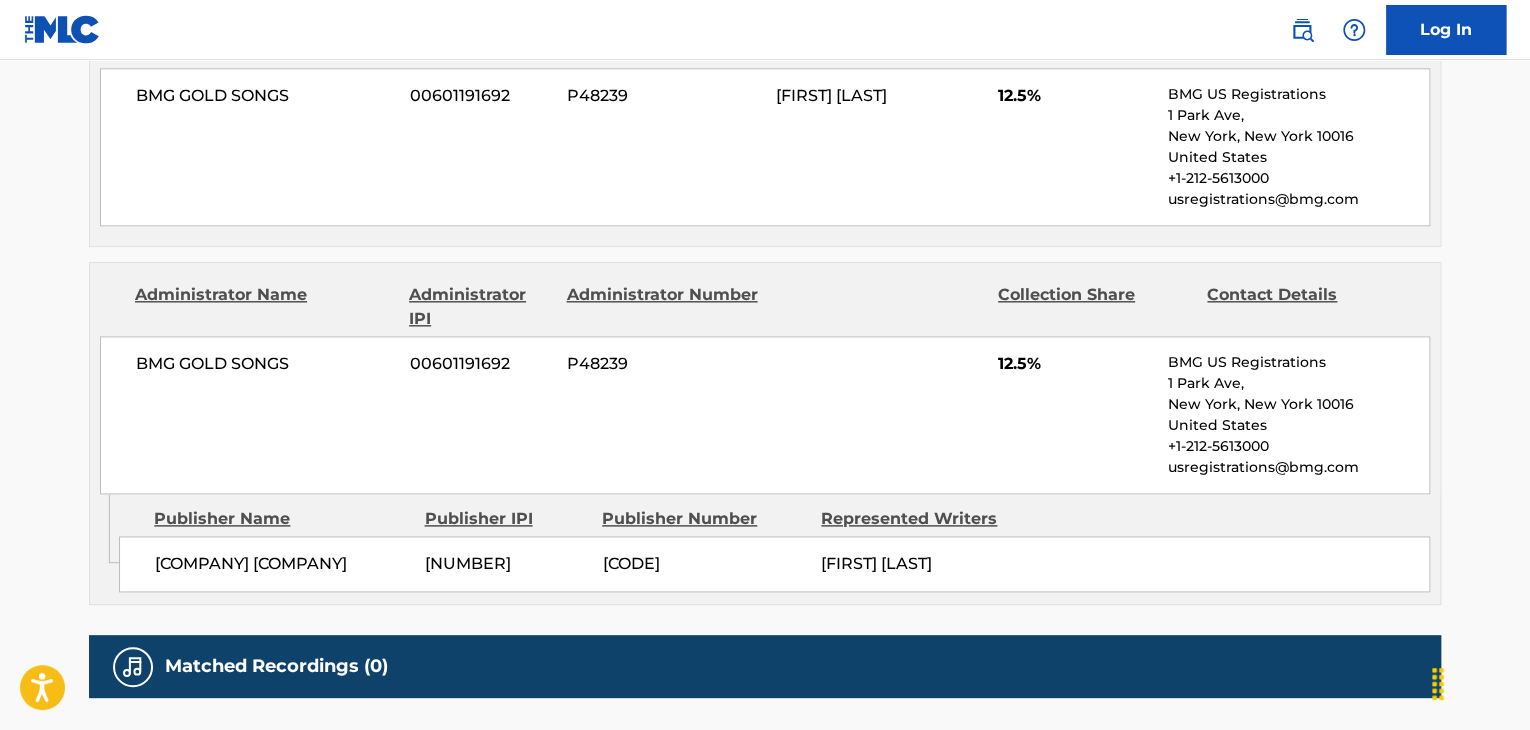 click on "[COMPANY] [COMPANY]" at bounding box center [282, 564] 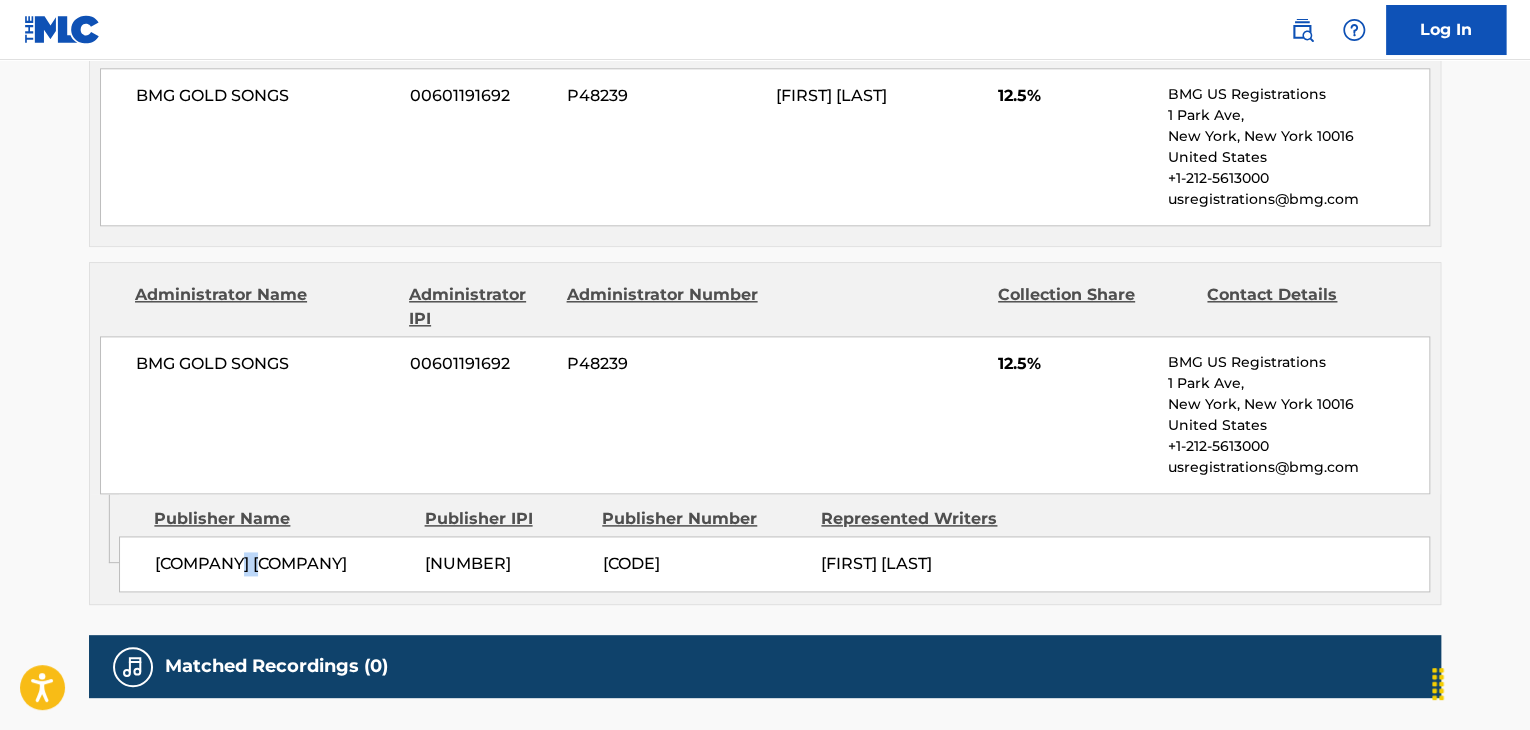 click on "[COMPANY] [COMPANY]" at bounding box center (282, 564) 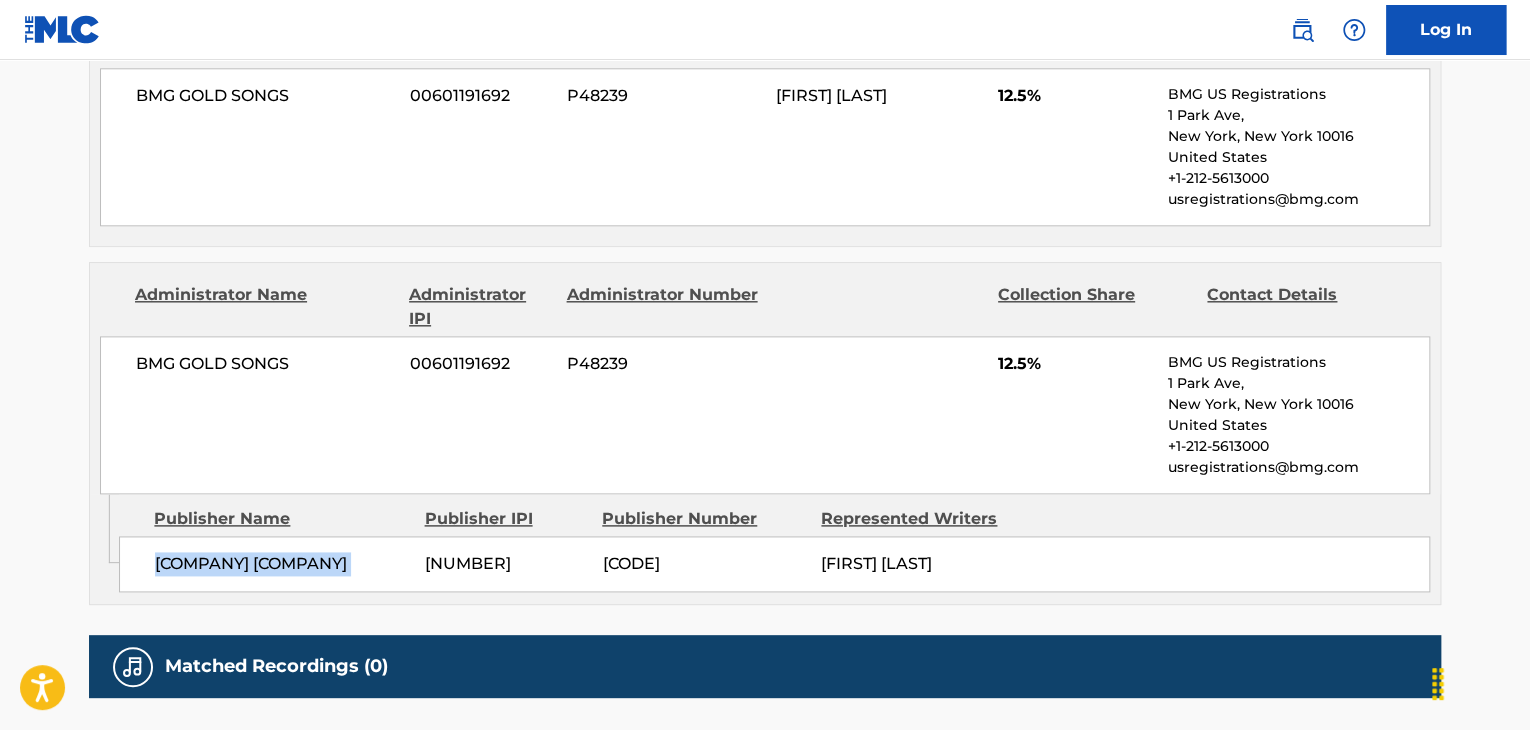 click on "[COMPANY] [COMPANY]" at bounding box center (282, 564) 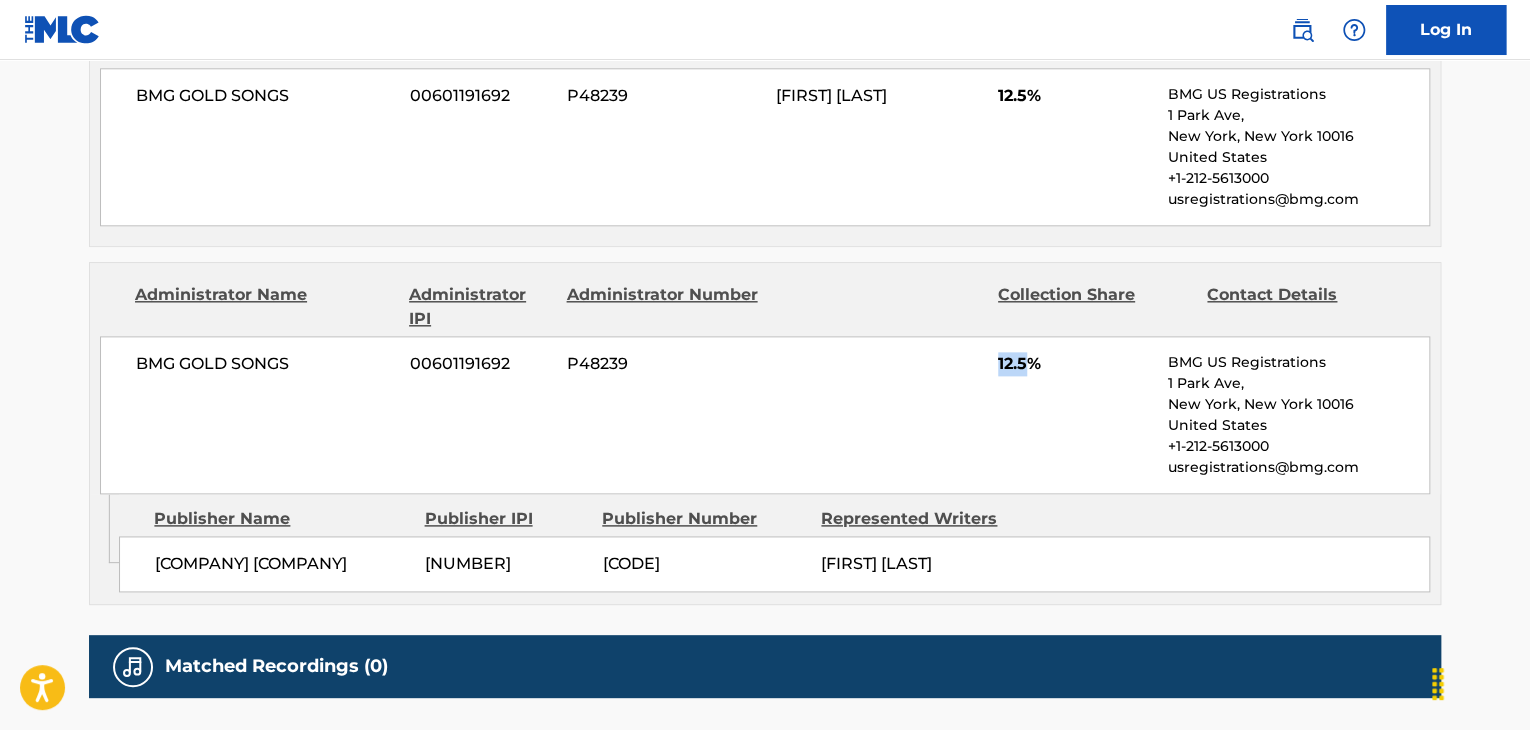 drag, startPoint x: 1027, startPoint y: 357, endPoint x: 992, endPoint y: 373, distance: 38.483765 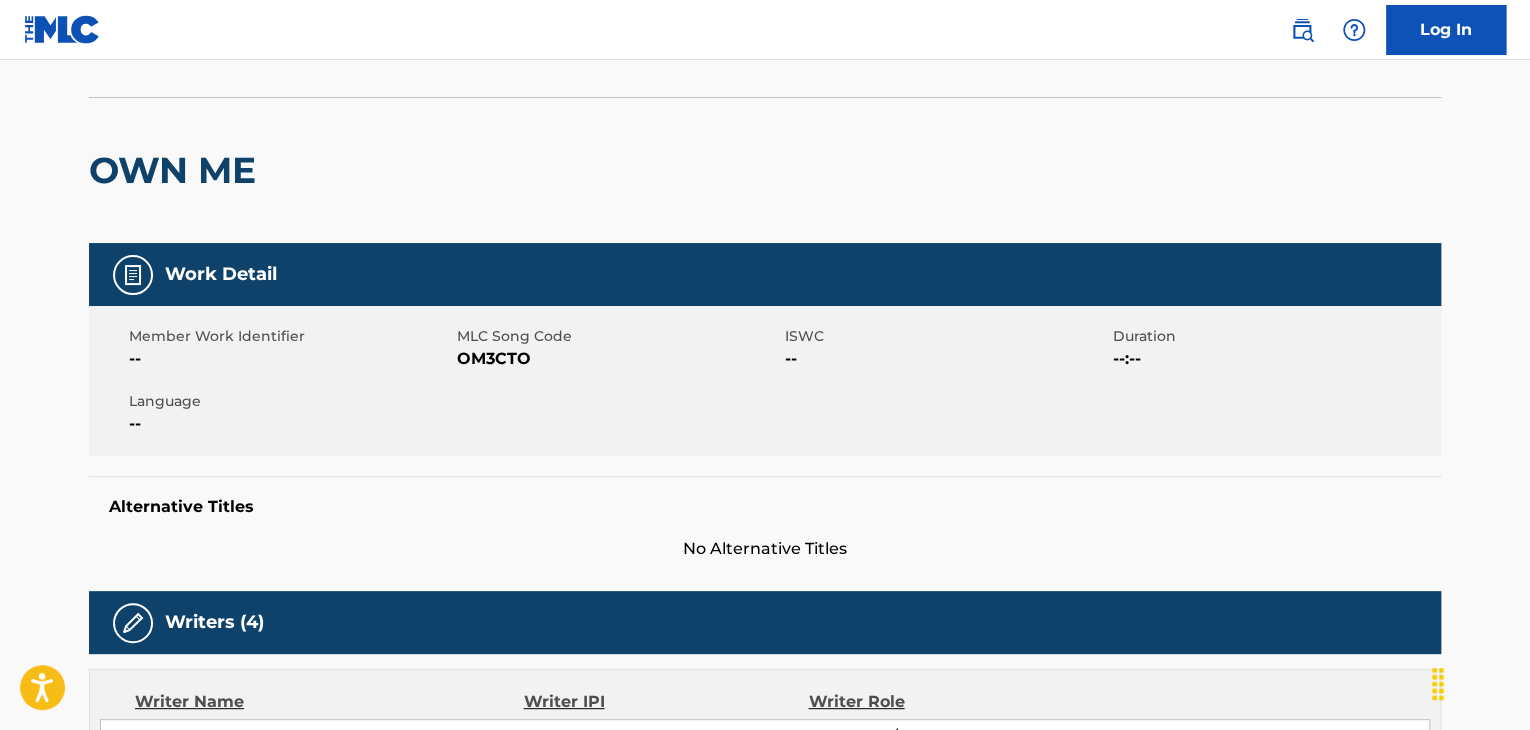 scroll, scrollTop: 0, scrollLeft: 0, axis: both 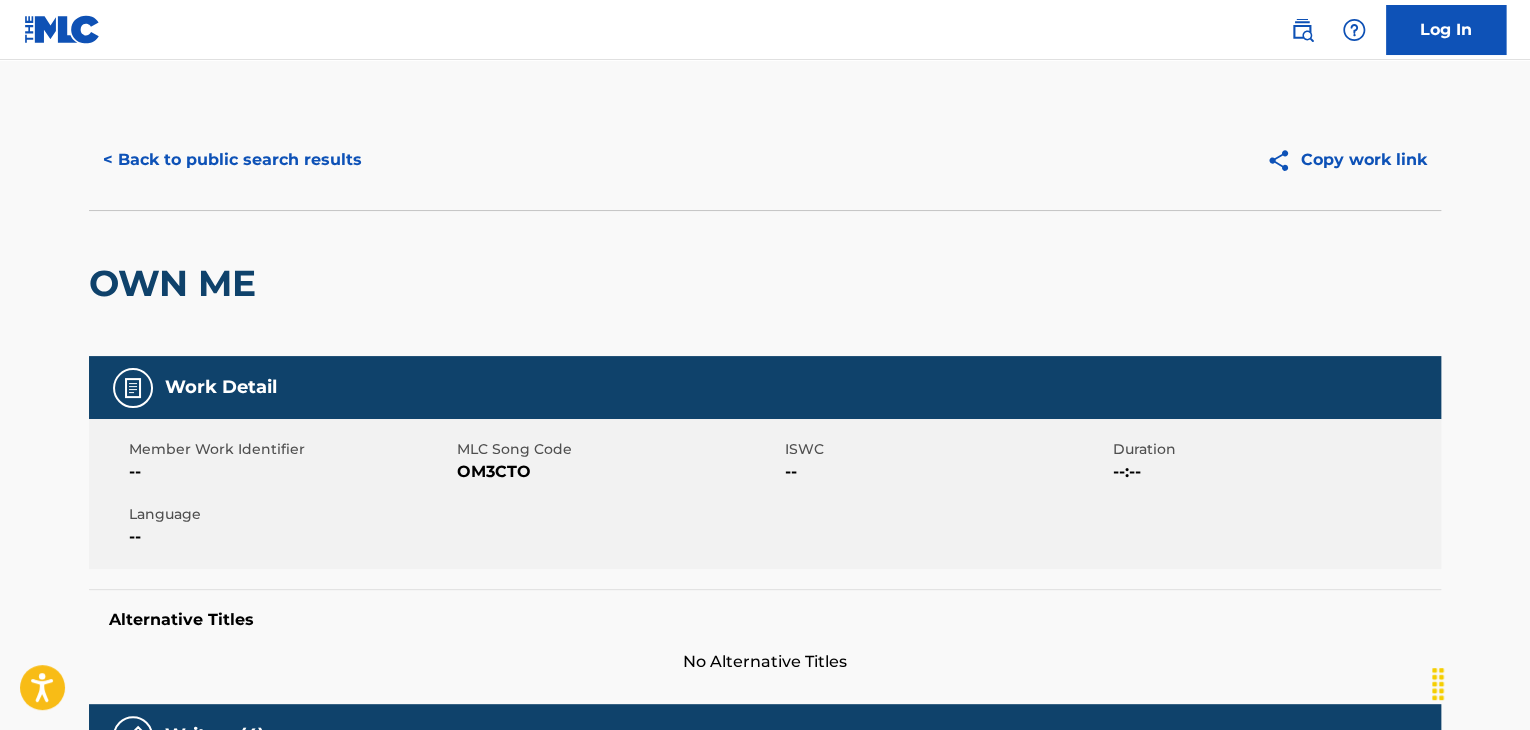 click on "< Back to public search results" at bounding box center [232, 160] 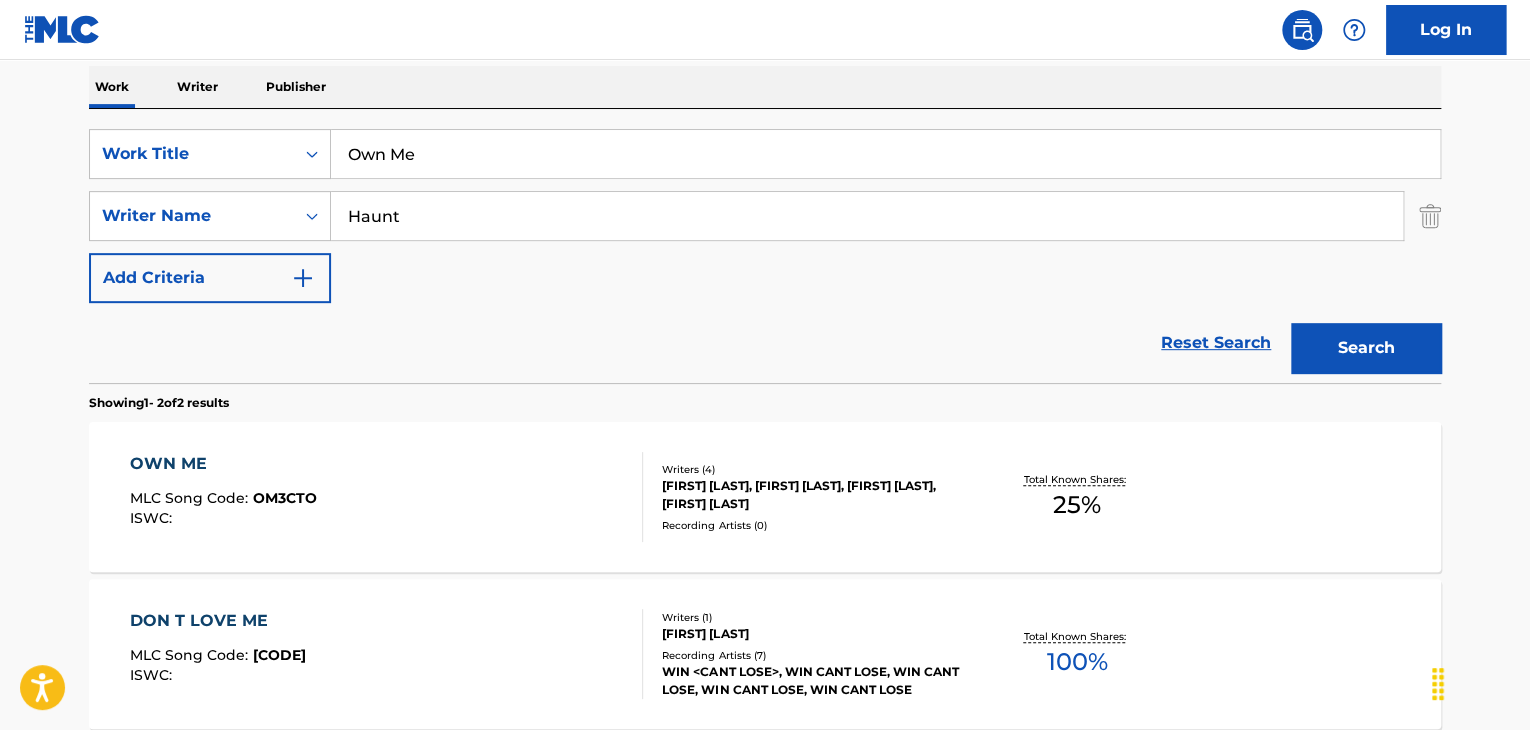 scroll, scrollTop: 180, scrollLeft: 0, axis: vertical 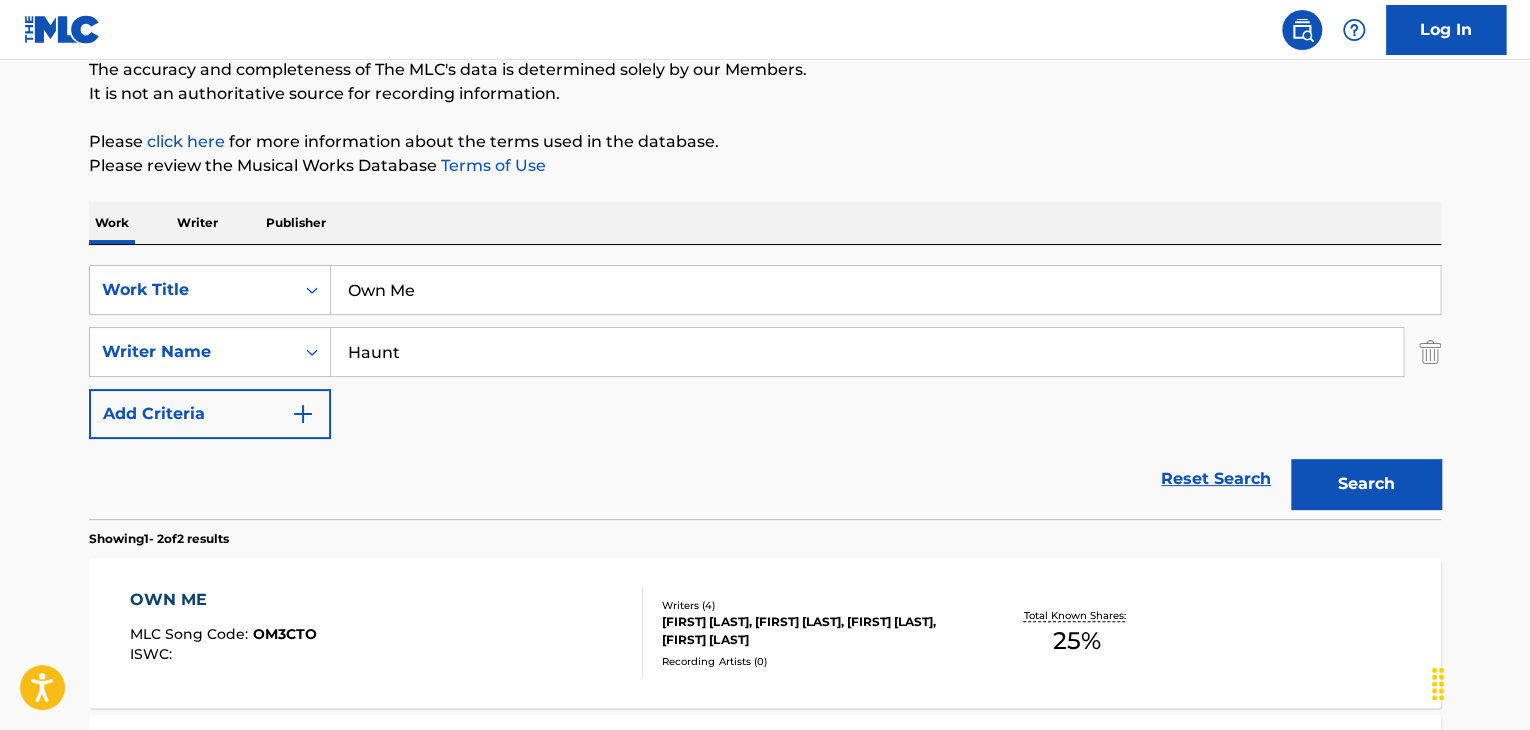 click on "Own Me" at bounding box center (885, 290) 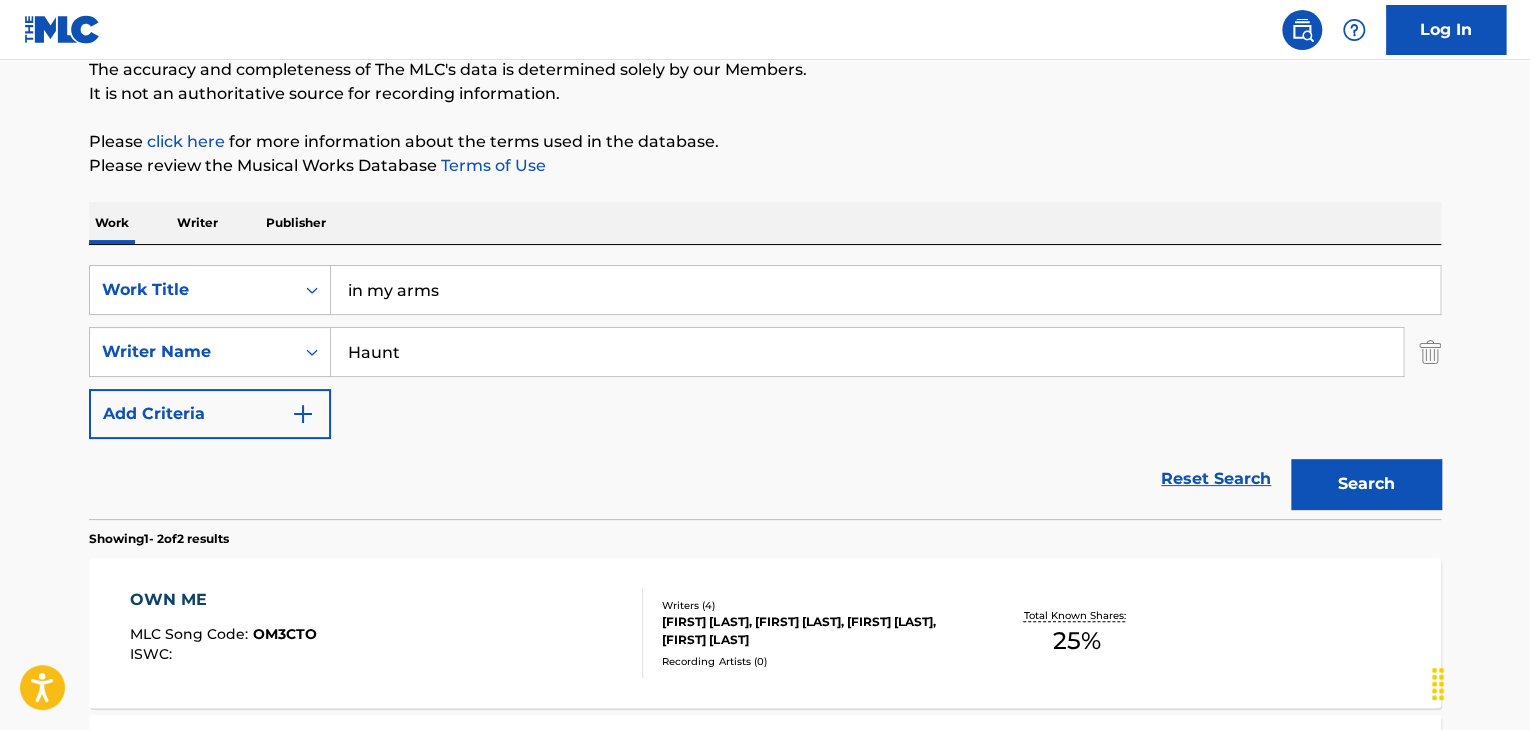 type on "in my arms" 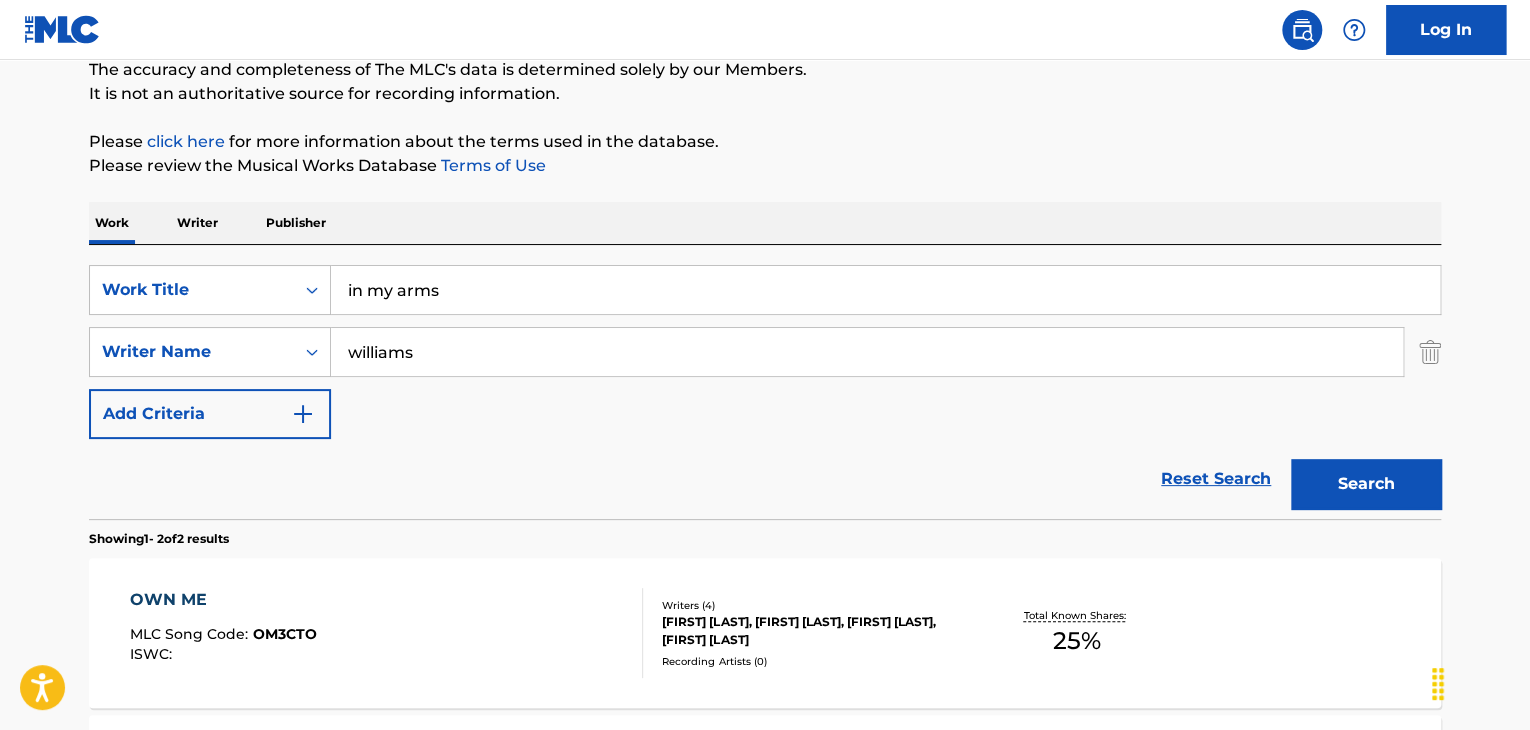 click on "Search" at bounding box center (1366, 484) 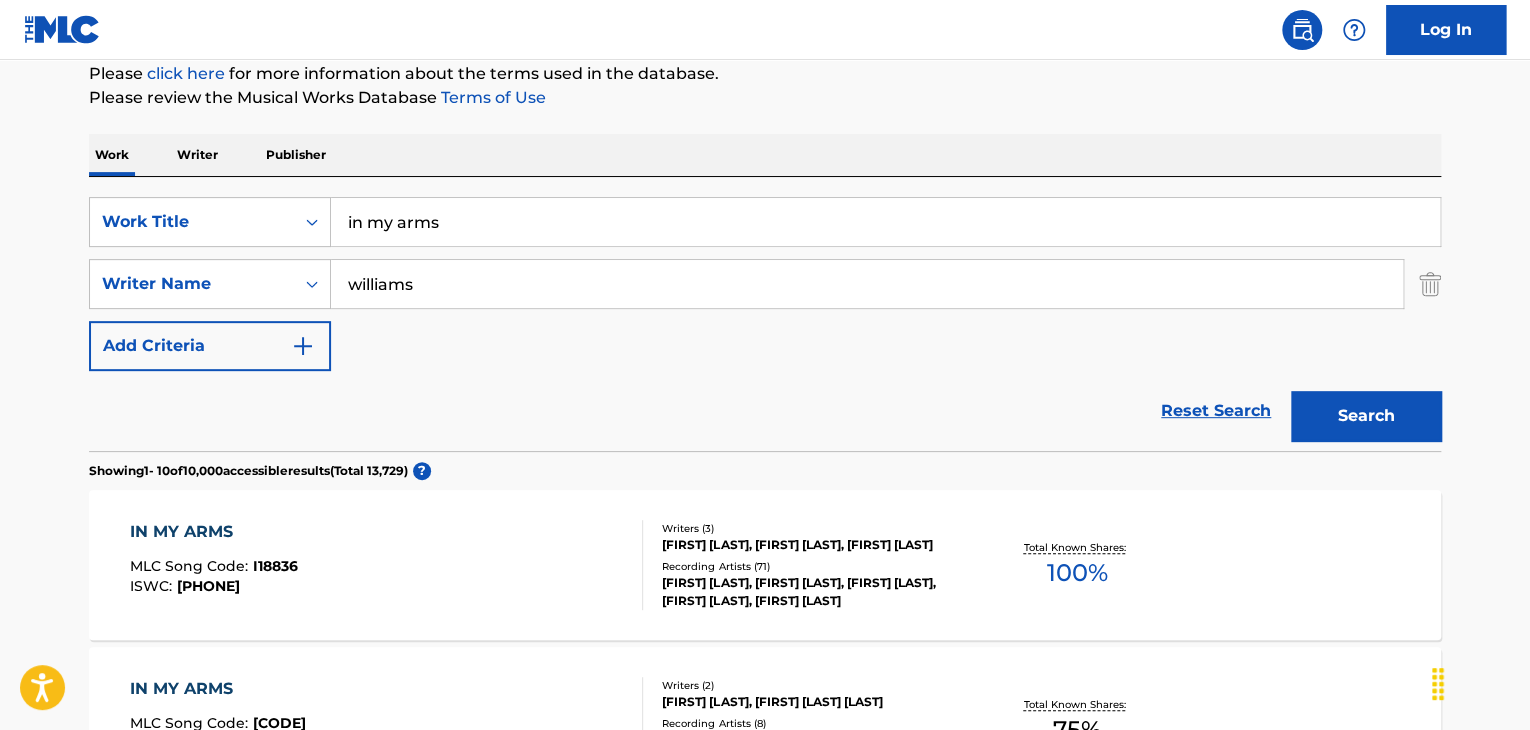 scroll, scrollTop: 246, scrollLeft: 0, axis: vertical 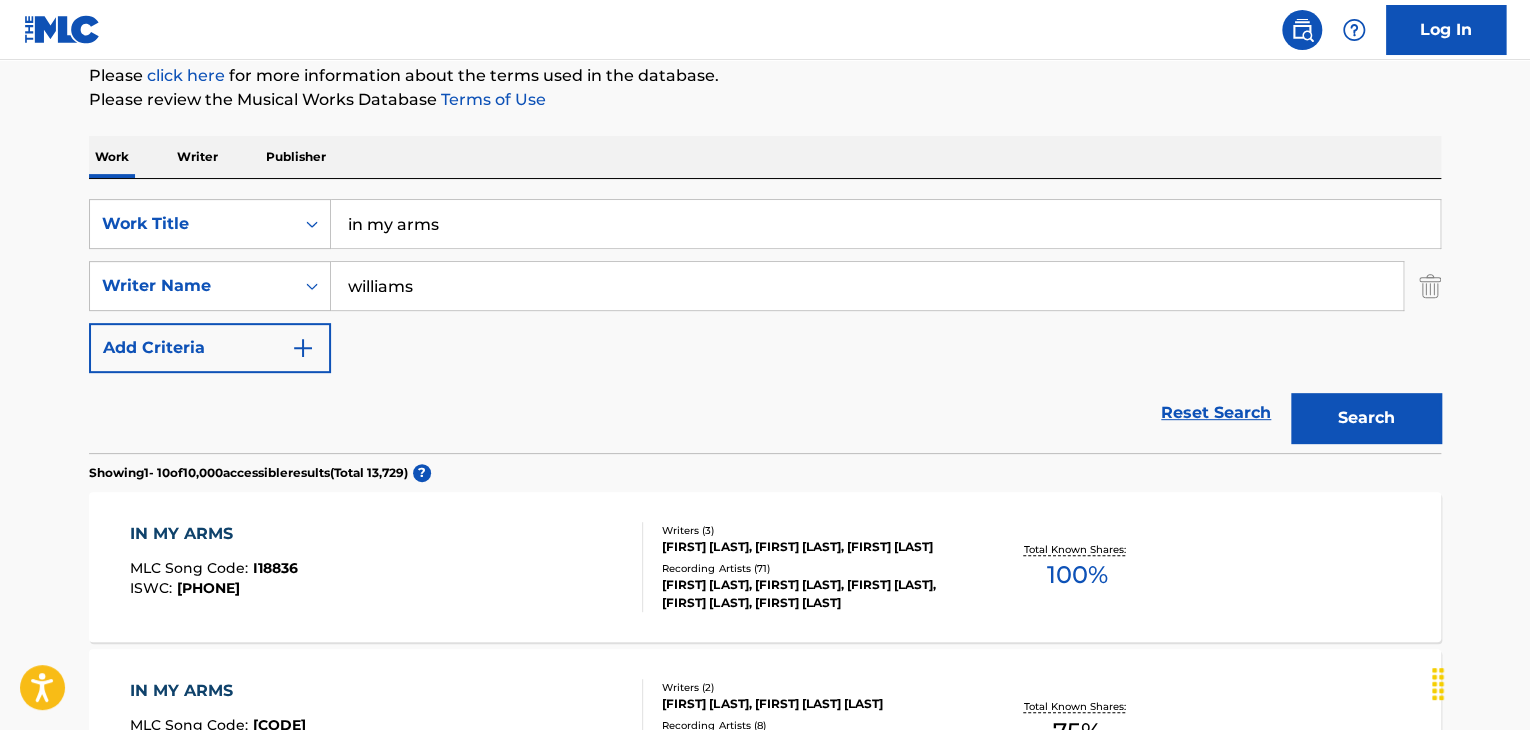 click on "williams" at bounding box center [867, 286] 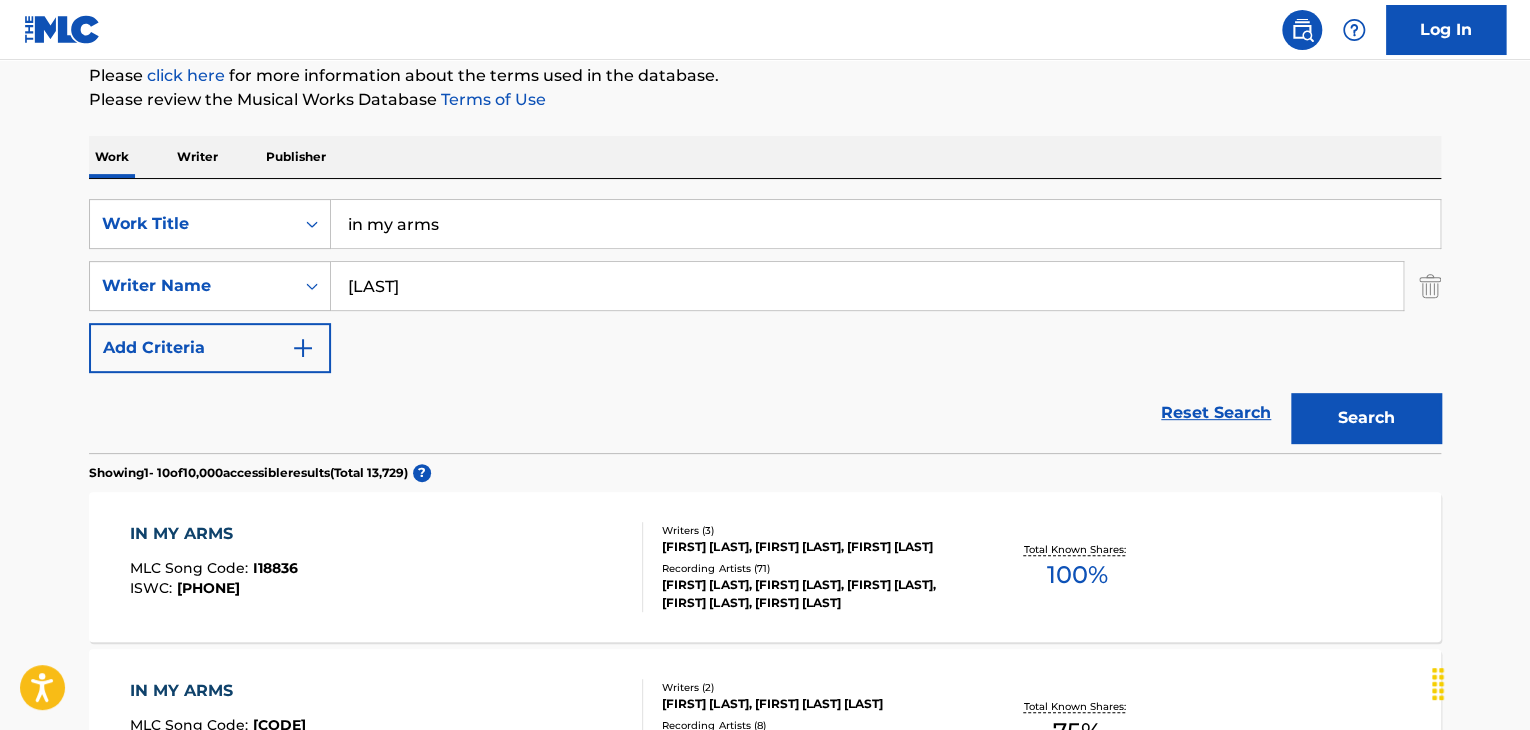 click on "Search" at bounding box center (1366, 418) 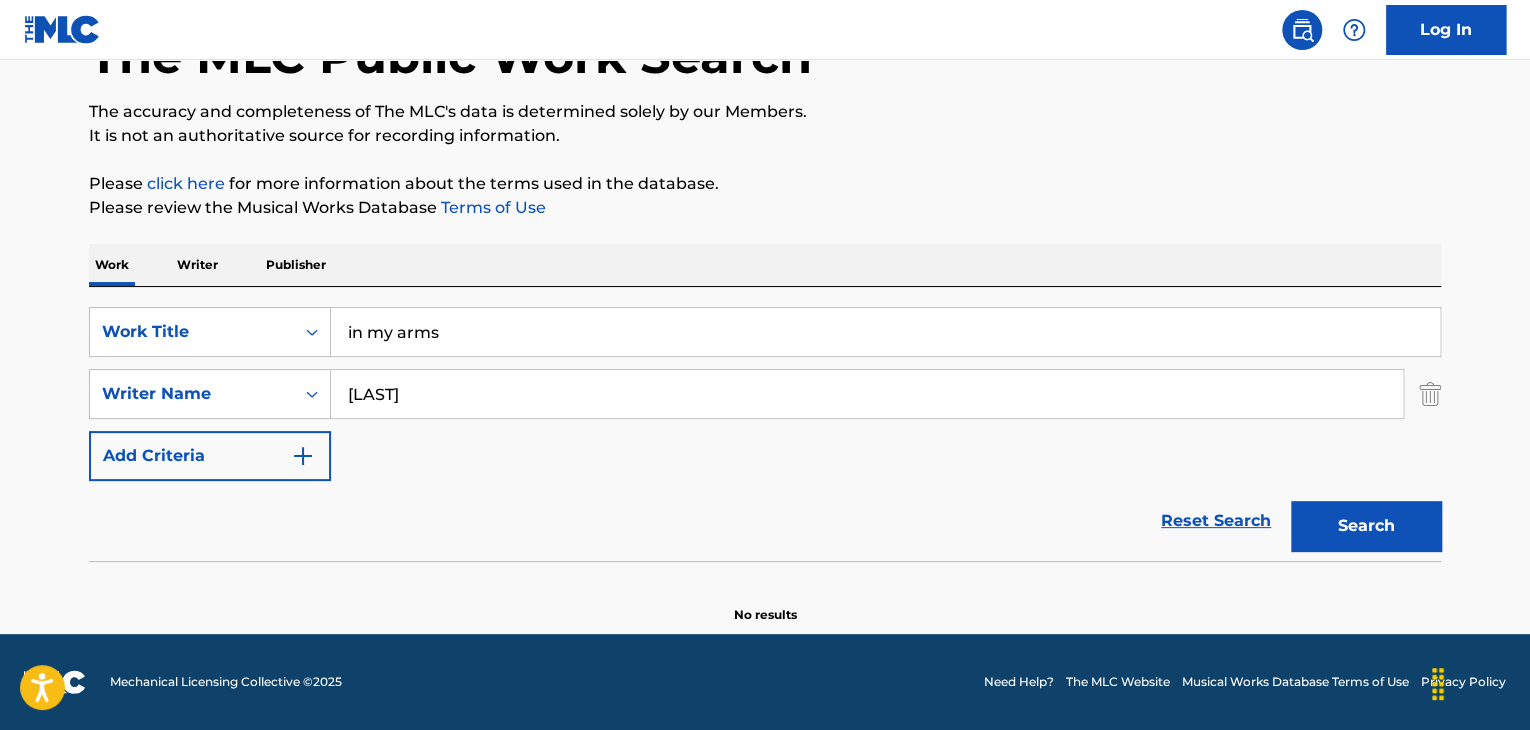 scroll, scrollTop: 138, scrollLeft: 0, axis: vertical 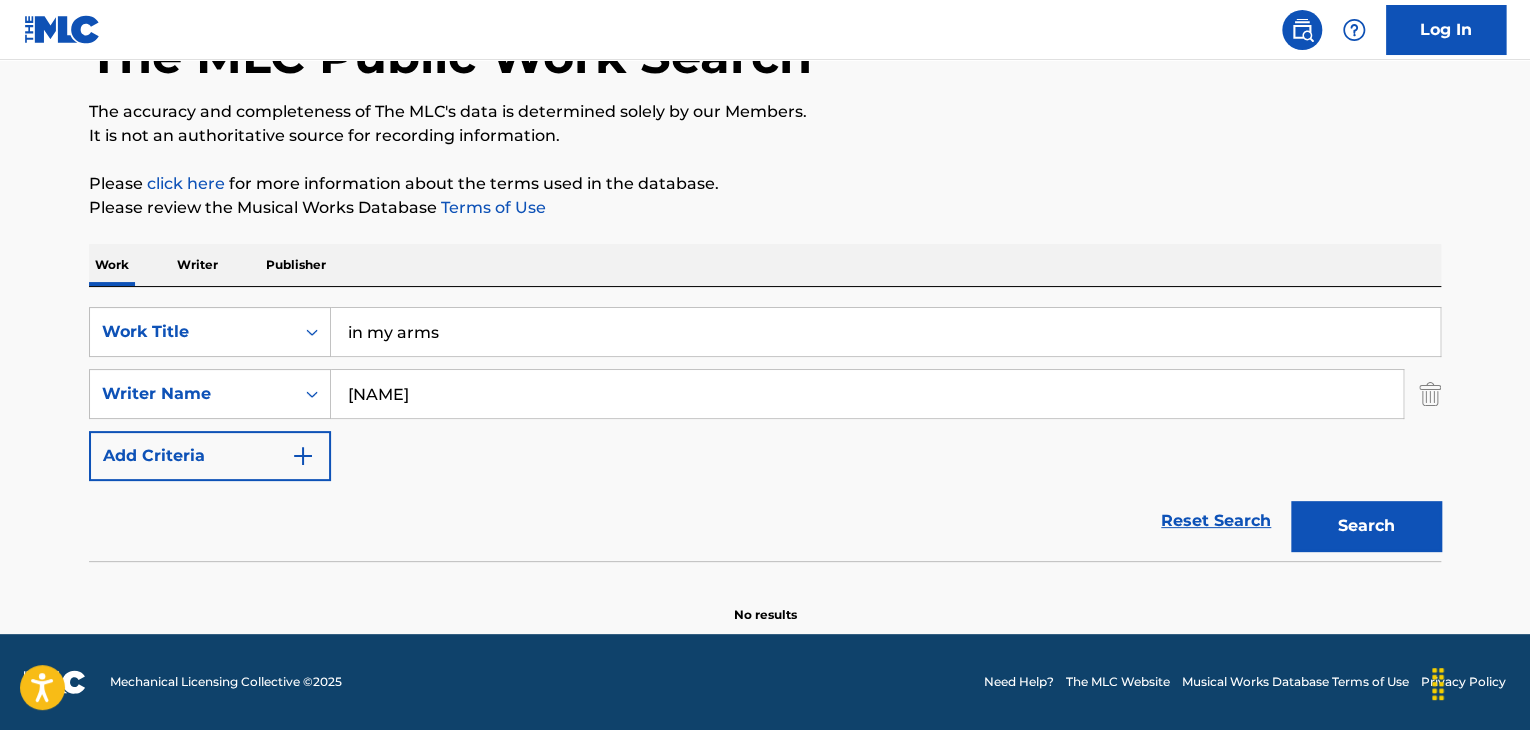 type on "[NAME]" 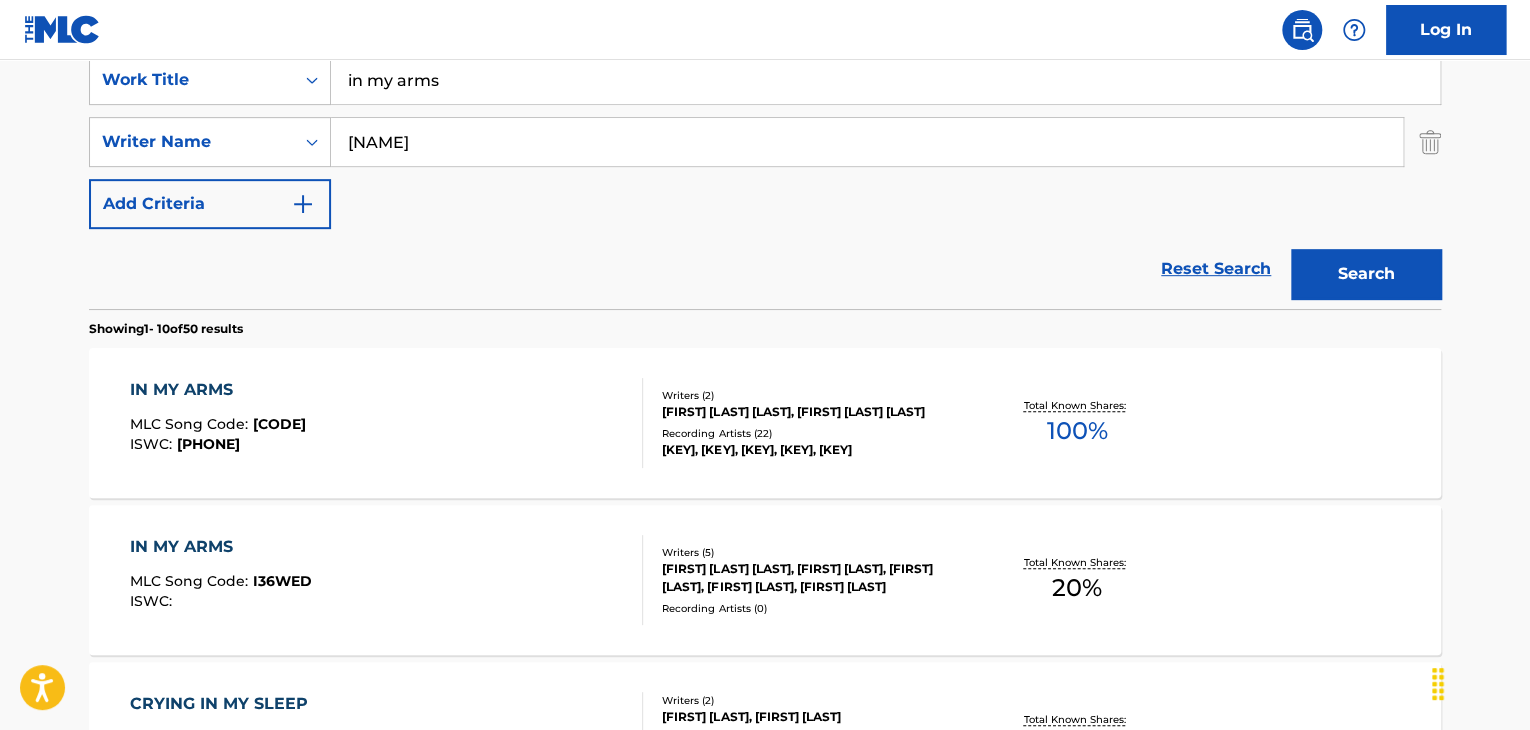 scroll, scrollTop: 472, scrollLeft: 0, axis: vertical 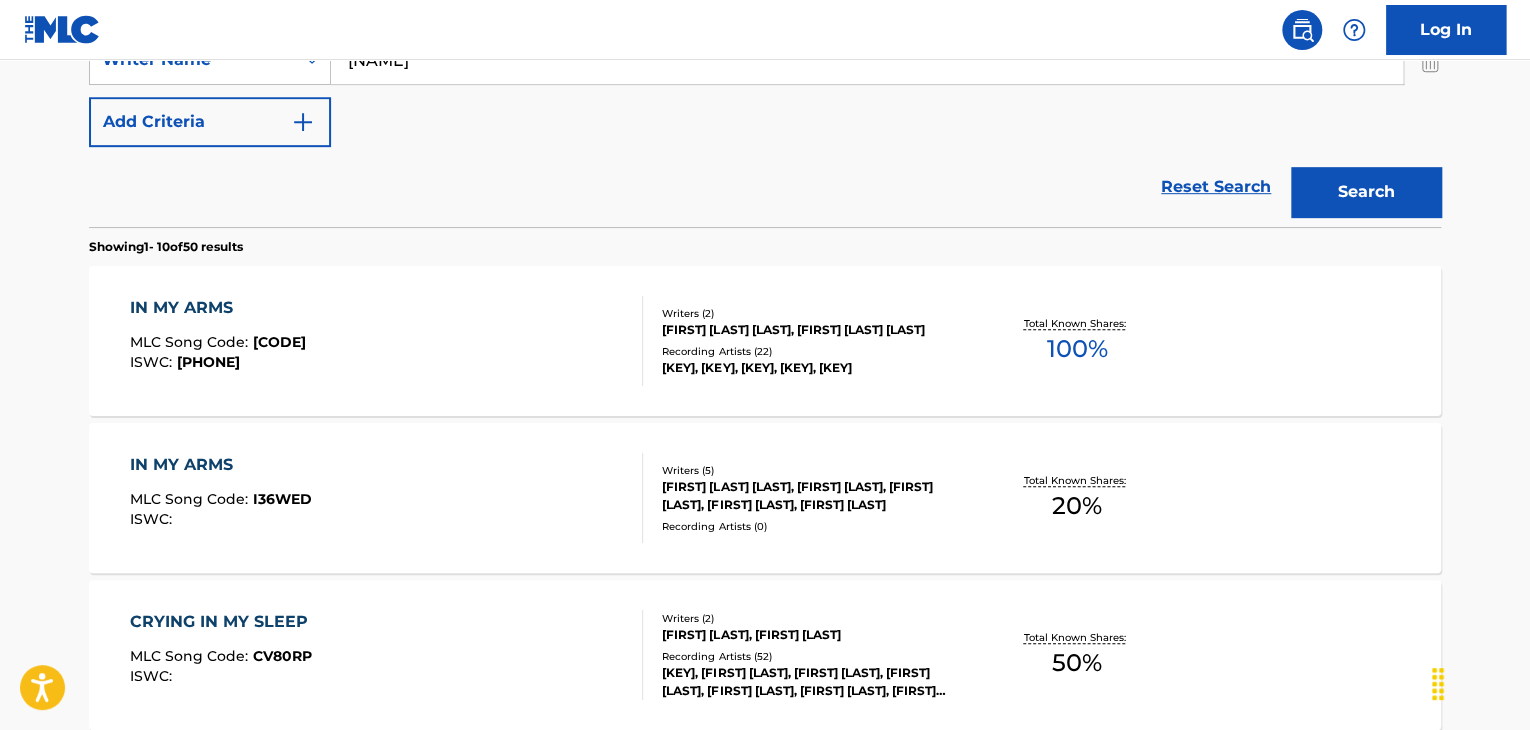 click on "IN MY ARMS" at bounding box center [221, 465] 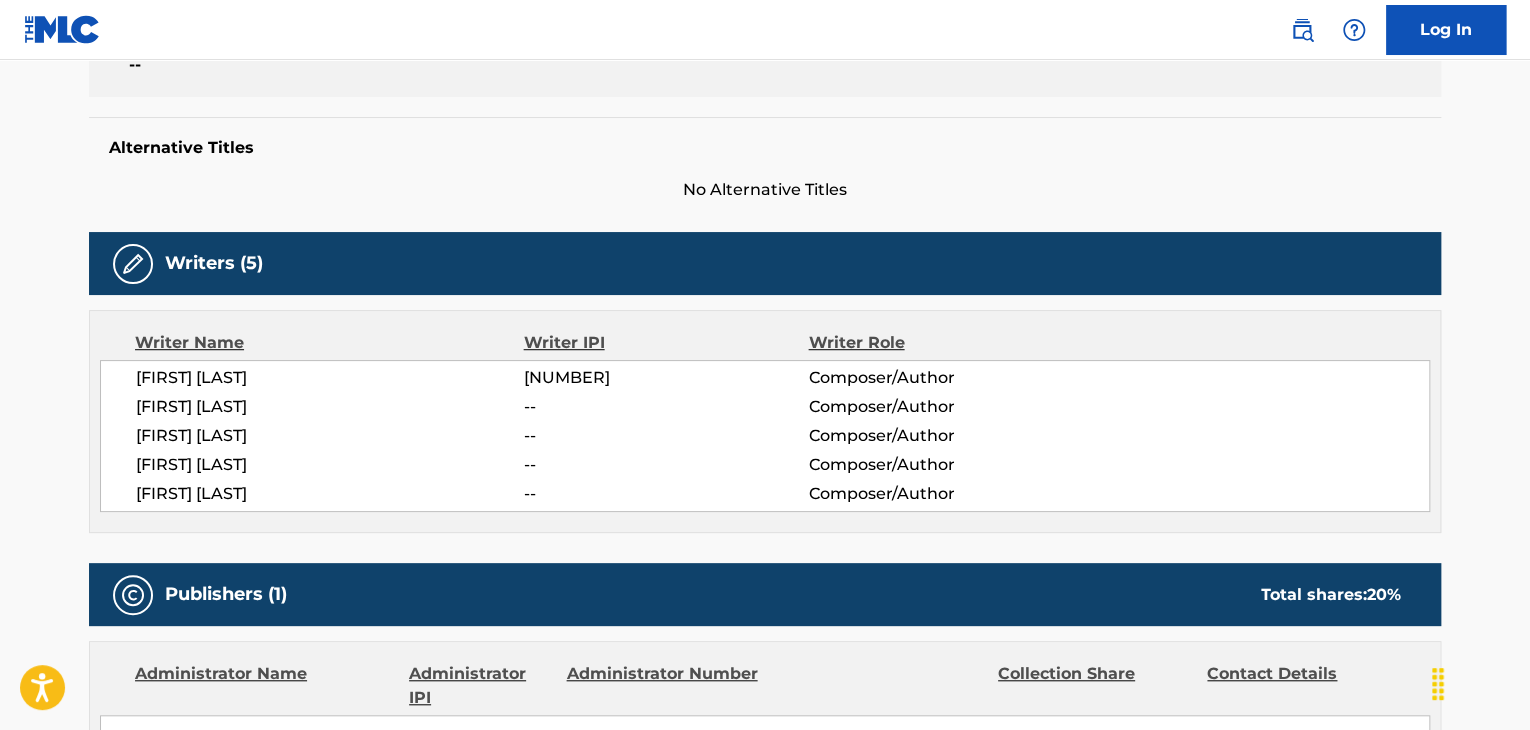 scroll, scrollTop: 0, scrollLeft: 0, axis: both 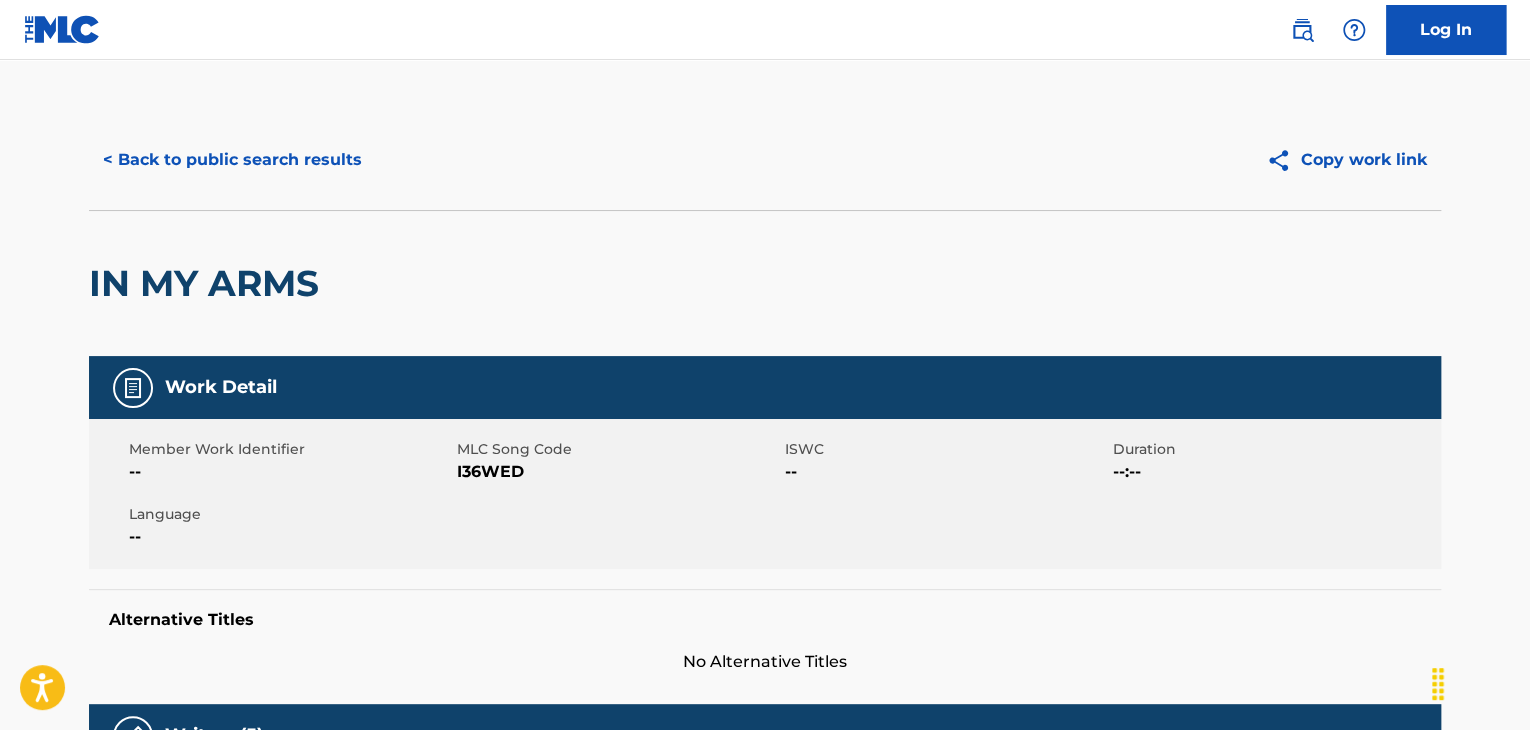 click on "I36WED" at bounding box center (618, 472) 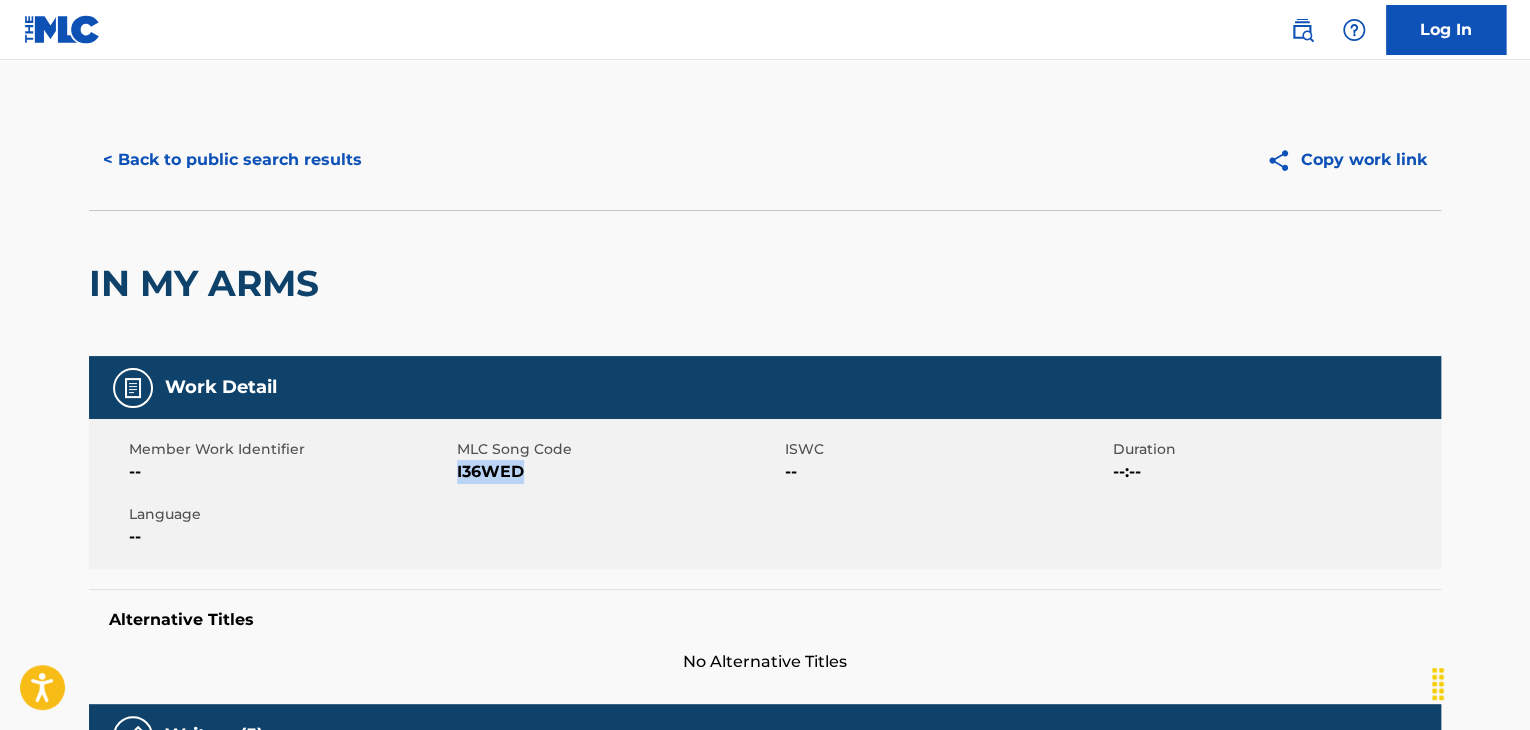 click on "I36WED" at bounding box center [618, 472] 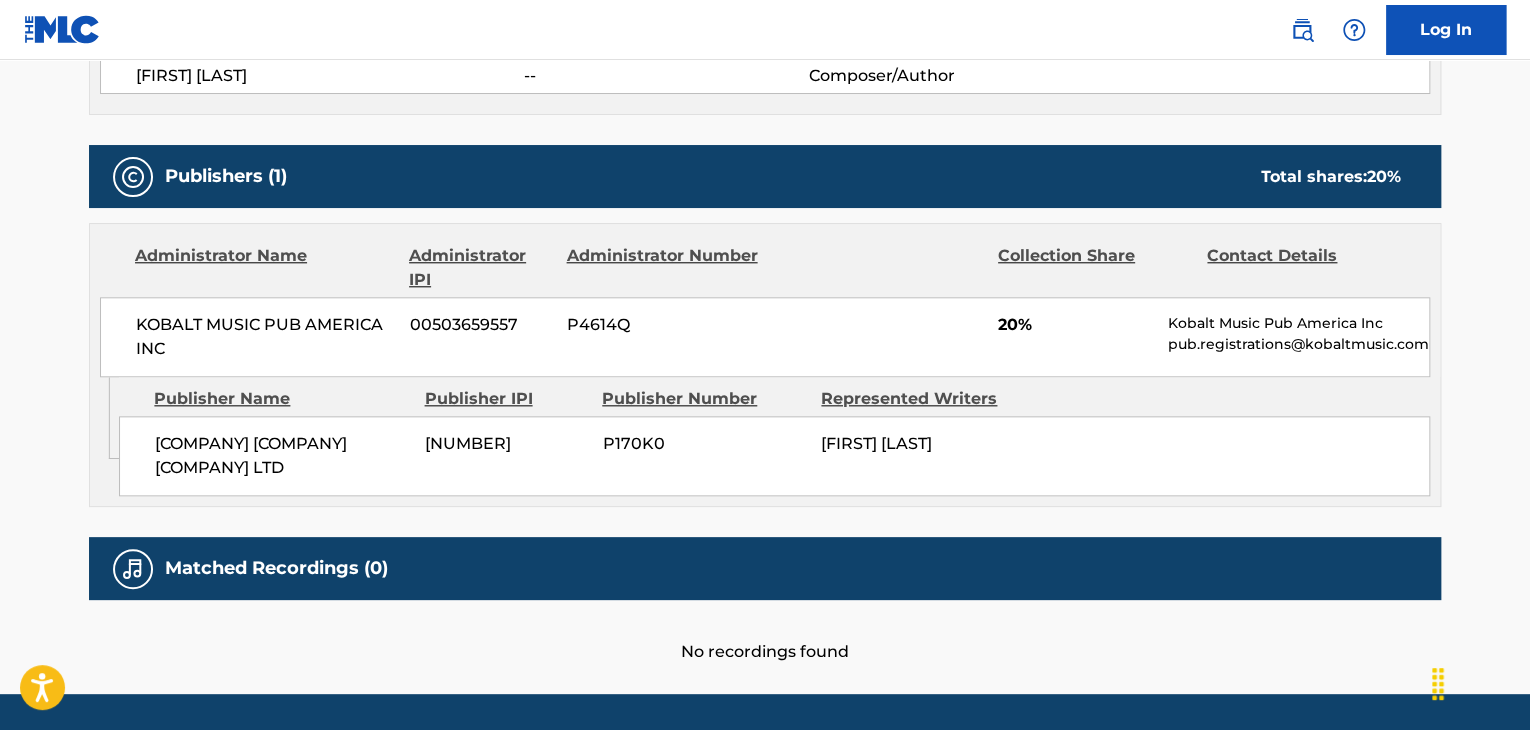 scroll, scrollTop: 866, scrollLeft: 0, axis: vertical 